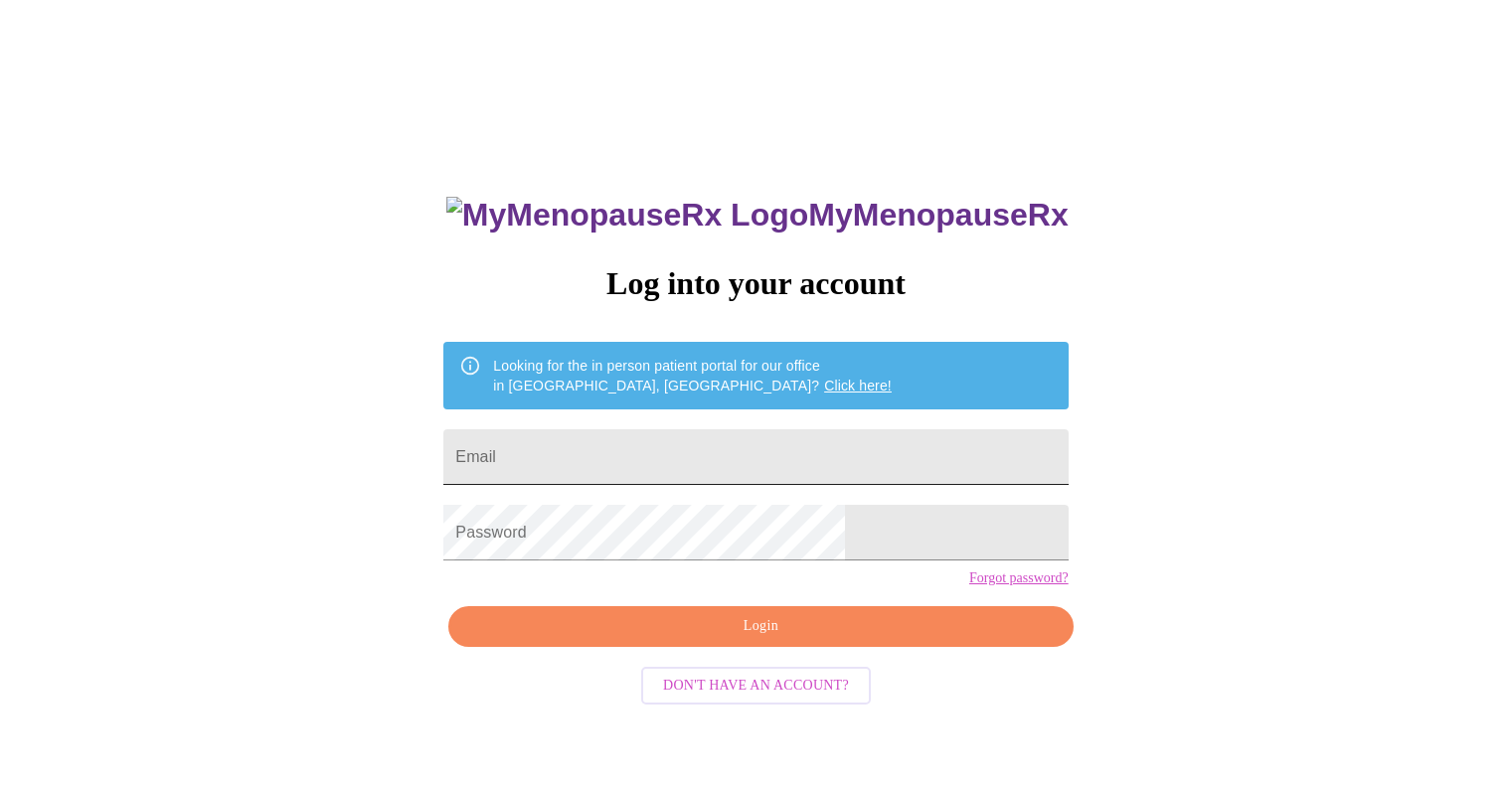 scroll, scrollTop: 0, scrollLeft: 0, axis: both 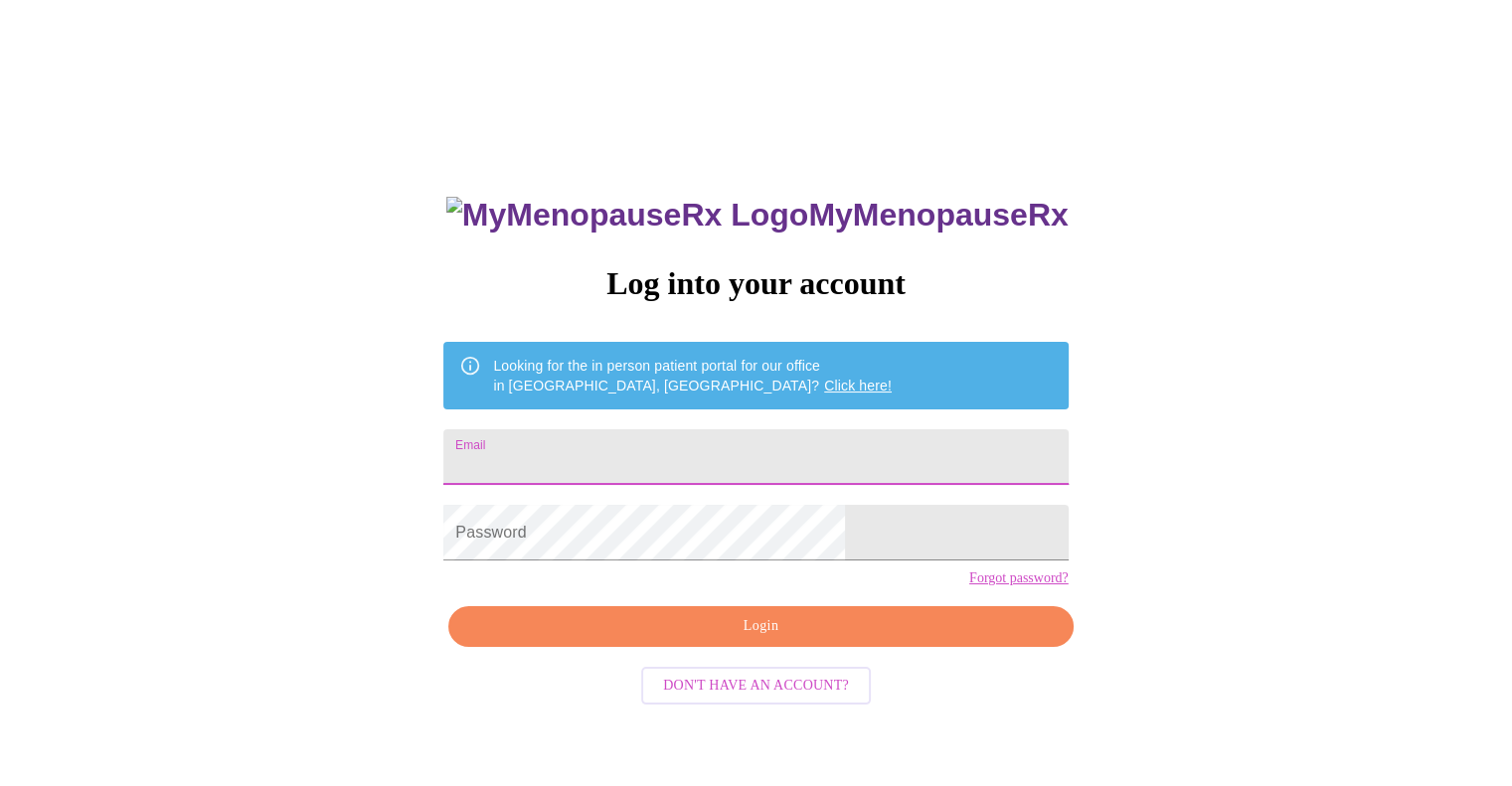 drag, startPoint x: 0, startPoint y: 0, endPoint x: 693, endPoint y: 449, distance: 825.7421 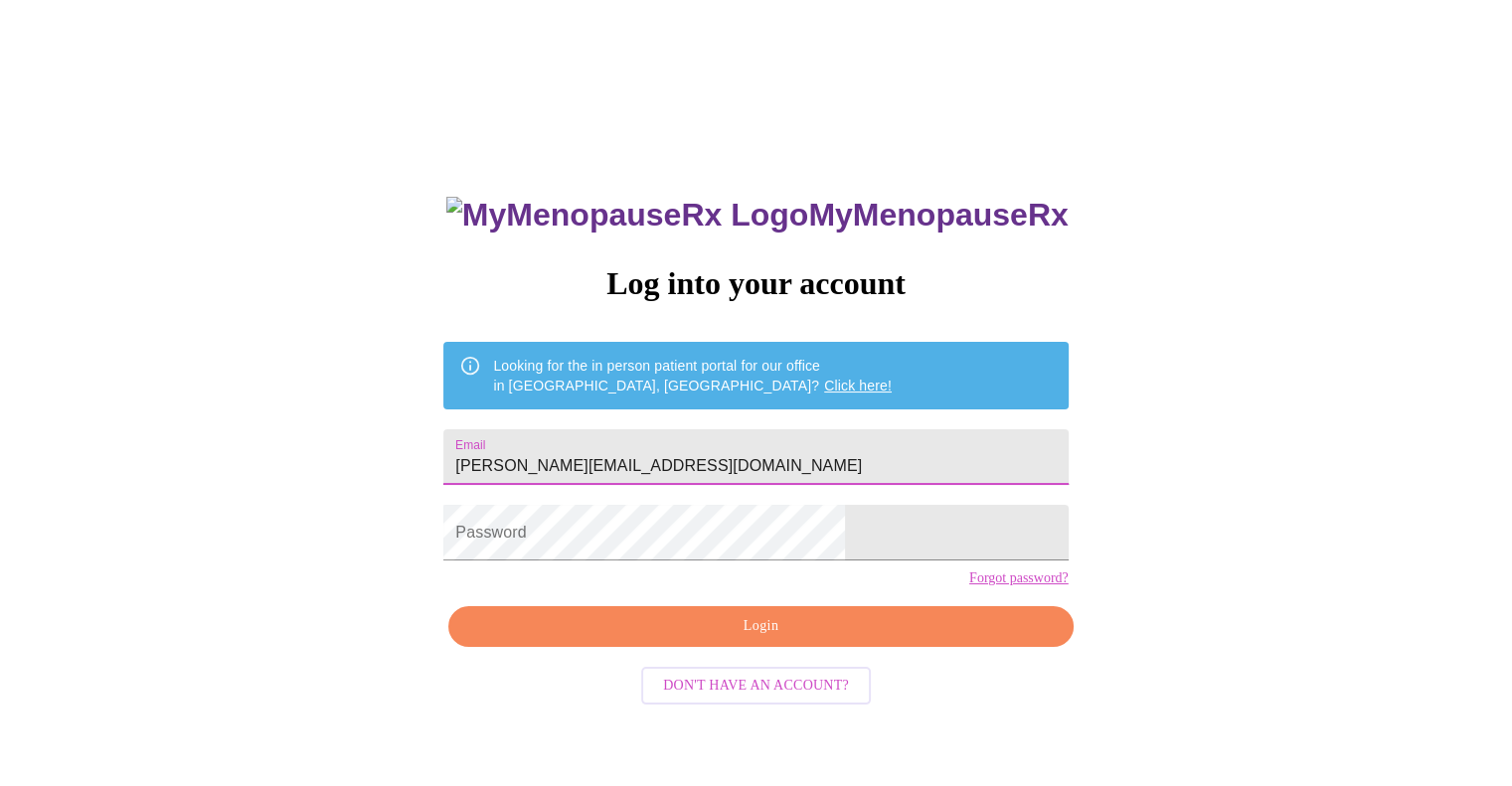 type on "[PERSON_NAME][EMAIL_ADDRESS][DOMAIN_NAME]" 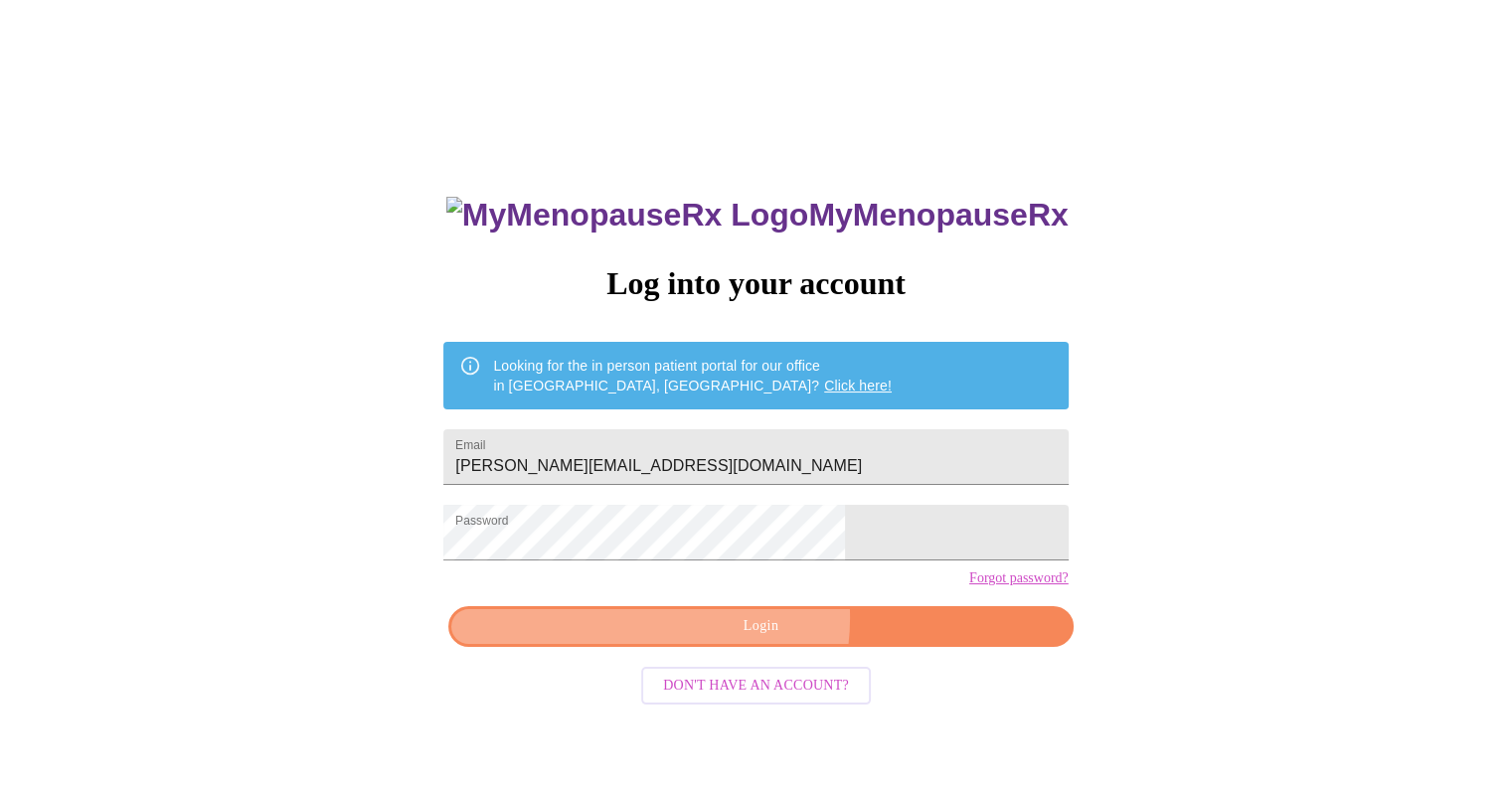 click on "Login" at bounding box center [760, 626] 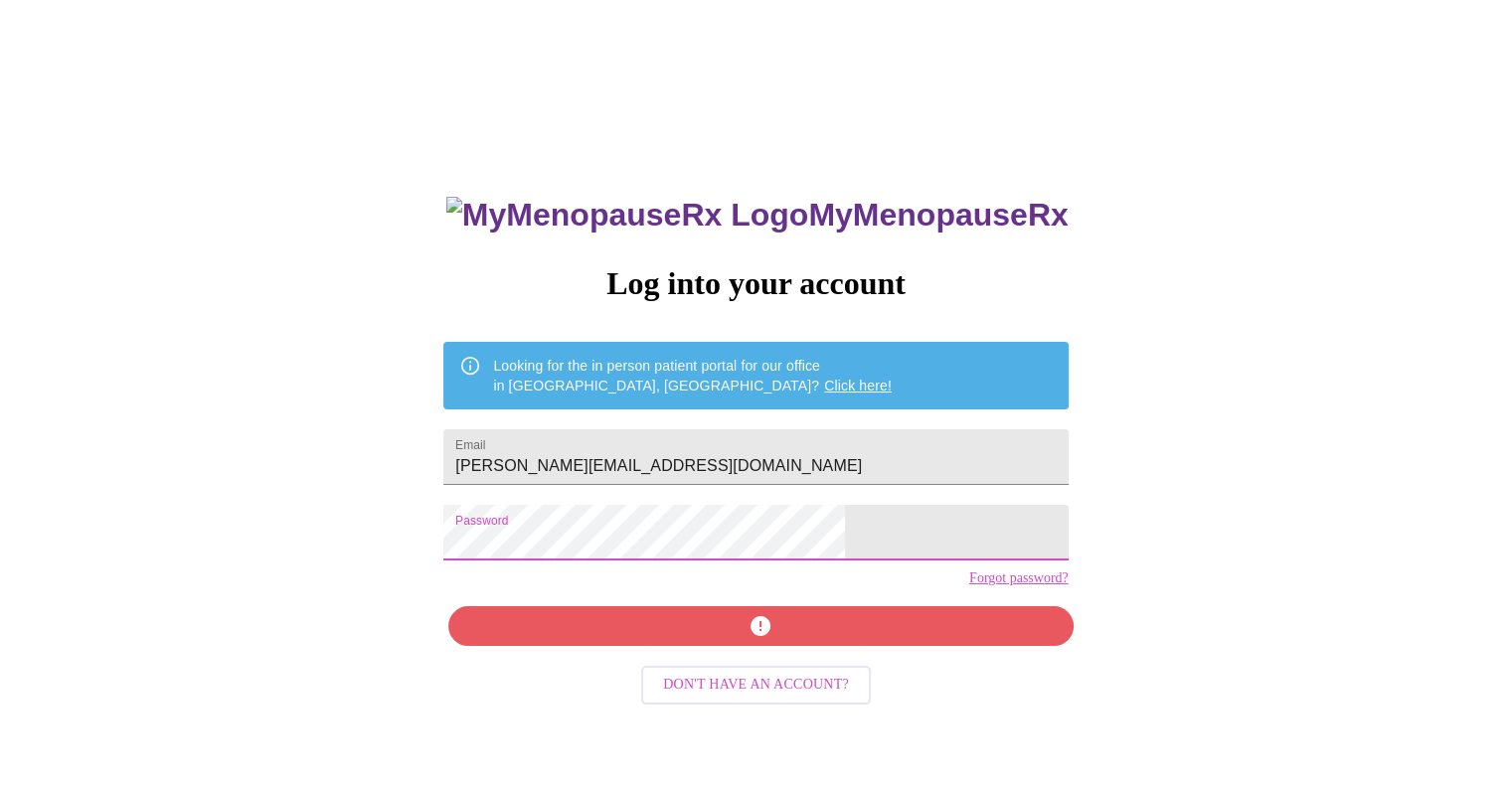 click on "MyMenopauseRx Log into your account Looking for the in person patient portal for our office   in Wheaton, IL? Click here! Email tonya@mymswag.com Password Forgot password? Don't have an account?" at bounding box center (756, 479) 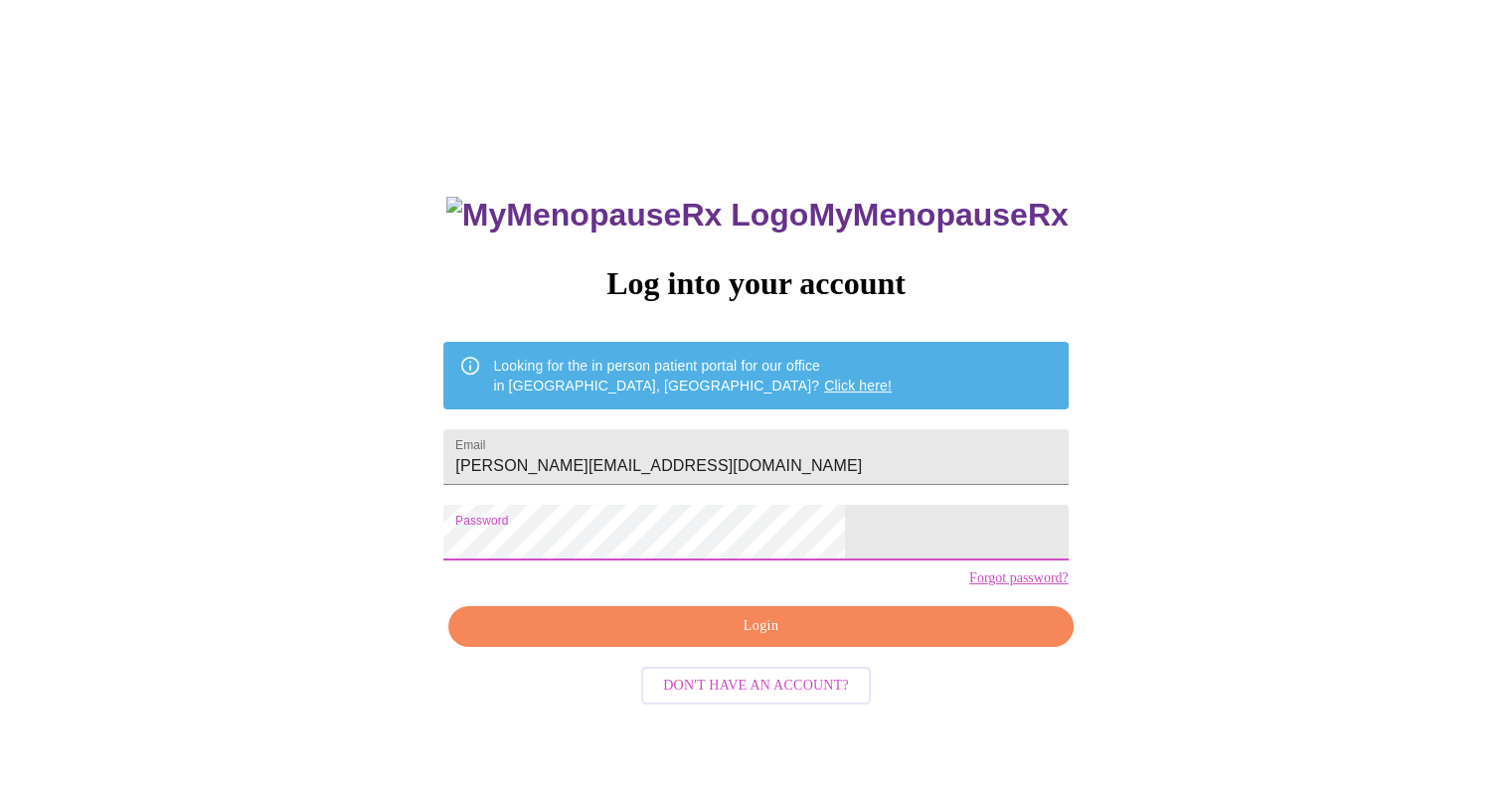 click on "Login" at bounding box center [760, 626] 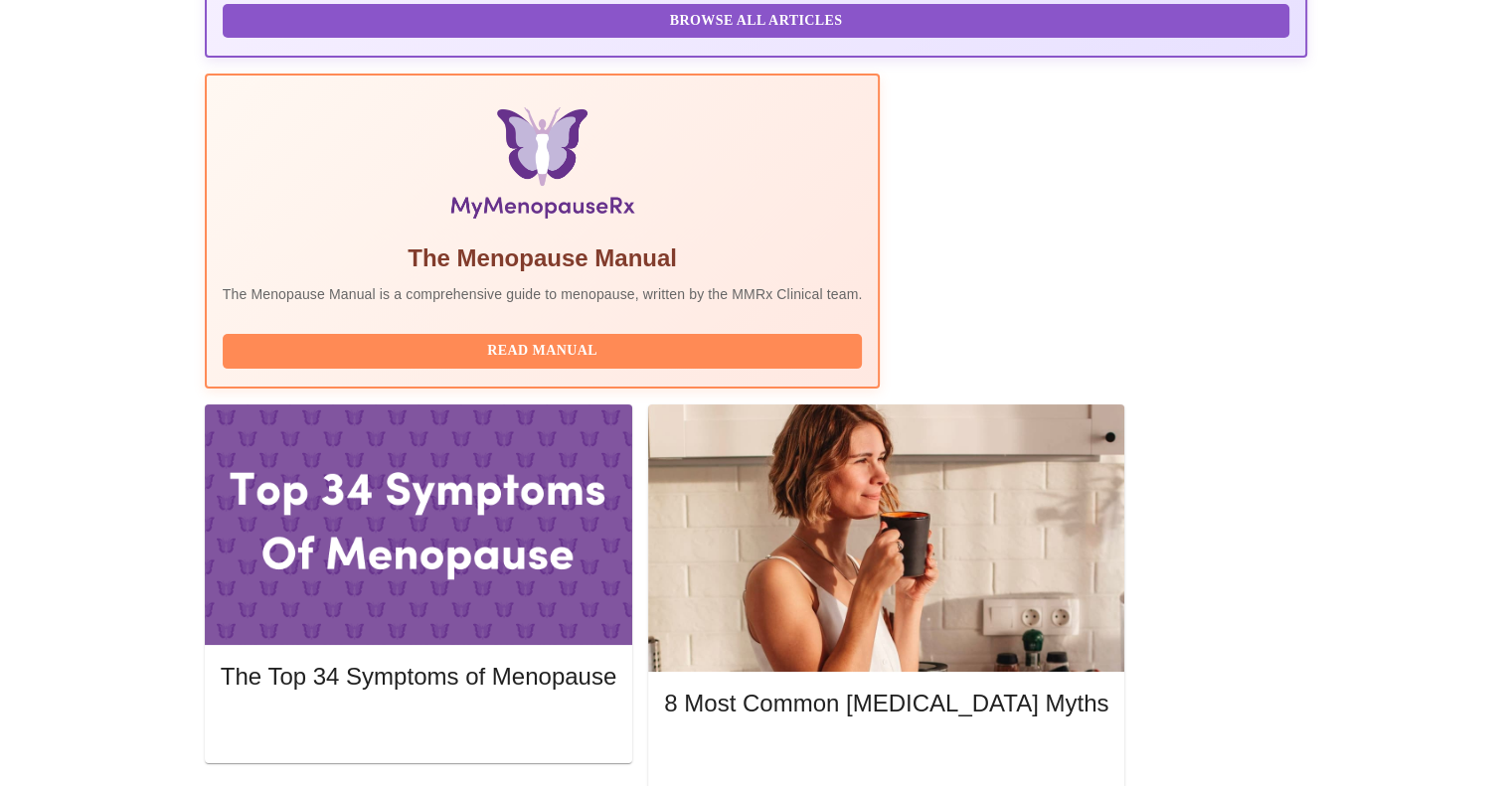 scroll, scrollTop: 596, scrollLeft: 0, axis: vertical 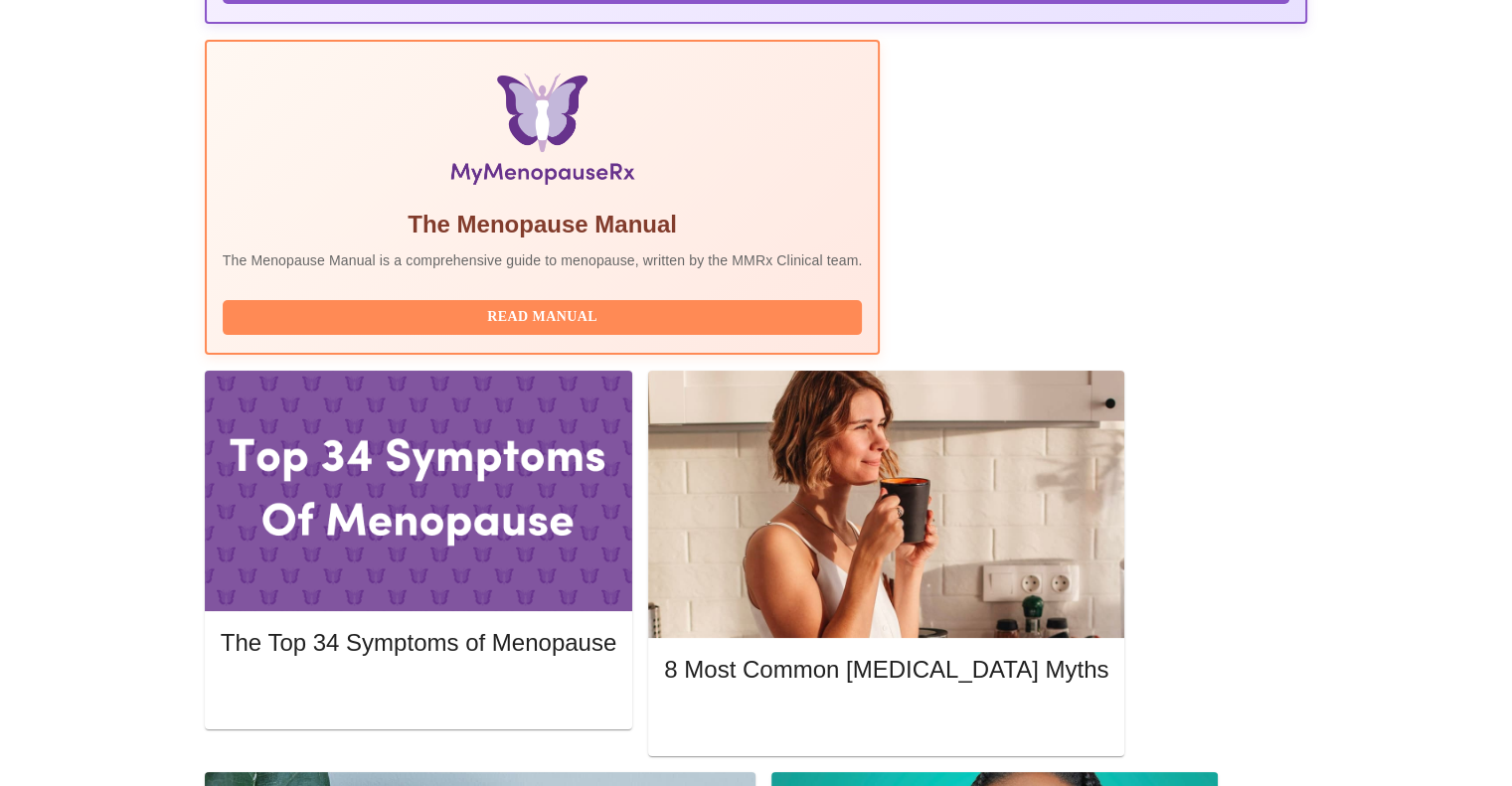 click 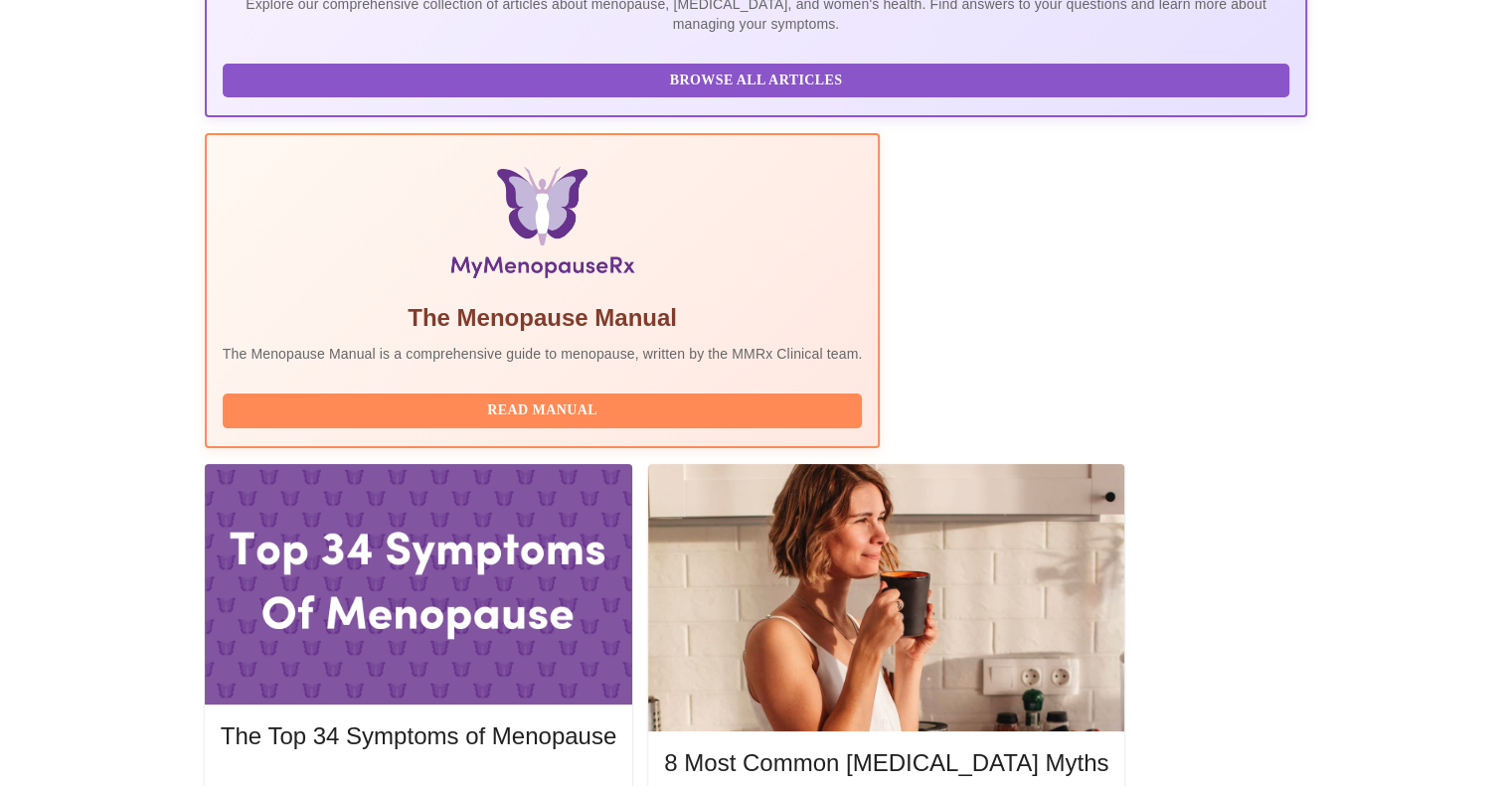 scroll, scrollTop: 0, scrollLeft: 0, axis: both 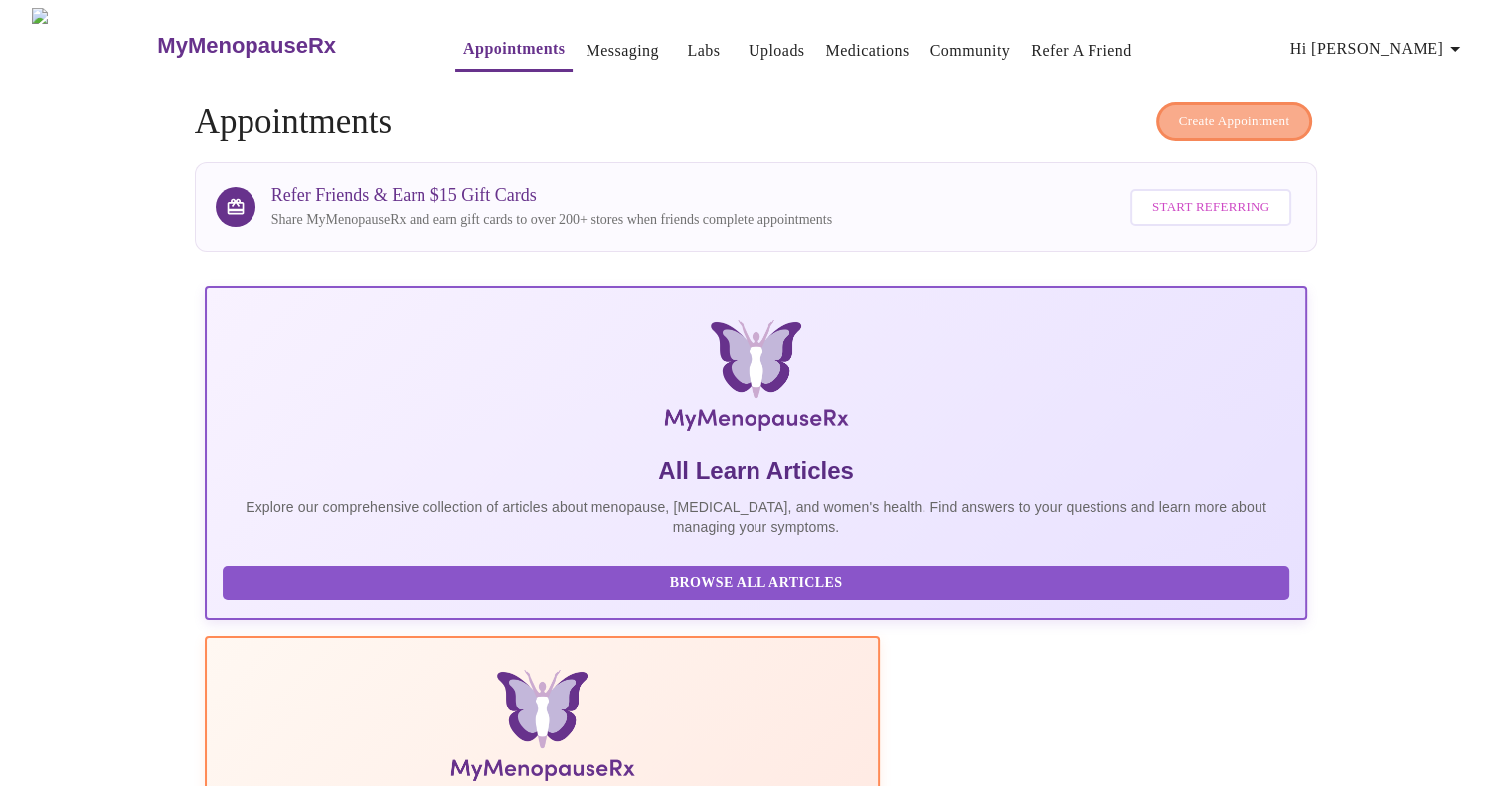 click on "Create Appointment" at bounding box center [1235, 121] 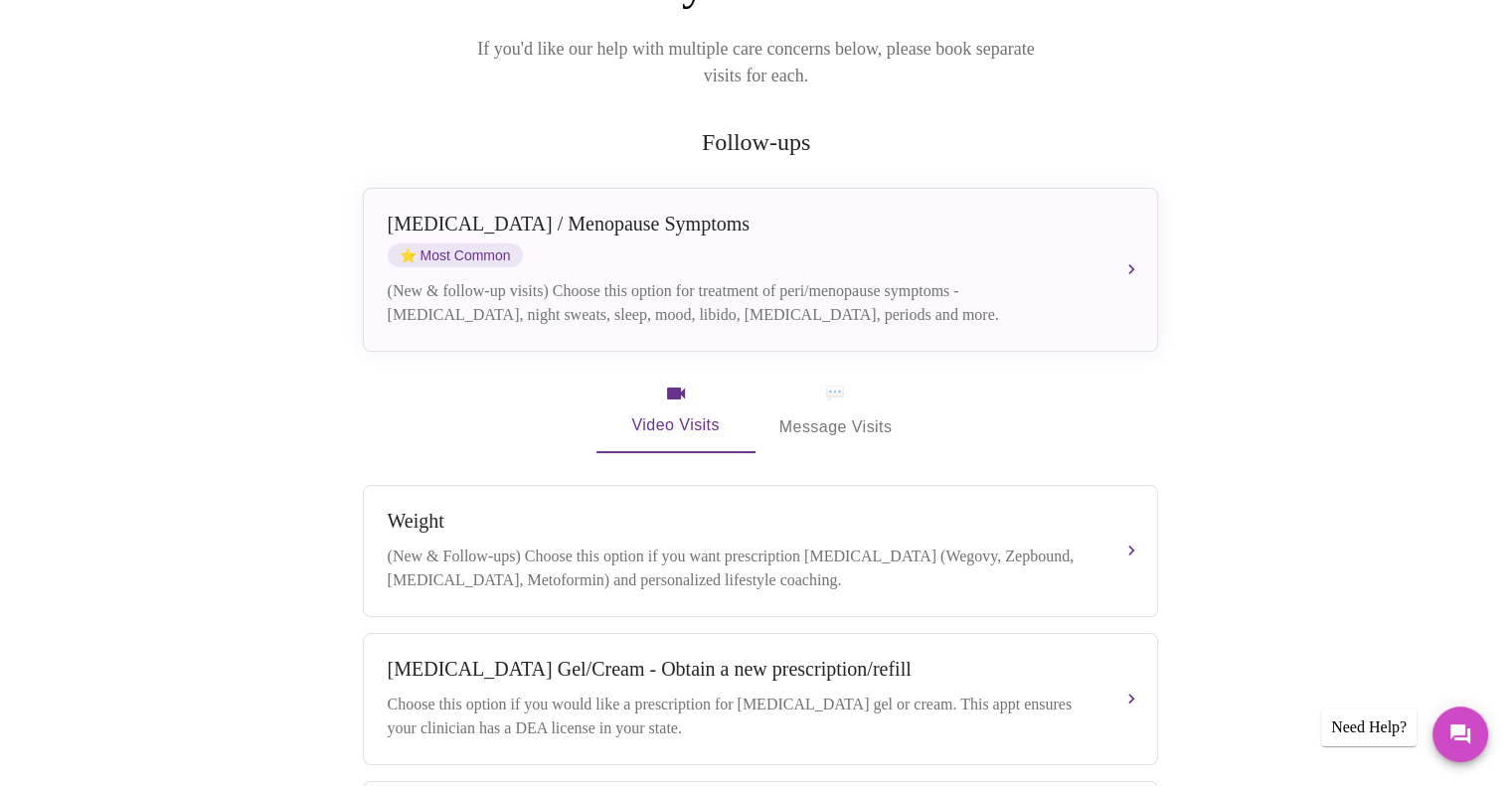 scroll, scrollTop: 298, scrollLeft: 0, axis: vertical 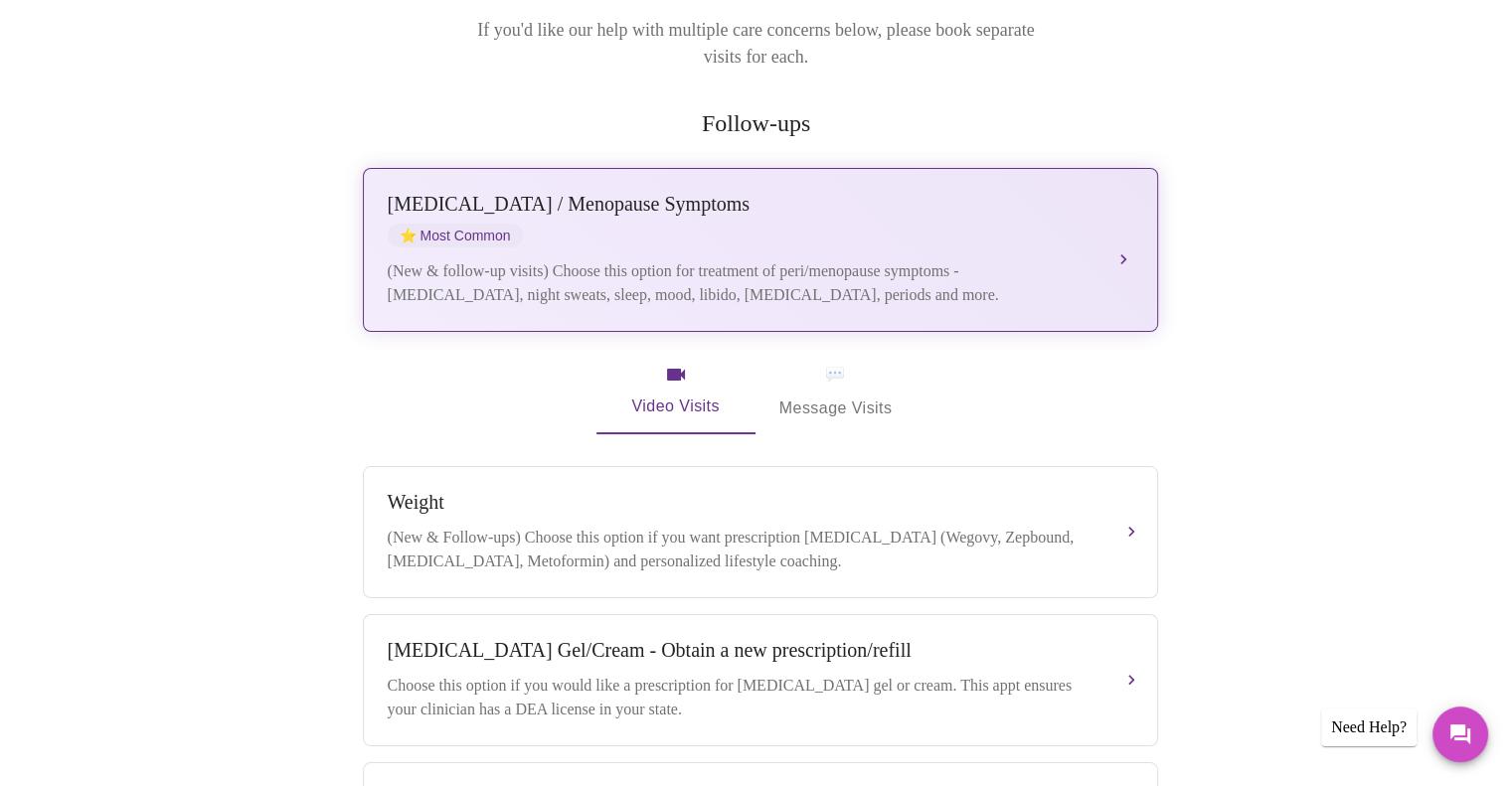click on "⭐  Most Common" at bounding box center (455, 236) 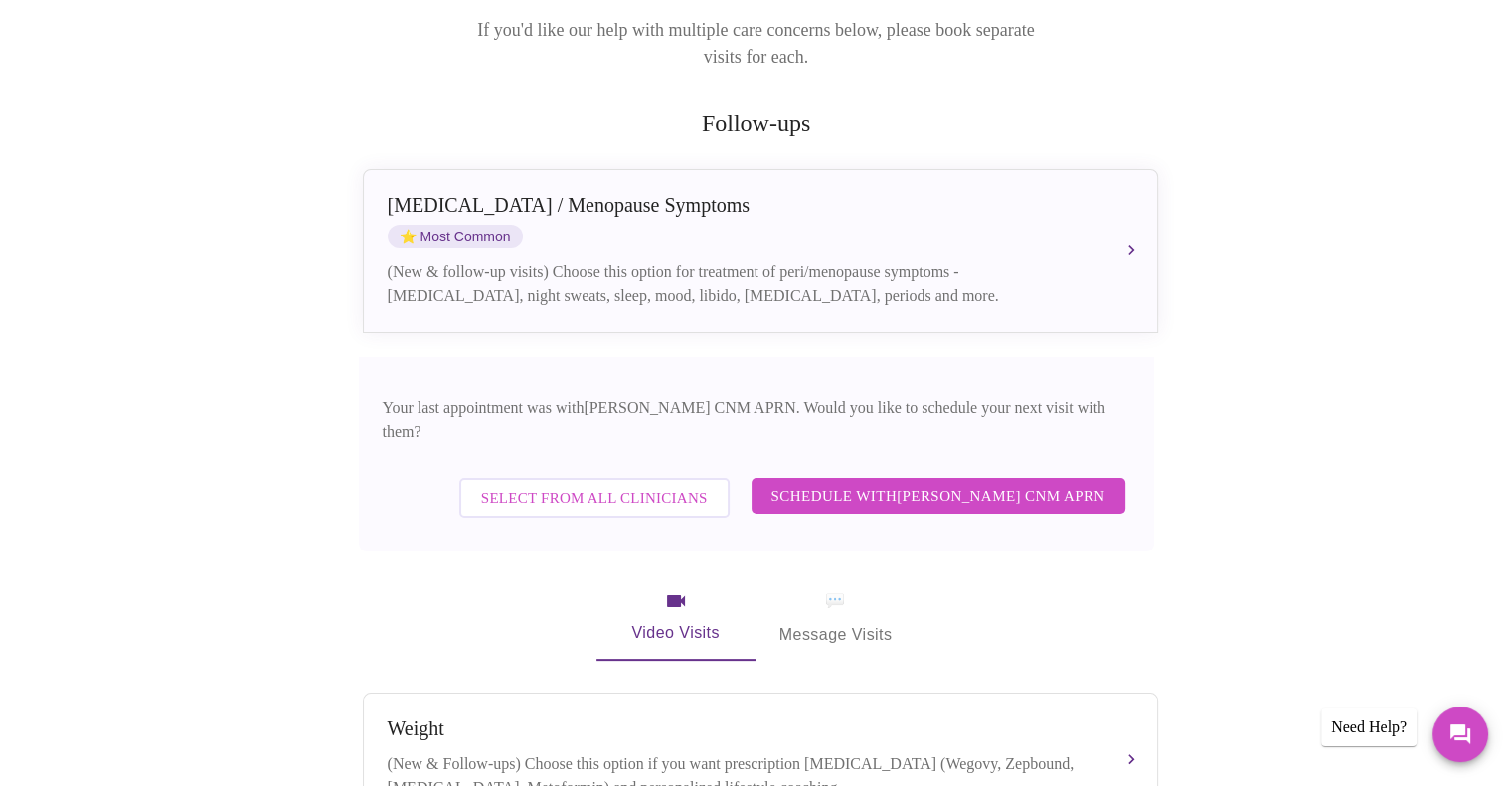 click on "Schedule with  Kelly Ellis CNM APRN" at bounding box center (938, 496) 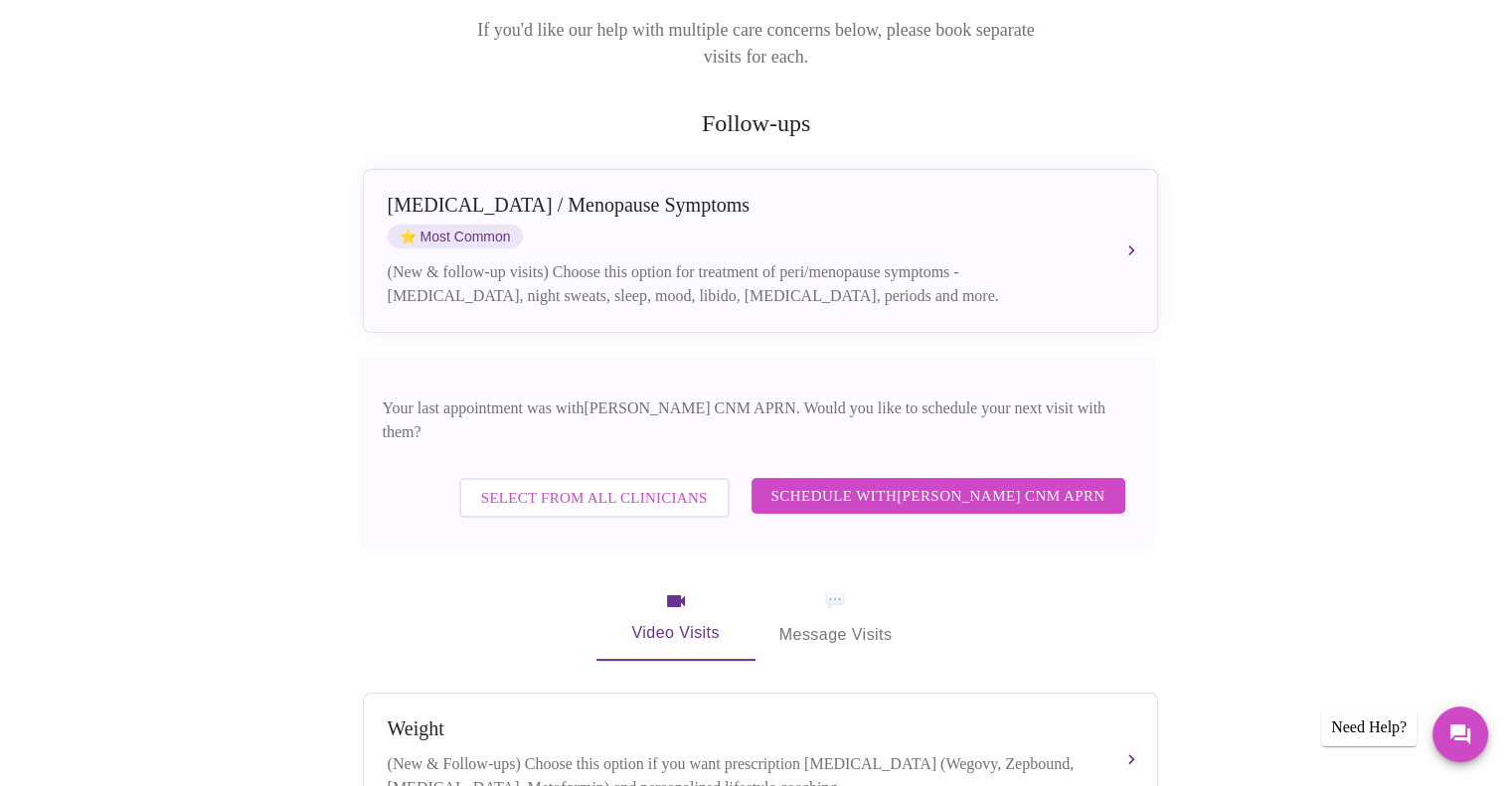 scroll, scrollTop: 0, scrollLeft: 0, axis: both 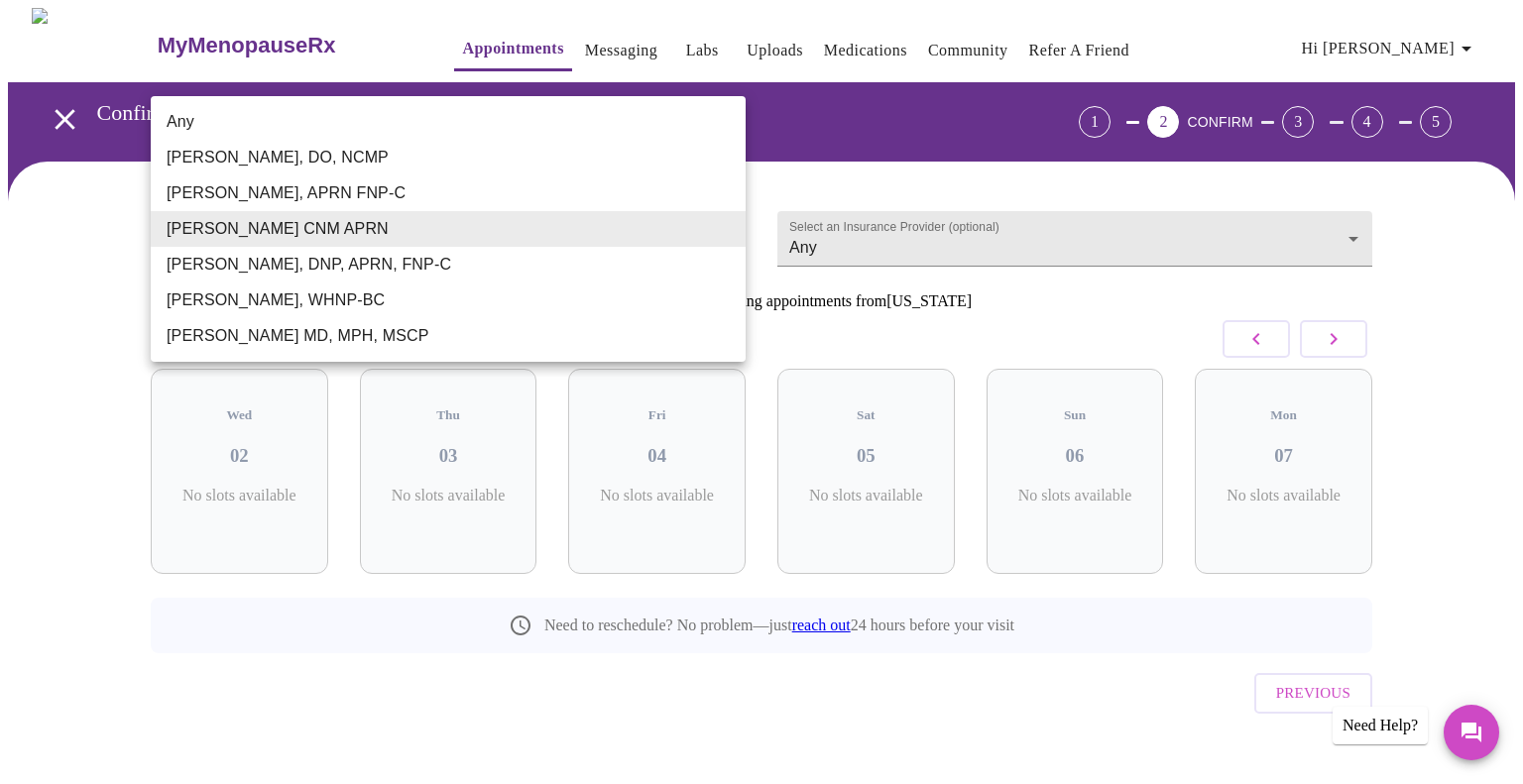 click on "MyMenopauseRx Appointments Messaging Labs Uploads Medications Community Refer a Friend Hi Tonya   Confirm appointment time 1 2 CONFIRM 3 4 5 Select a Provider (optional) Kelly Ellis CNM APRN Kelly Ellis CNM APRN Select an Insurance Provider (optional) Any Any 2  Patients  currently booking appointments from  Kentucky July 2025 Wed 02 No slots available Thu 03 No slots available Fri 04 No slots available Sat 05 No slots available Sun 06 No slots available Mon 07 No slots available Need to reschedule? No problem—just  reach out  24 hours before your visit Previous Need Help? Settings Billing Invoices Log out Any Barbra S Hanna, DO, NCMP Kelly Perisin, APRN FNP-C Kelly Ellis CNM APRN Jillian Montefusco, DNP, APRN, FNP-C Meghan Matz, WHNP-BC Vadim Gelman MD, MPH, MSCP" at bounding box center [762, 410] 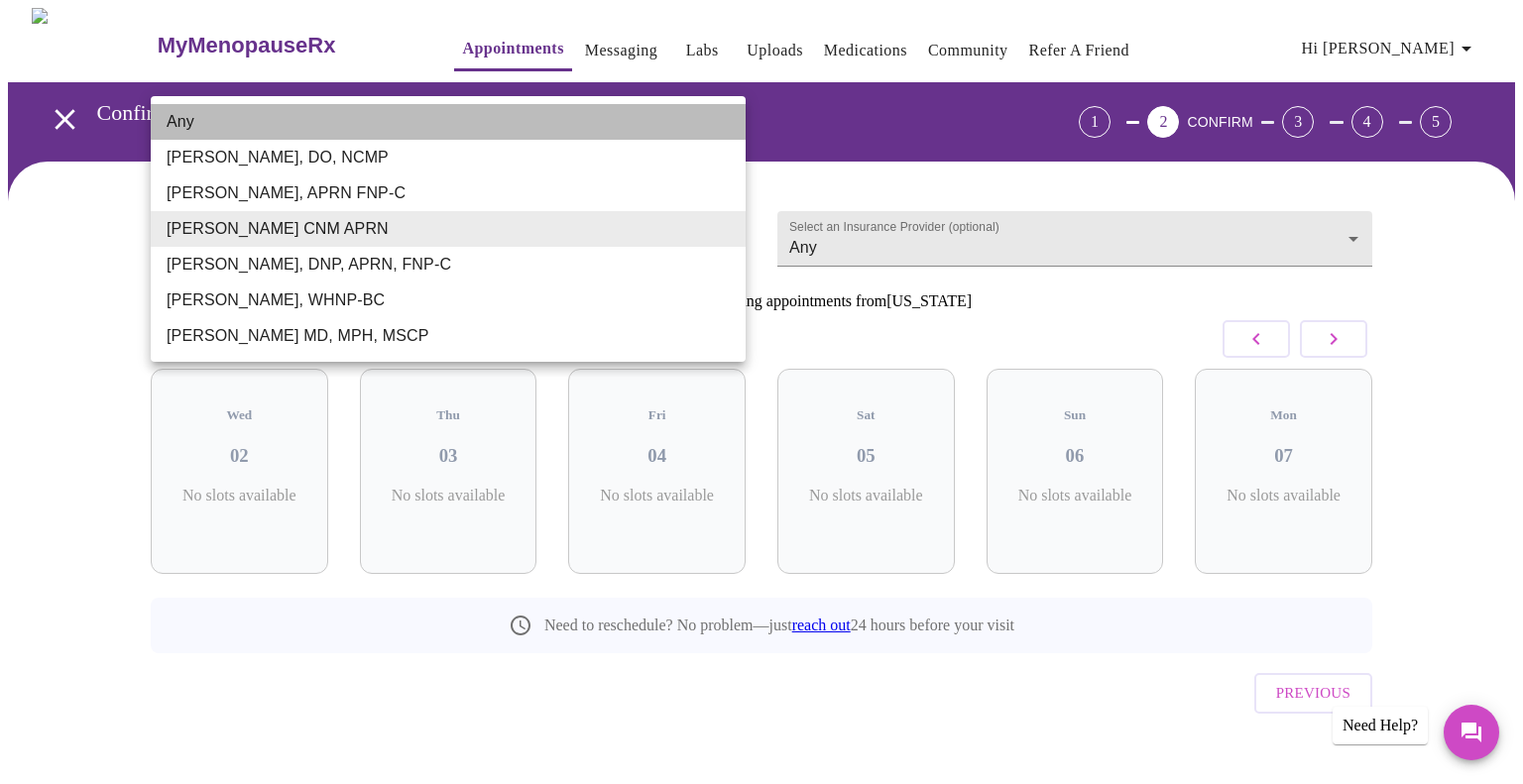 click on "Any" at bounding box center [448, 122] 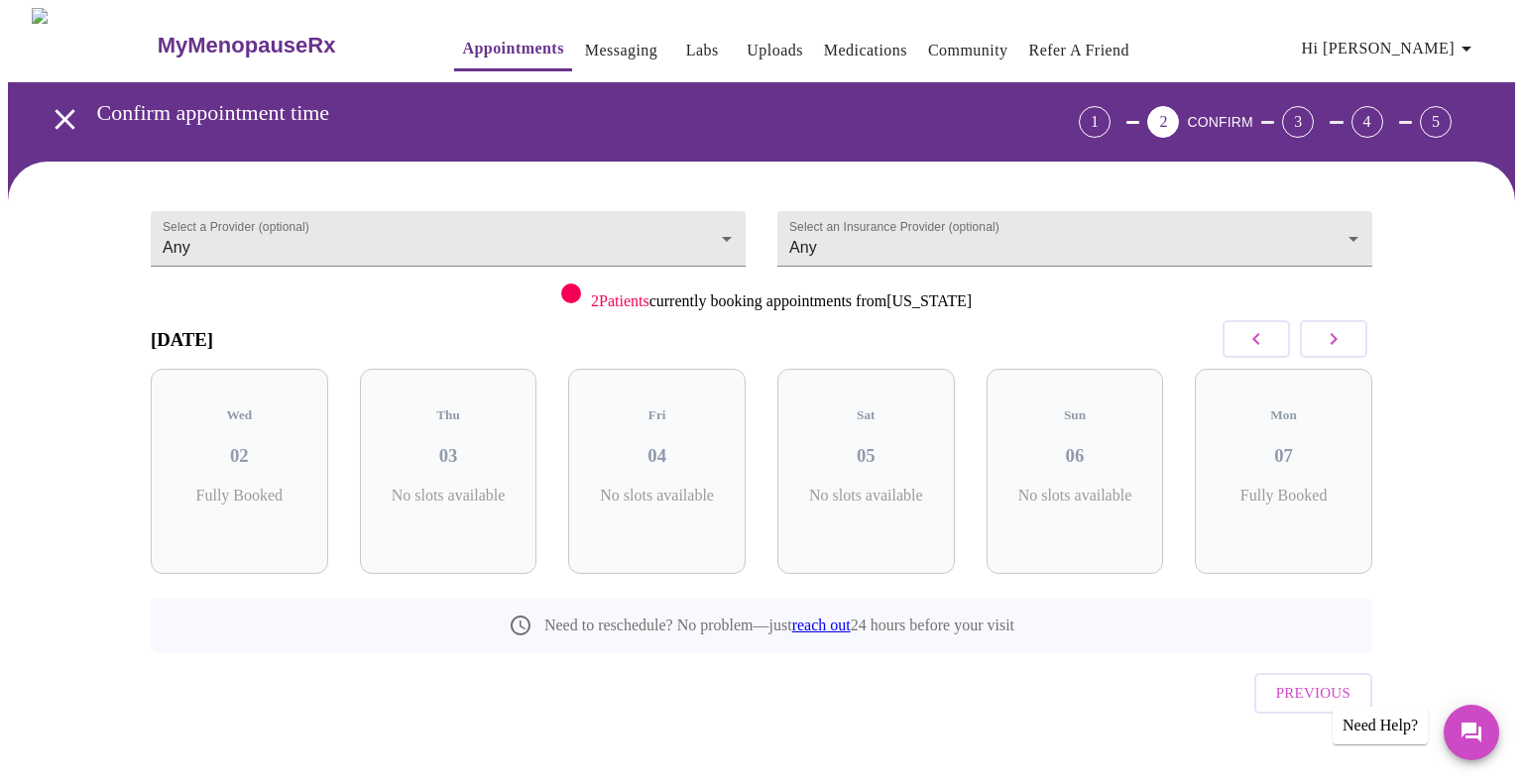 click on "1" at bounding box center [1095, 122] 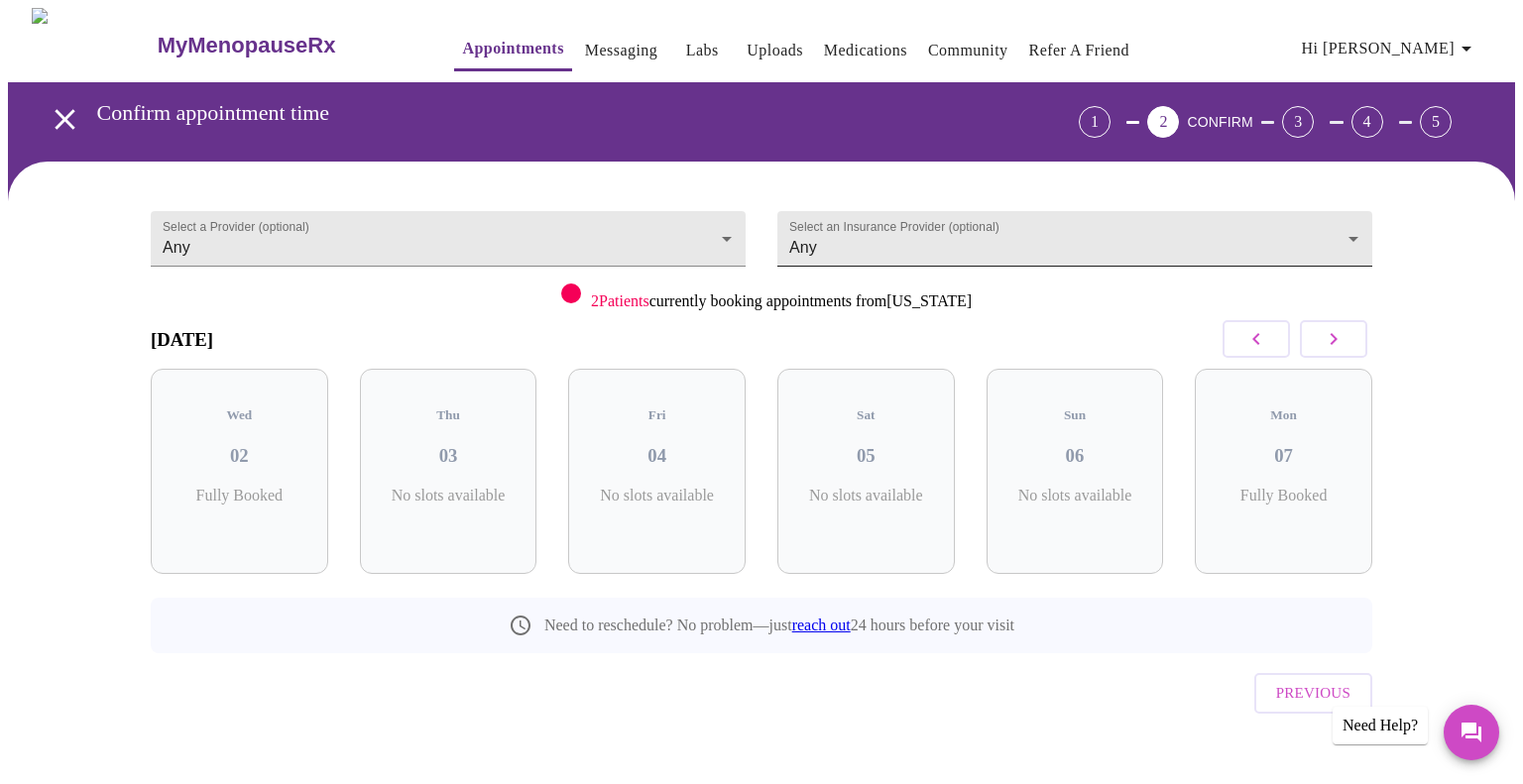 click on "MyMenopauseRx Appointments Messaging Labs Uploads Medications Community Refer a Friend Hi Tonya   Confirm appointment time 1 2 CONFIRM 3 4 5 Select a Provider (optional) Any Any Select an Insurance Provider (optional) Any Any 2  Patients  currently booking appointments from  Kentucky July 2025 Wed 02 Fully Booked Thu 03 No slots available Fri 04 No slots available Sat 05 No slots available Sun 06 No slots available Mon 07 Fully Booked Need to reschedule? No problem—just  reach out  24 hours before your visit Previous Need Help? Settings Billing Invoices Log out" at bounding box center (762, 410) 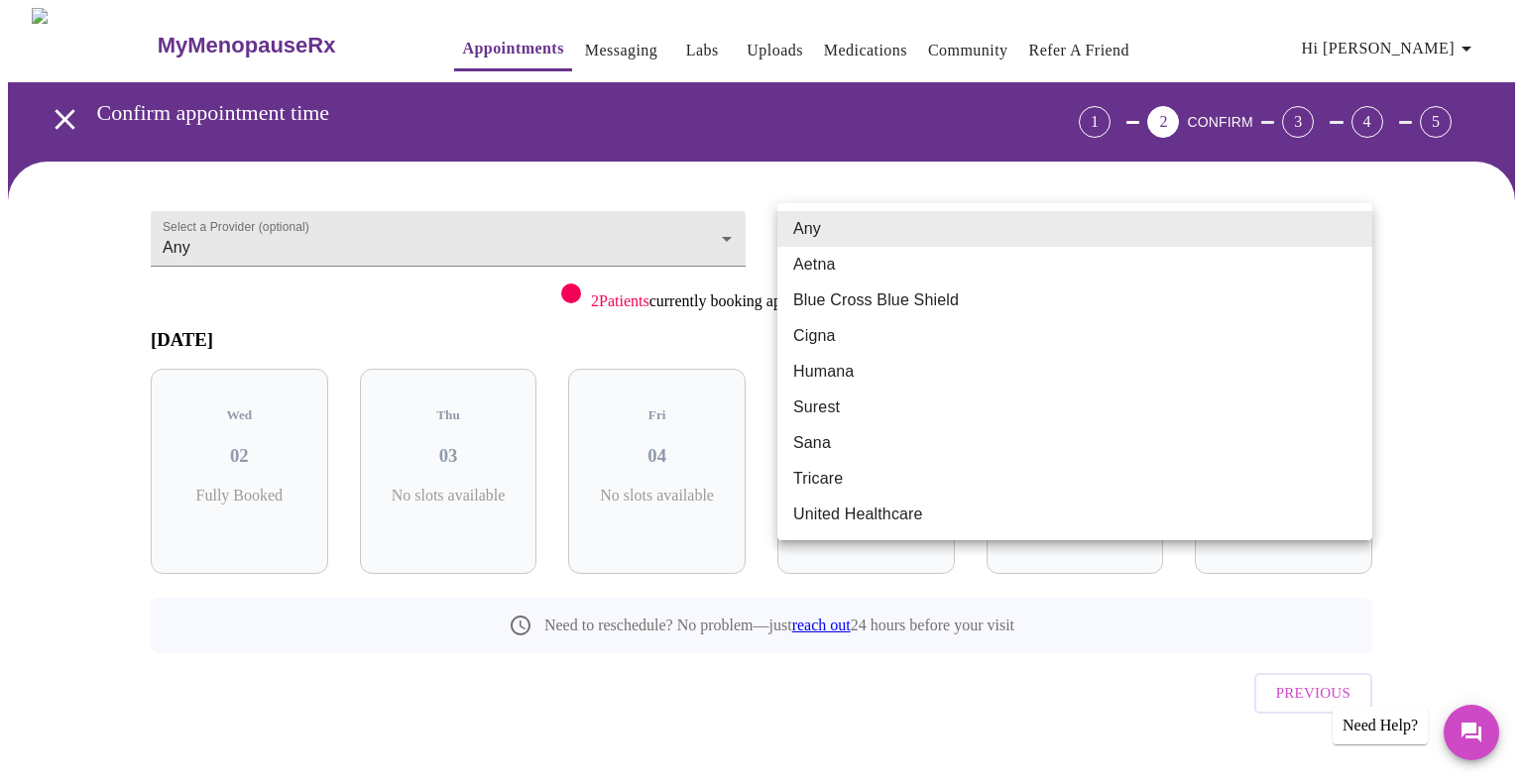 click at bounding box center (762, 392) 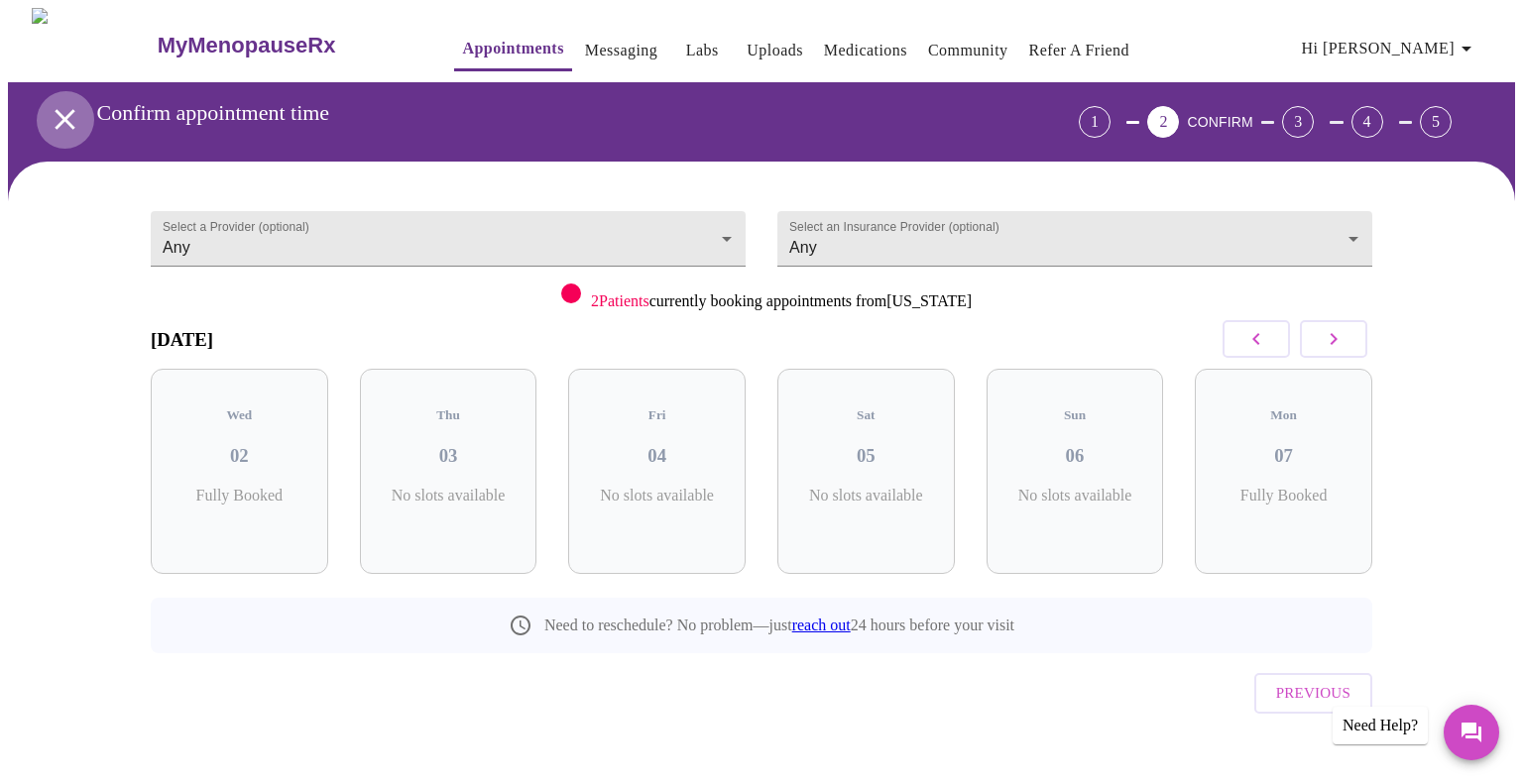 click 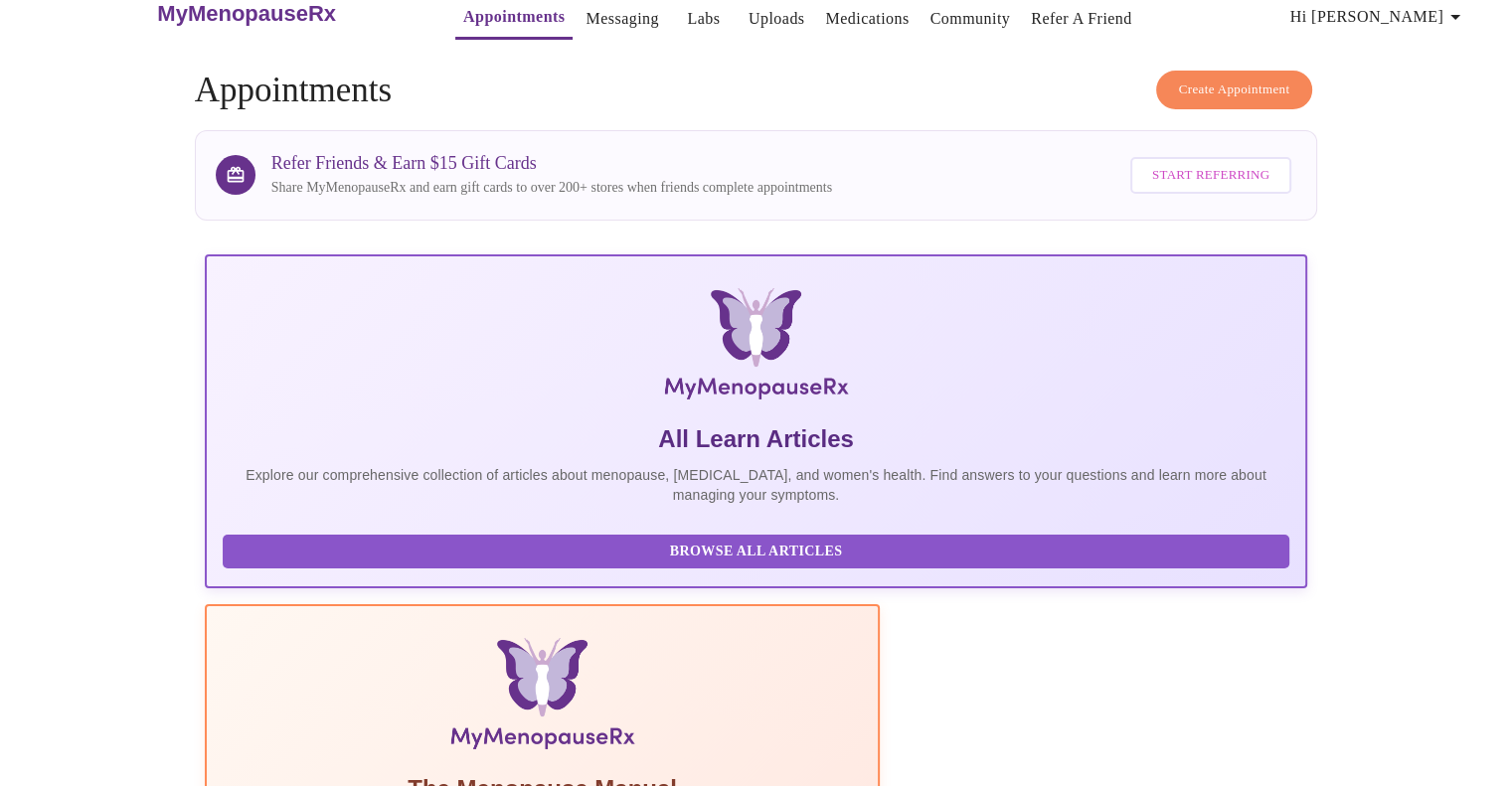 scroll, scrollTop: 0, scrollLeft: 0, axis: both 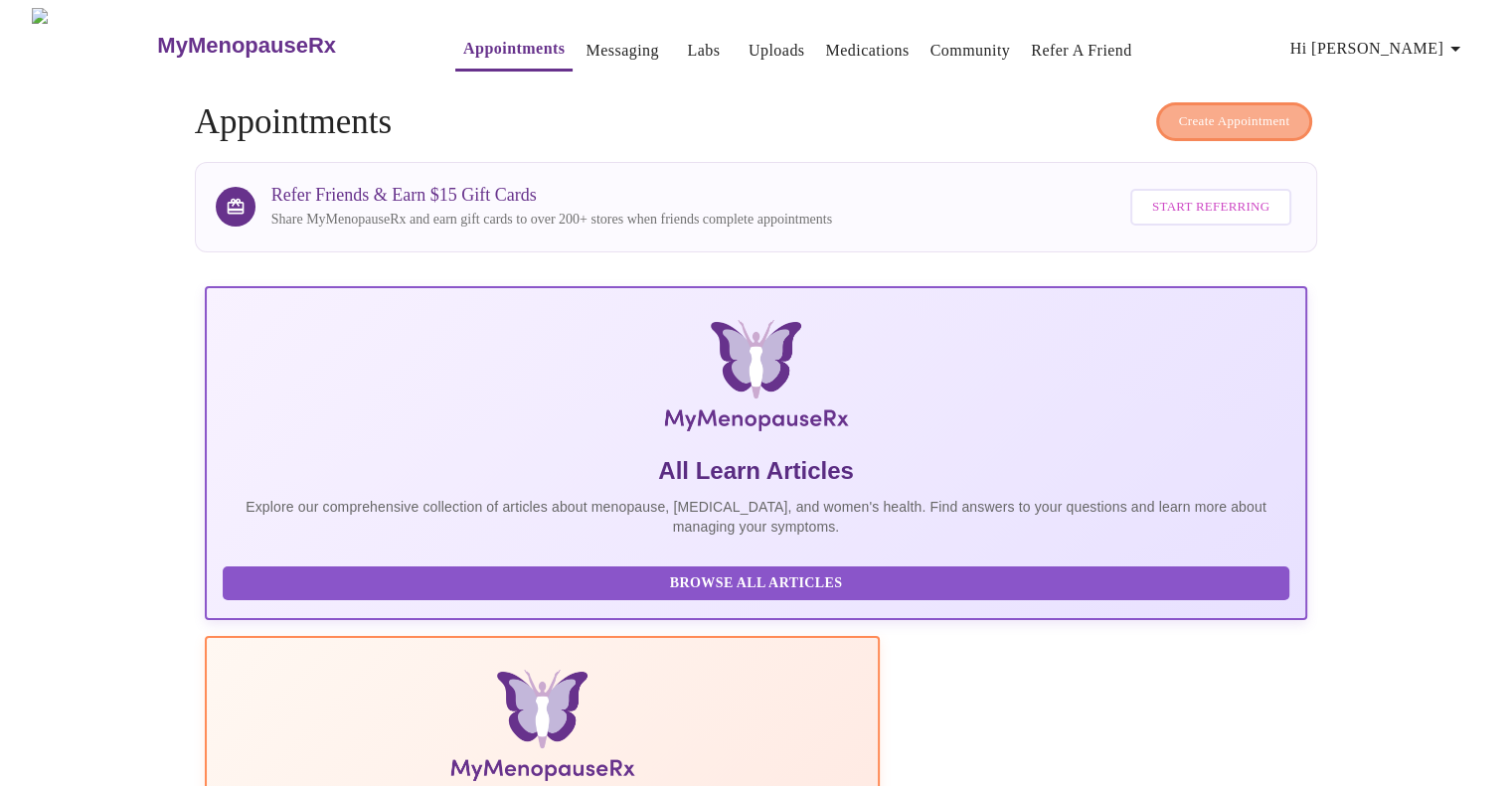 click on "Create Appointment" at bounding box center [1235, 121] 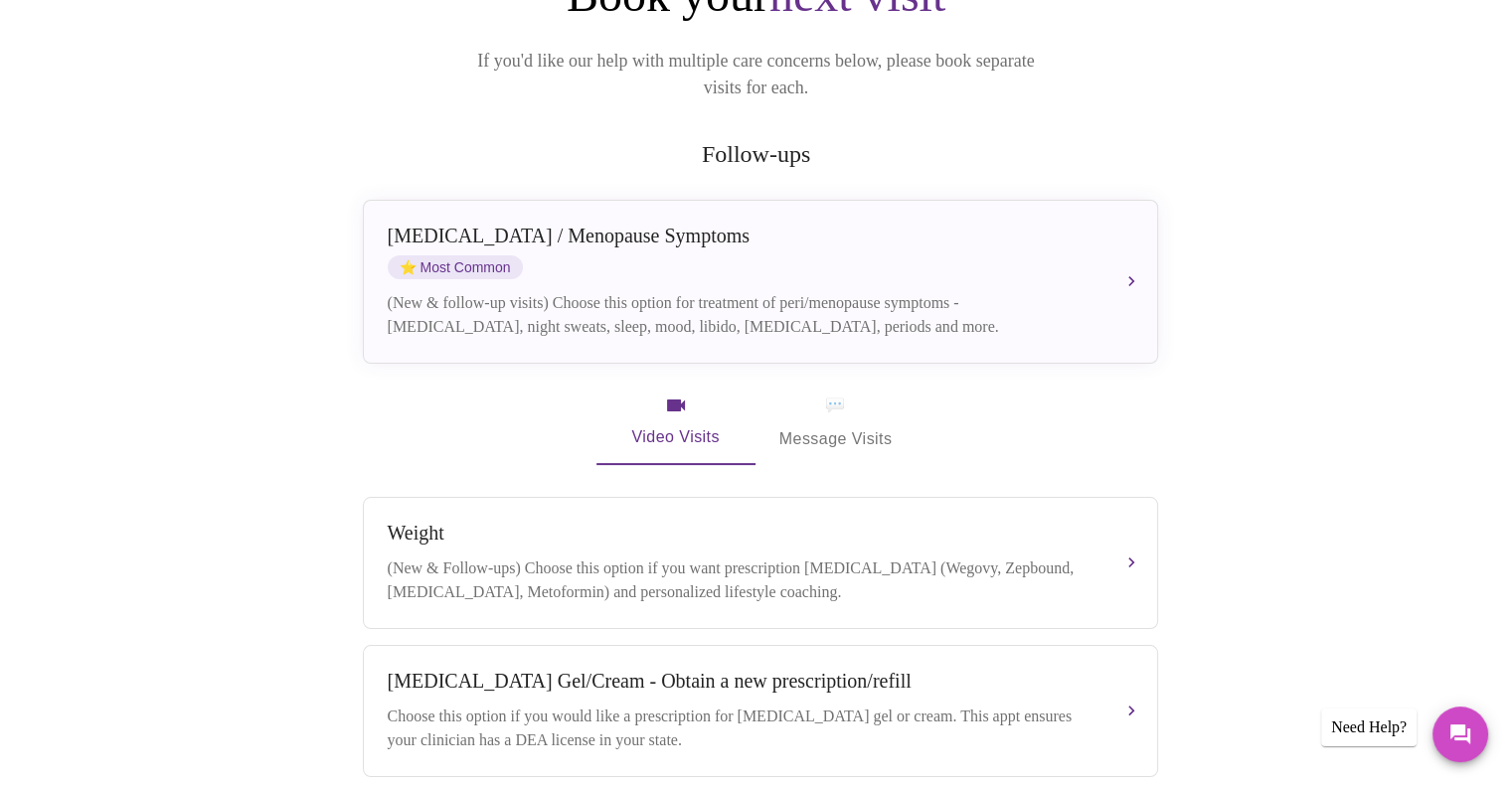 scroll, scrollTop: 298, scrollLeft: 0, axis: vertical 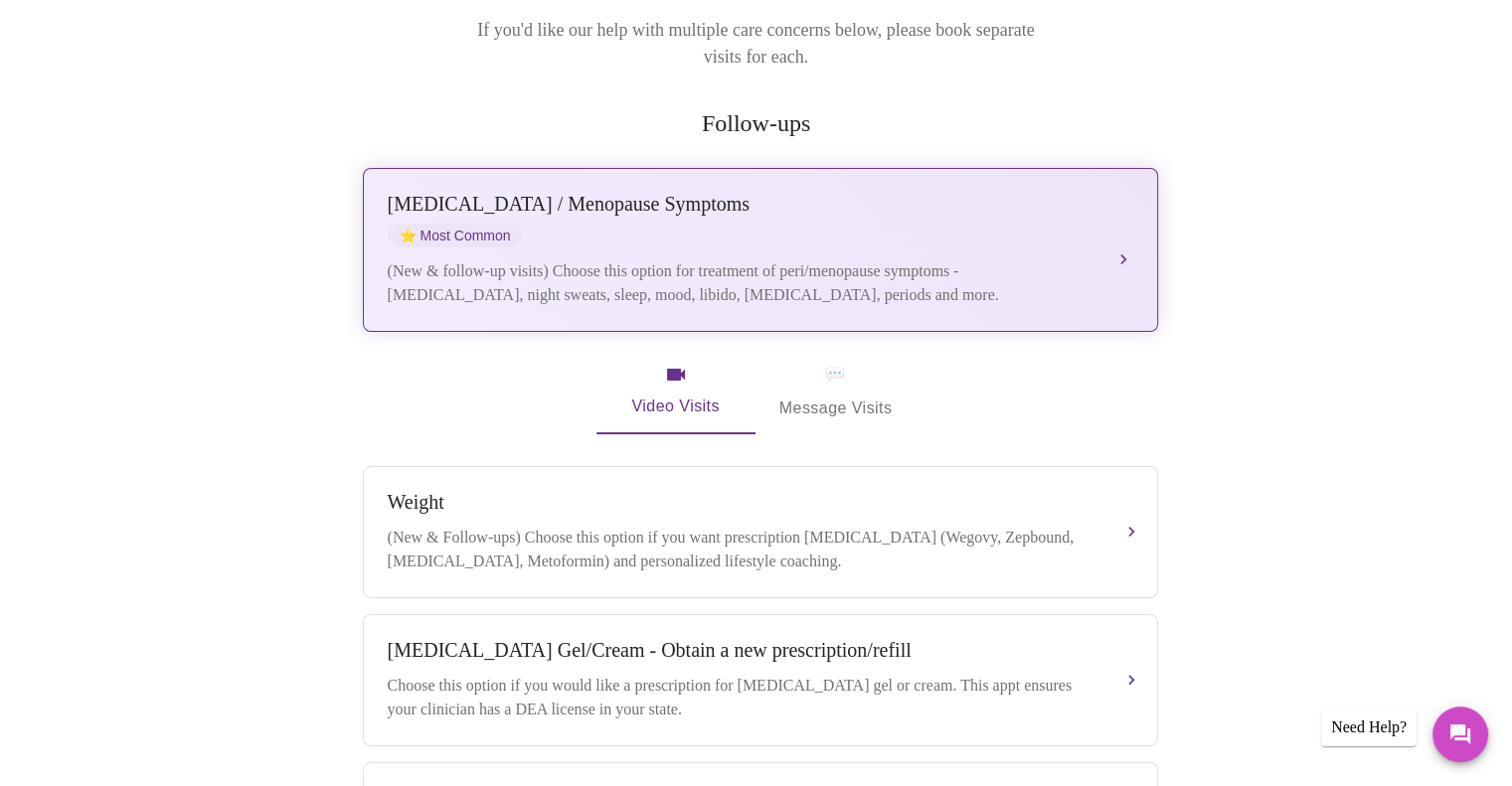 click on "⭐  Most Common" at bounding box center (455, 236) 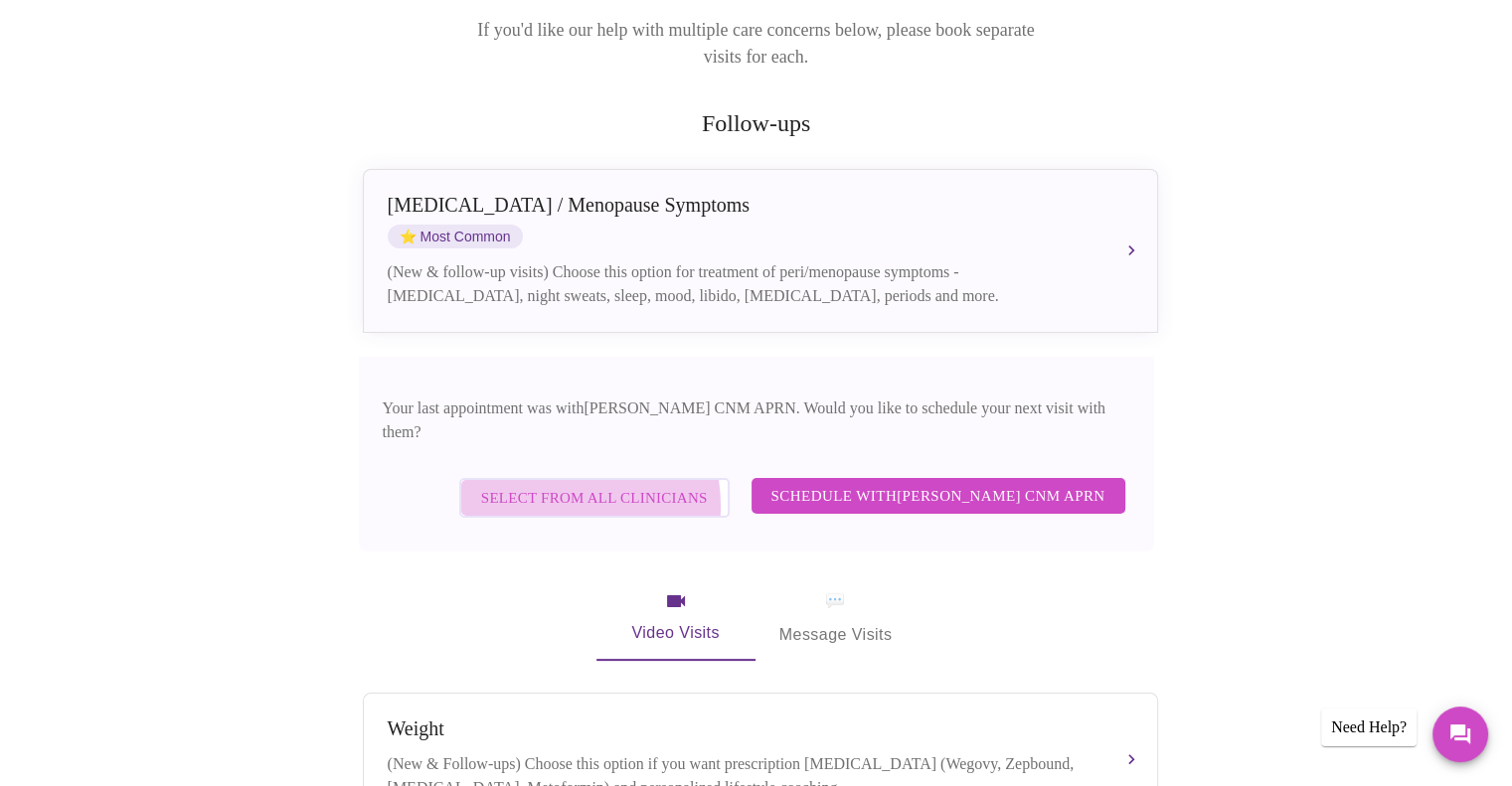 click on "Select from All Clinicians" at bounding box center [594, 498] 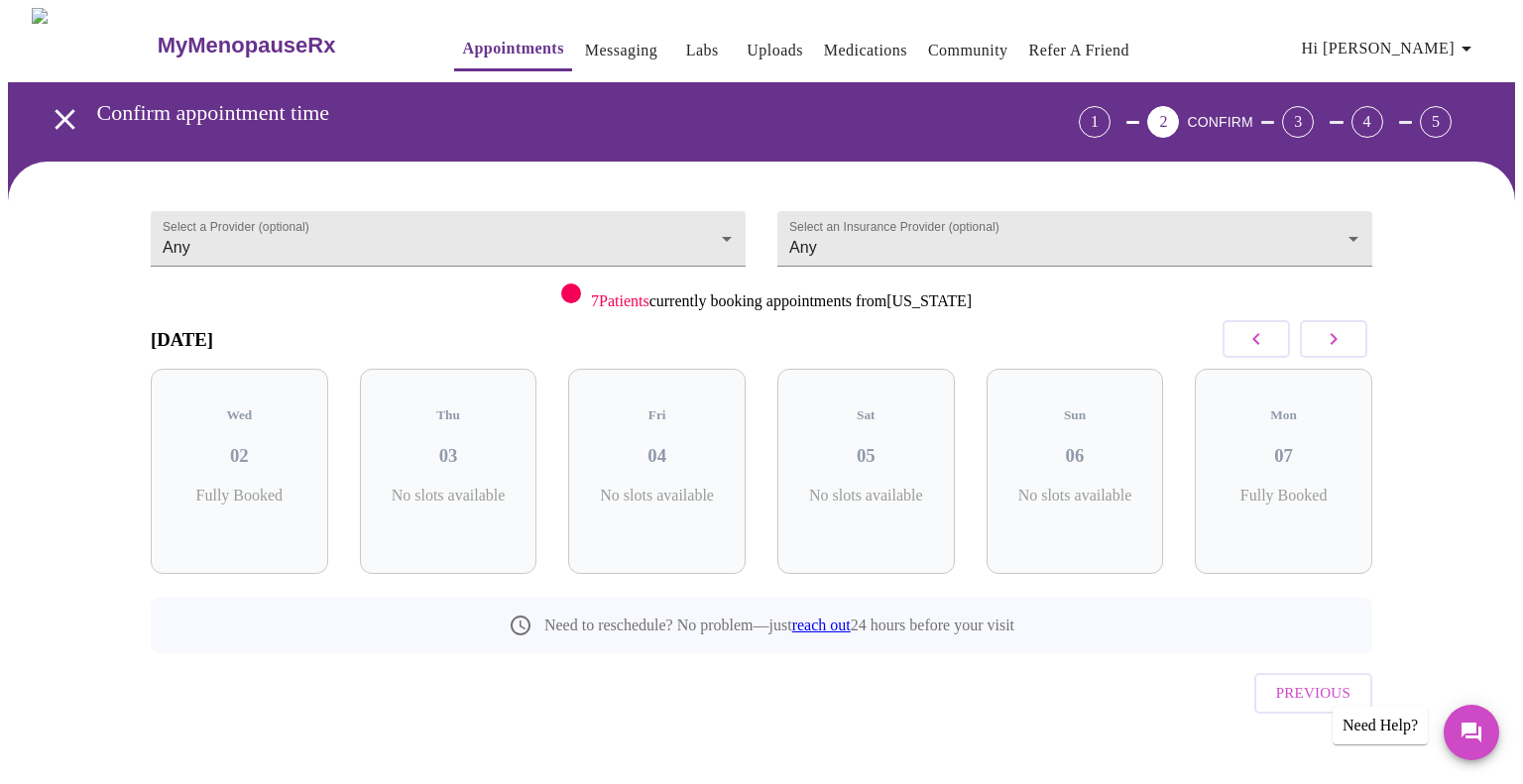 click 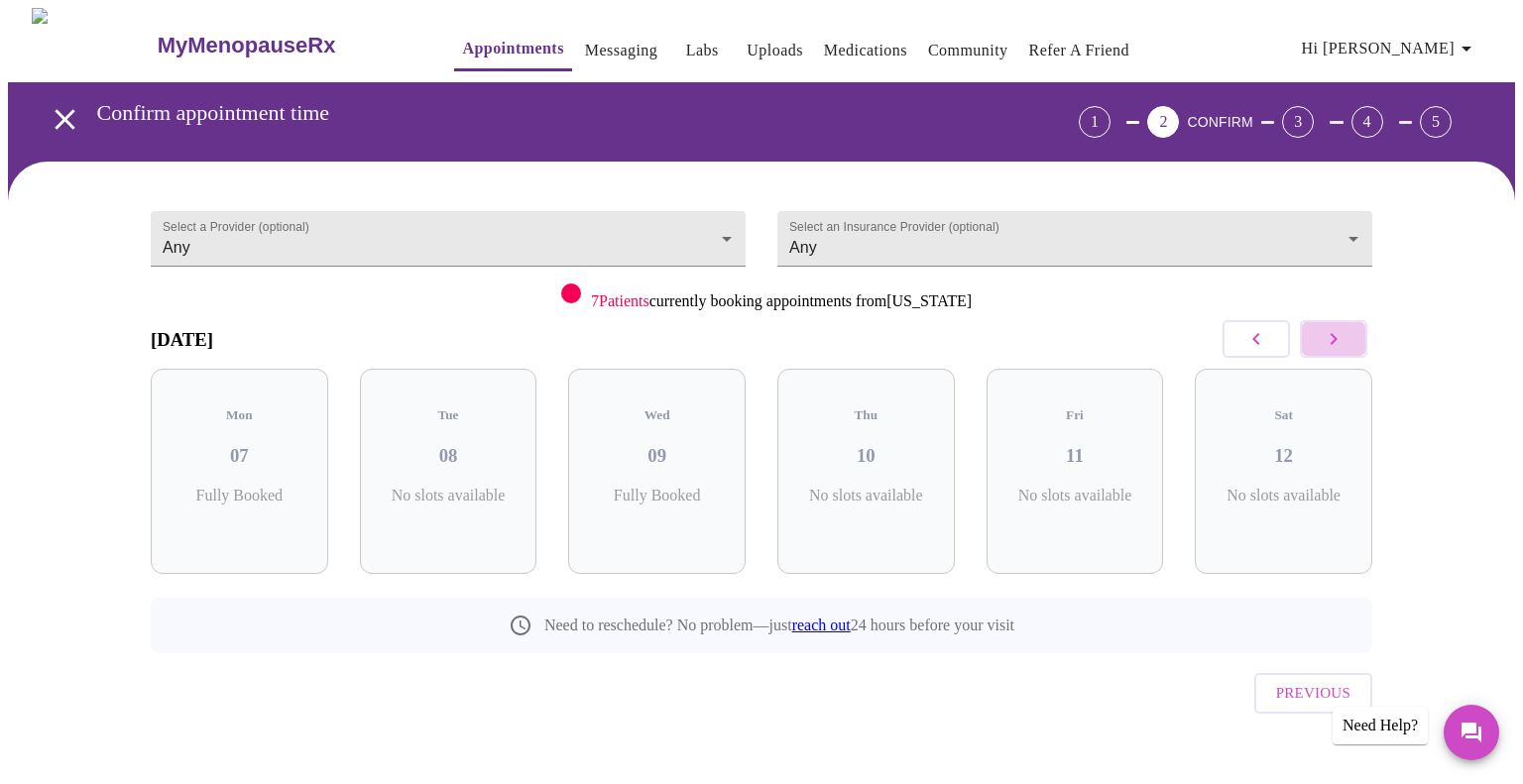 click 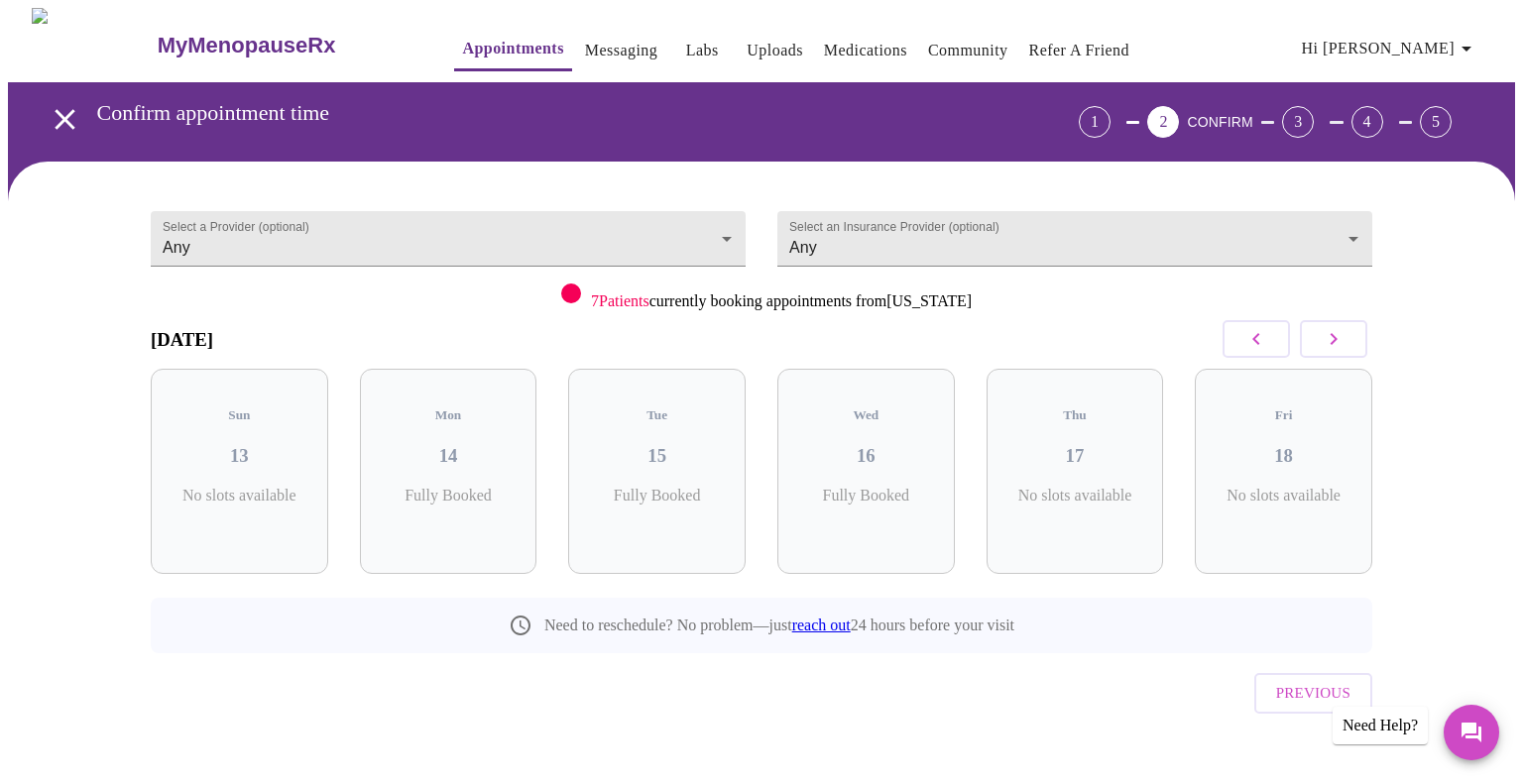 click 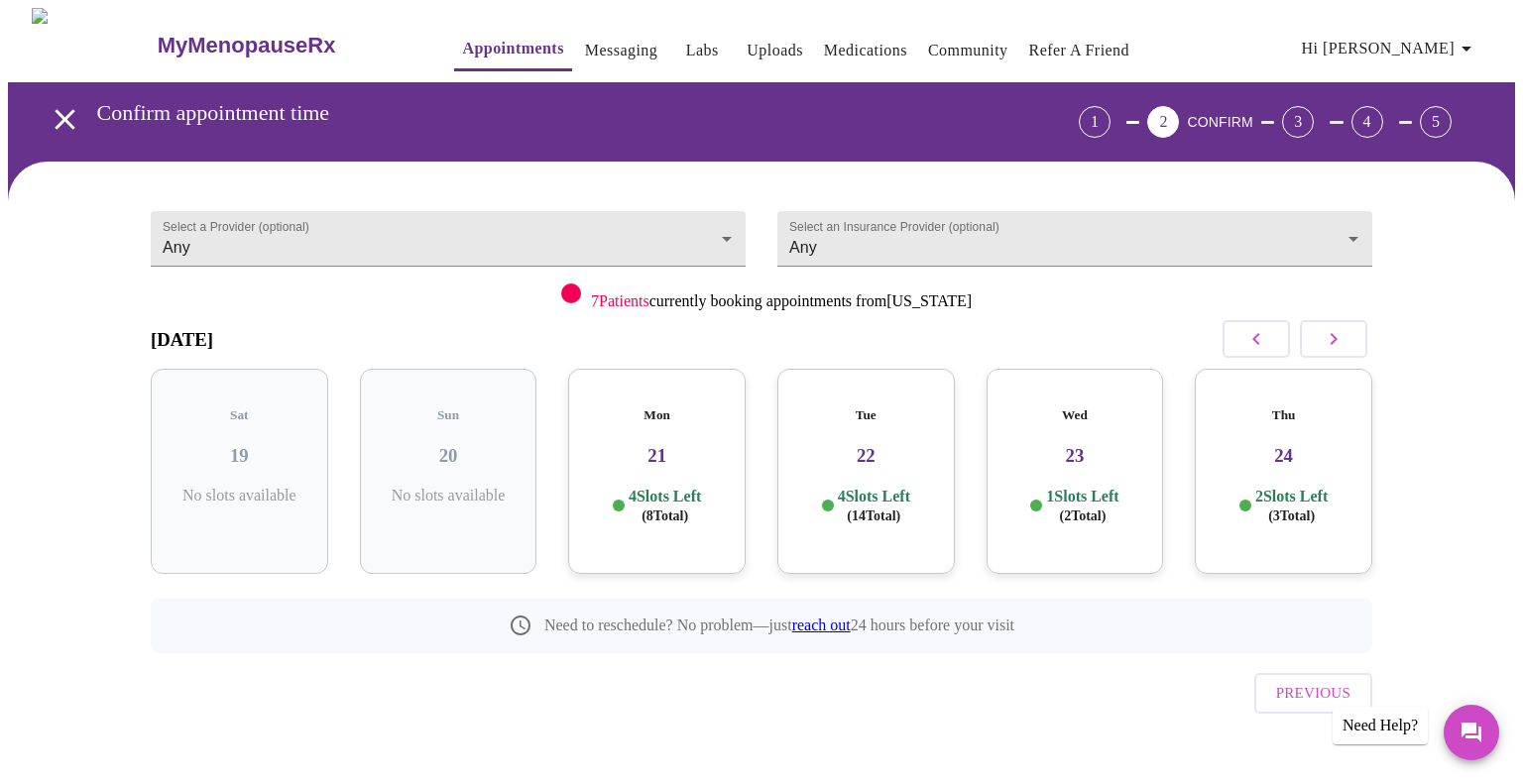 click on "21" at bounding box center [656, 456] 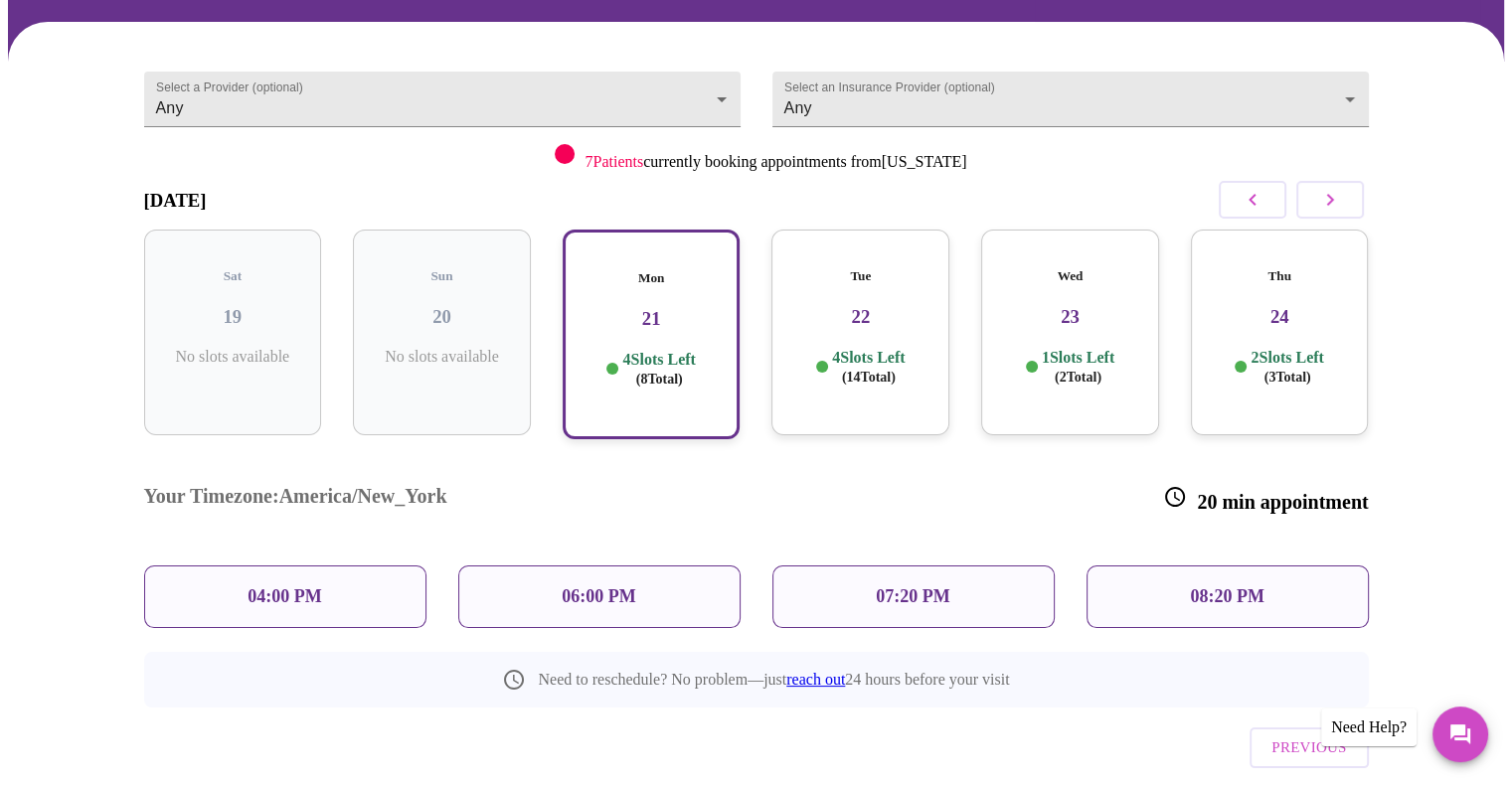 scroll, scrollTop: 154, scrollLeft: 0, axis: vertical 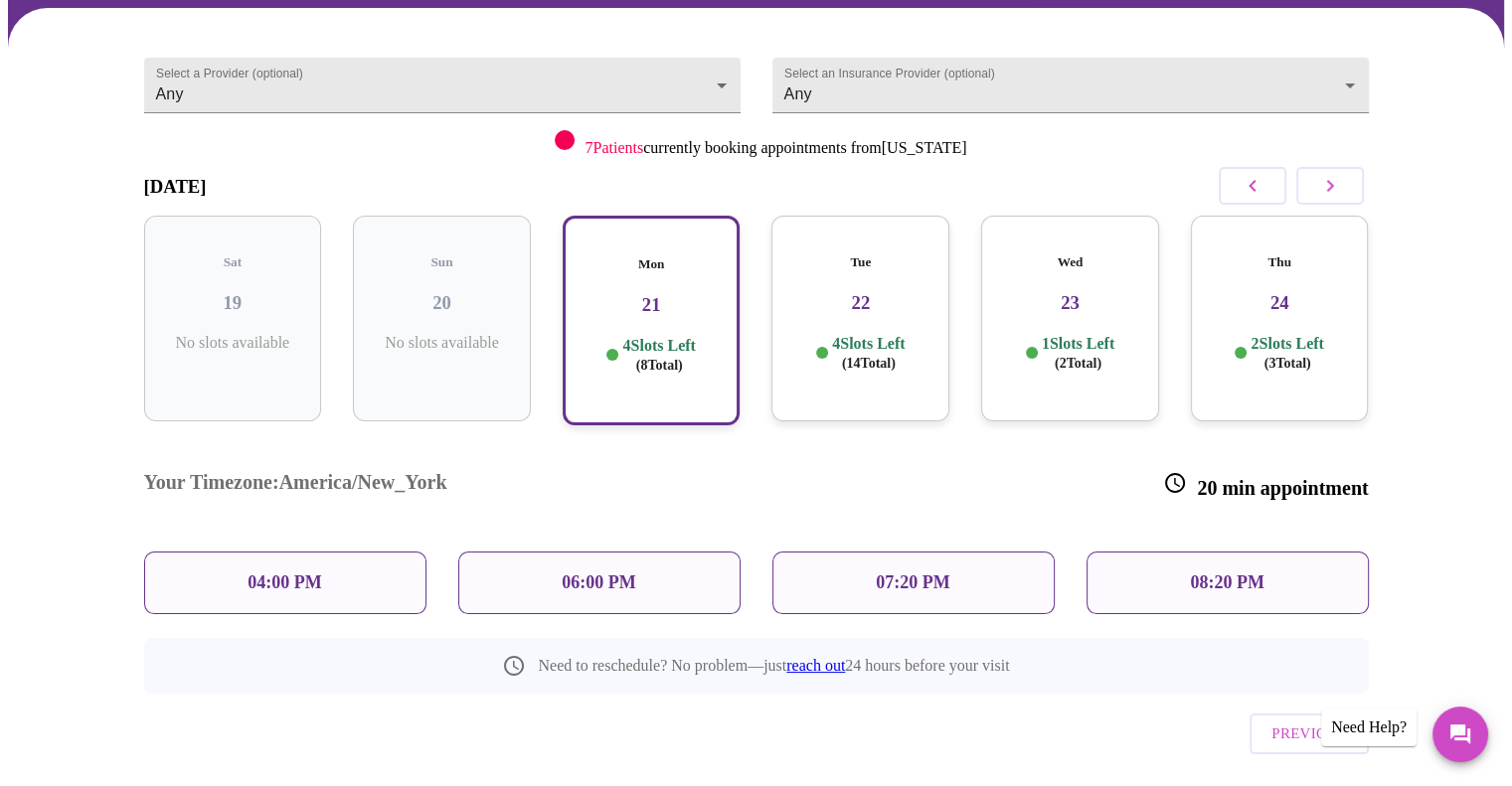 click on "Tue 22 4  Slots Left ( 14  Total)" at bounding box center [860, 318] 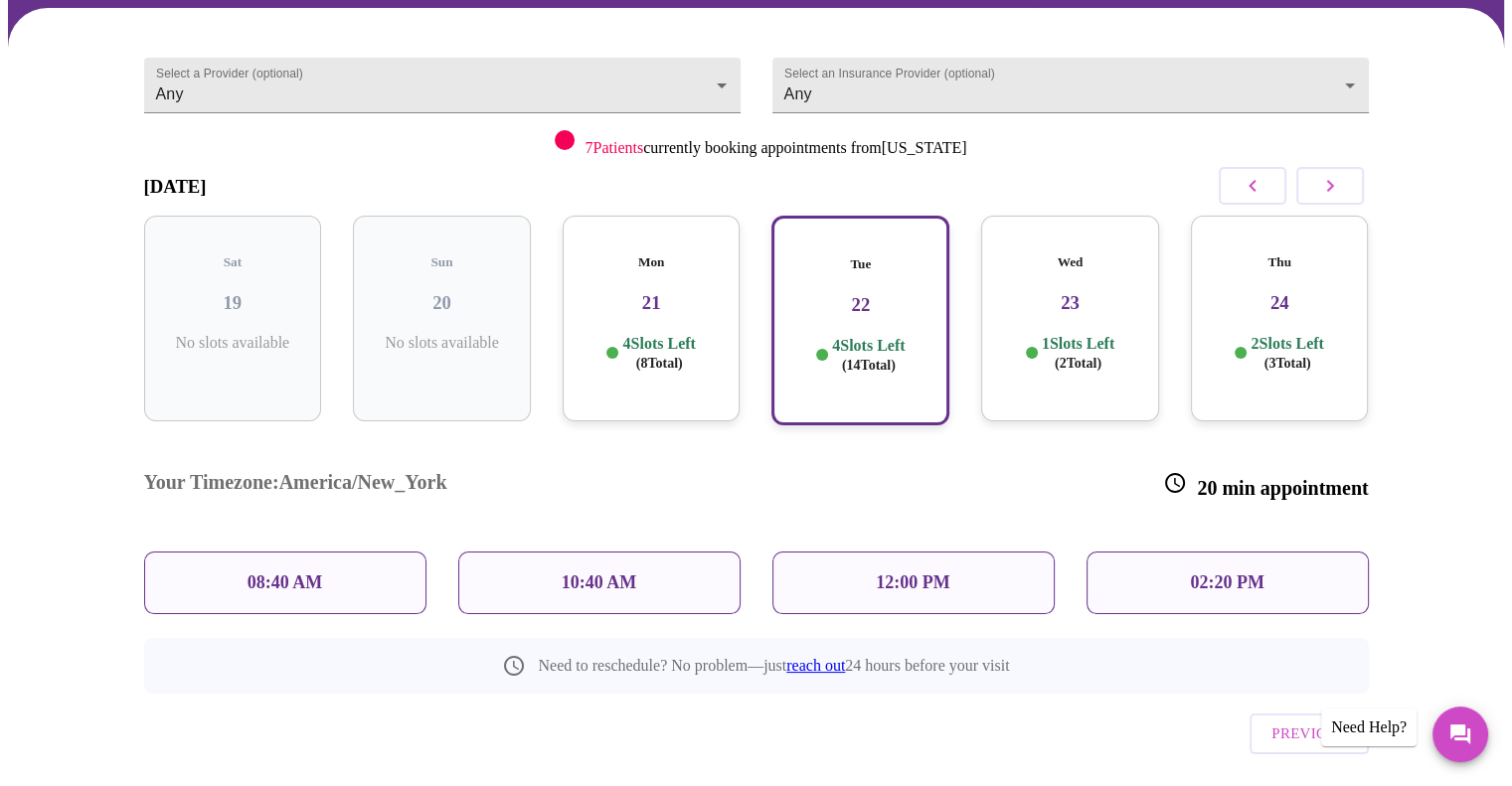 click on "23" at bounding box center (1070, 303) 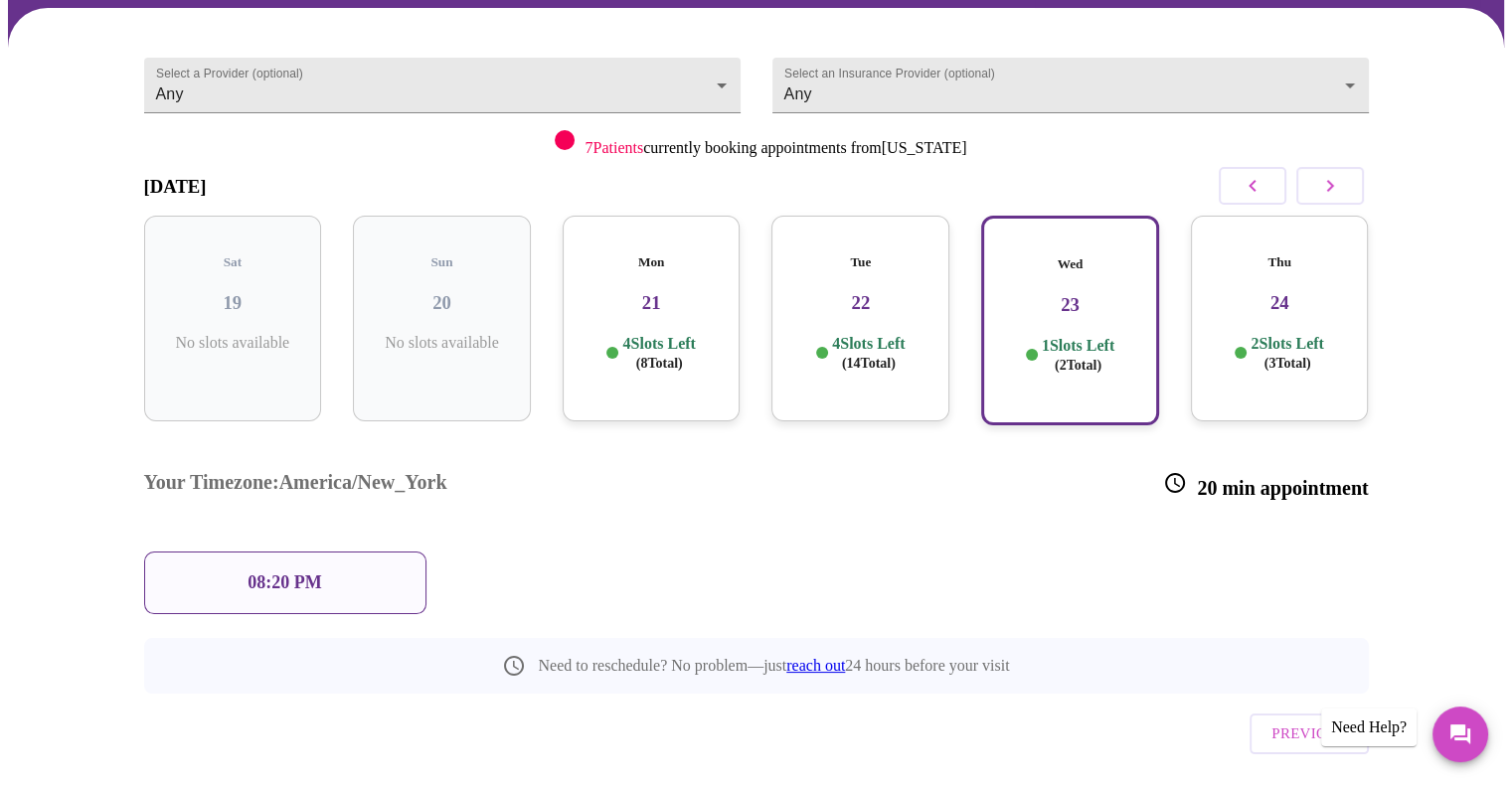 click on "Tue 22 4  Slots Left ( 14  Total)" at bounding box center (860, 318) 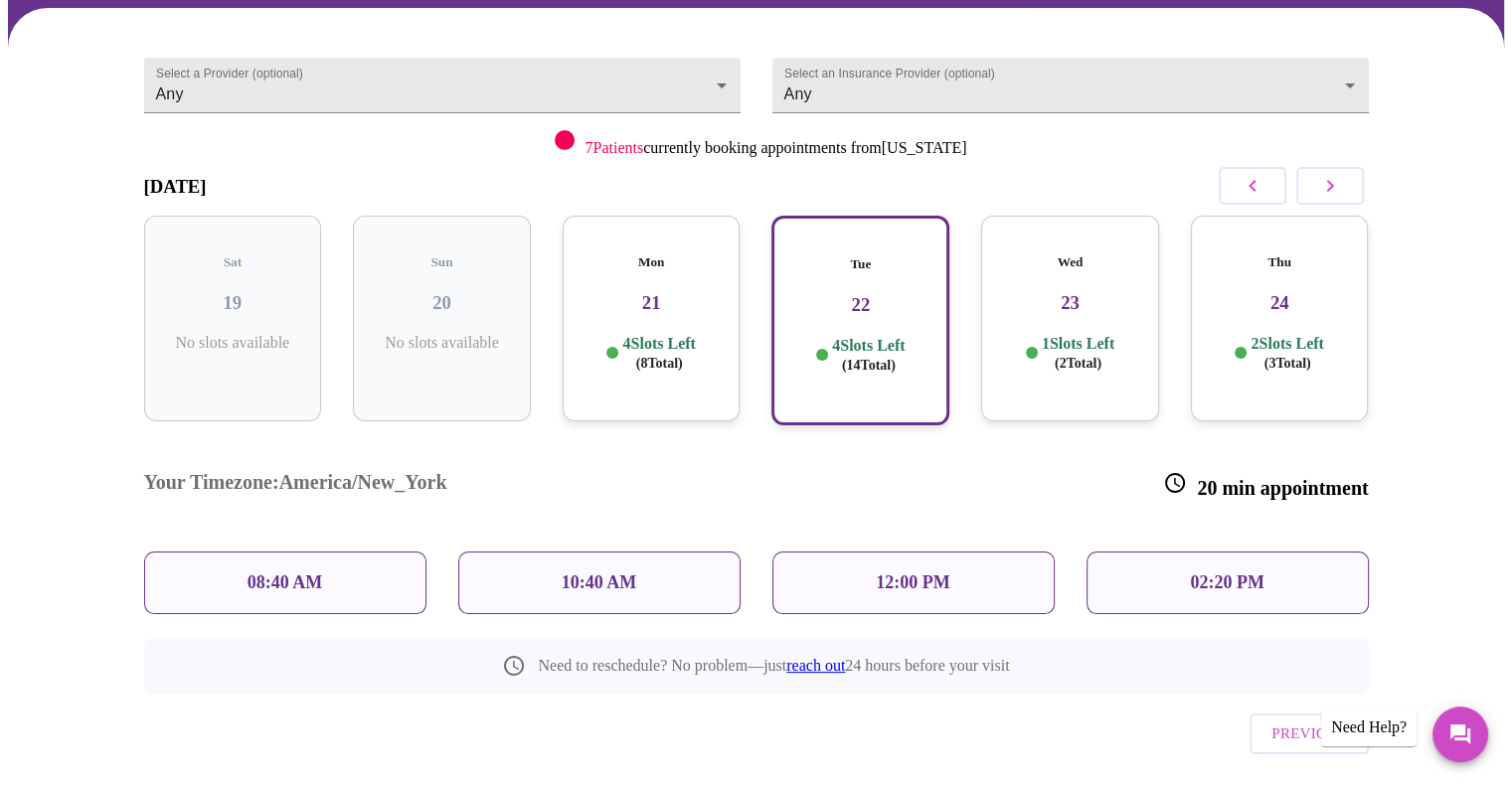 click on "Wed 23 1  Slots Left ( 2  Total)" at bounding box center (1070, 318) 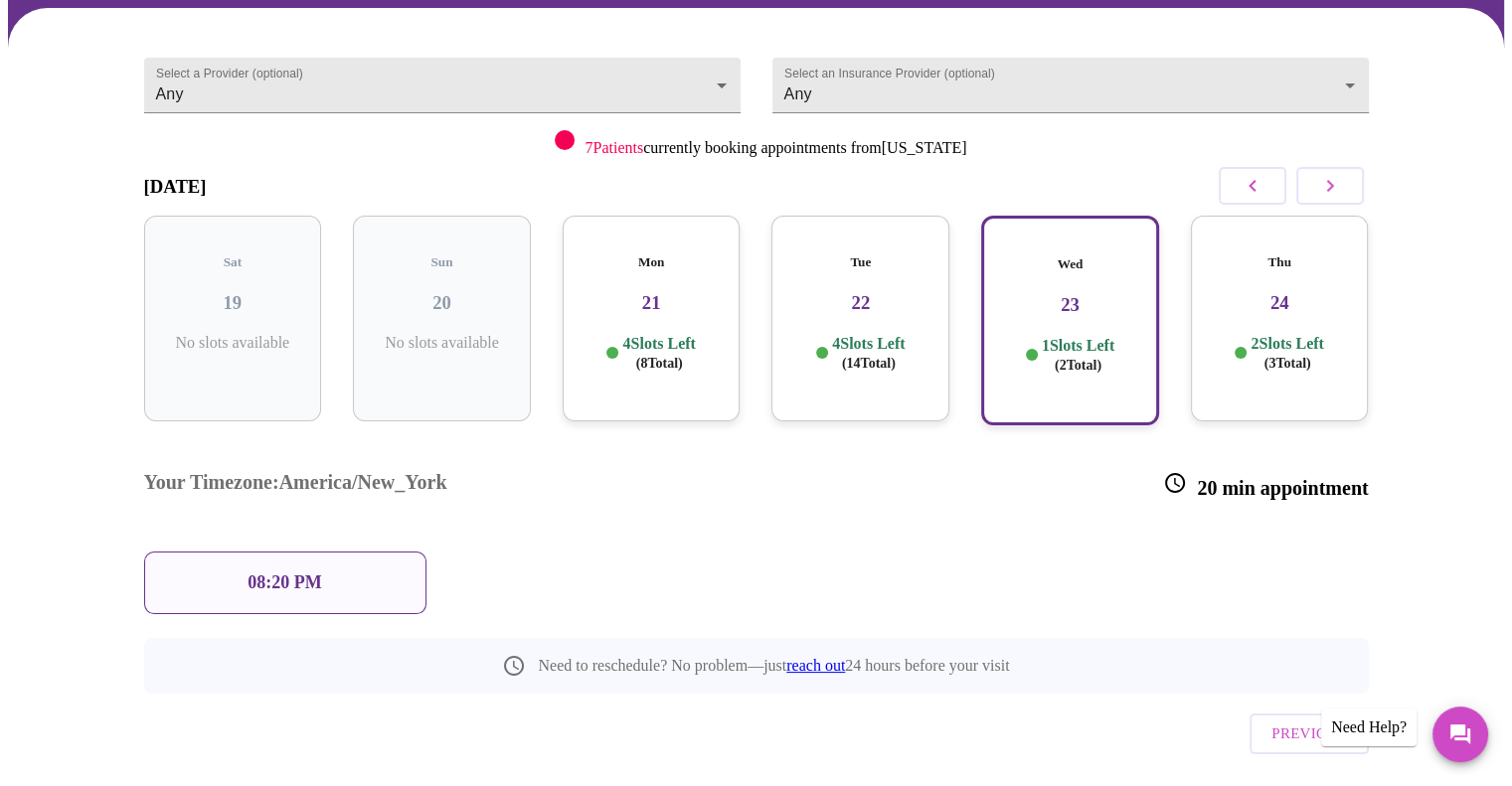 click on "24" at bounding box center (1279, 303) 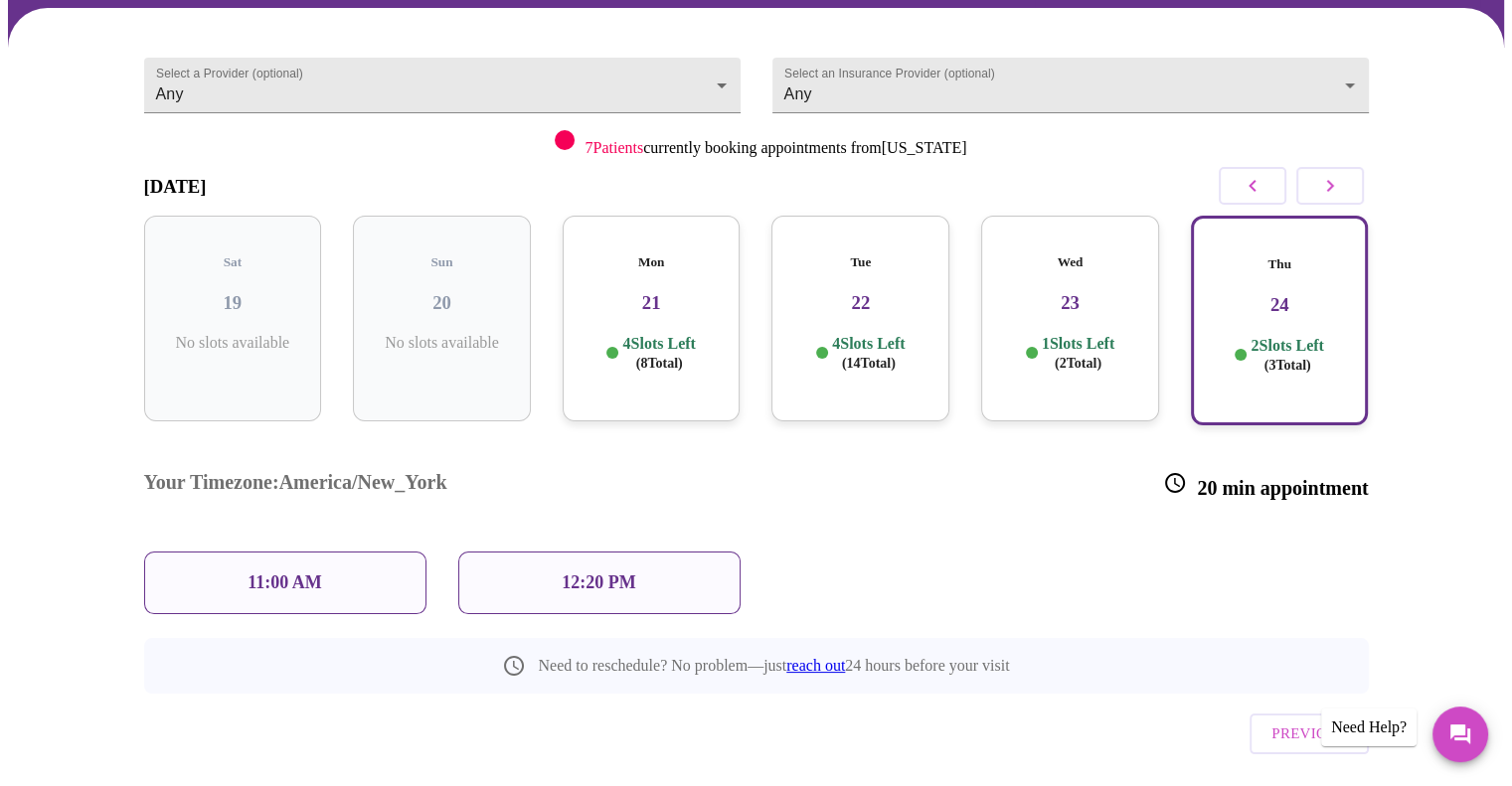 click on "Wed 23 1  Slots Left ( 2  Total)" at bounding box center (1070, 318) 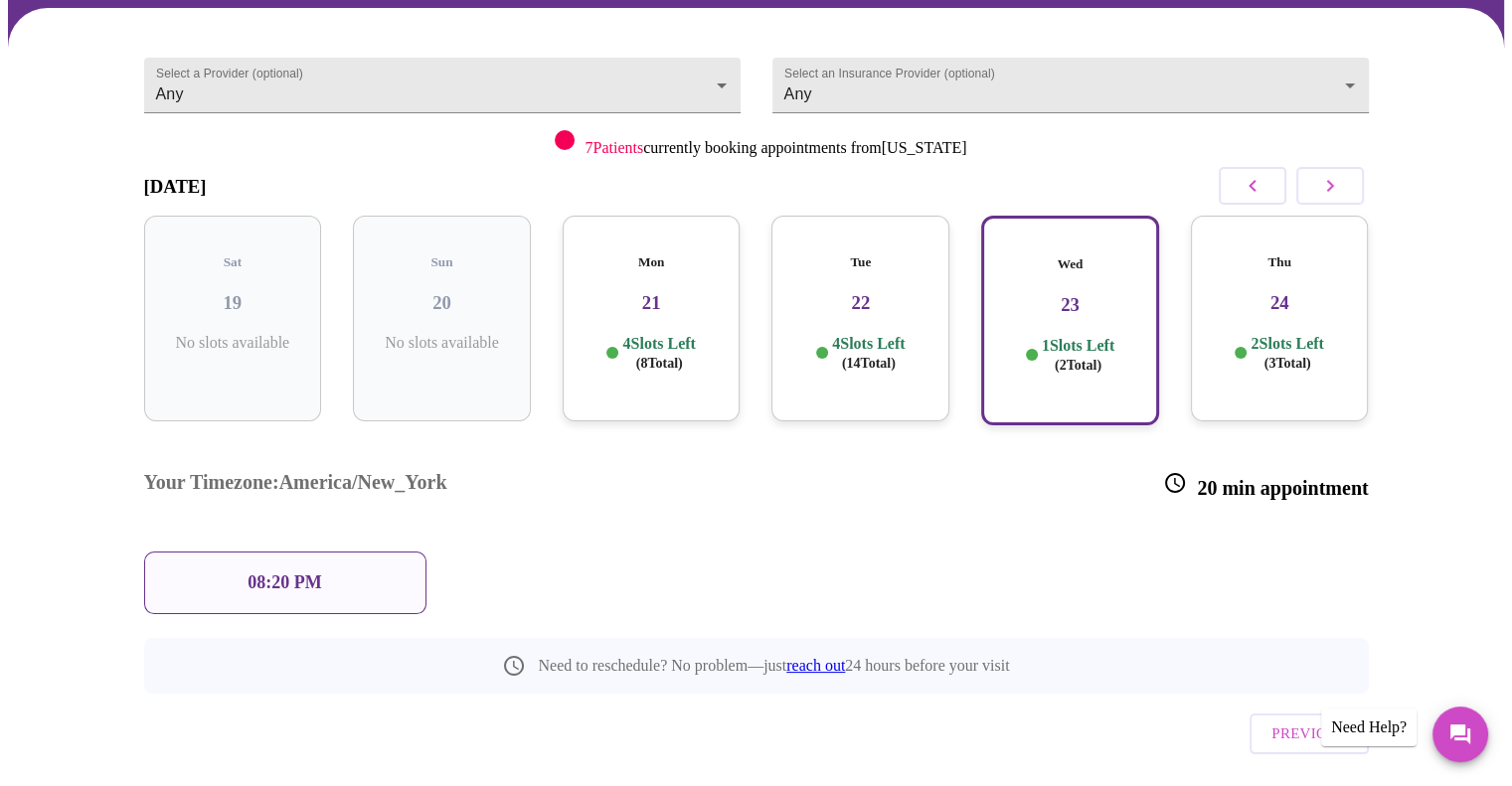 click on "08:20 PM" at bounding box center [284, 582] 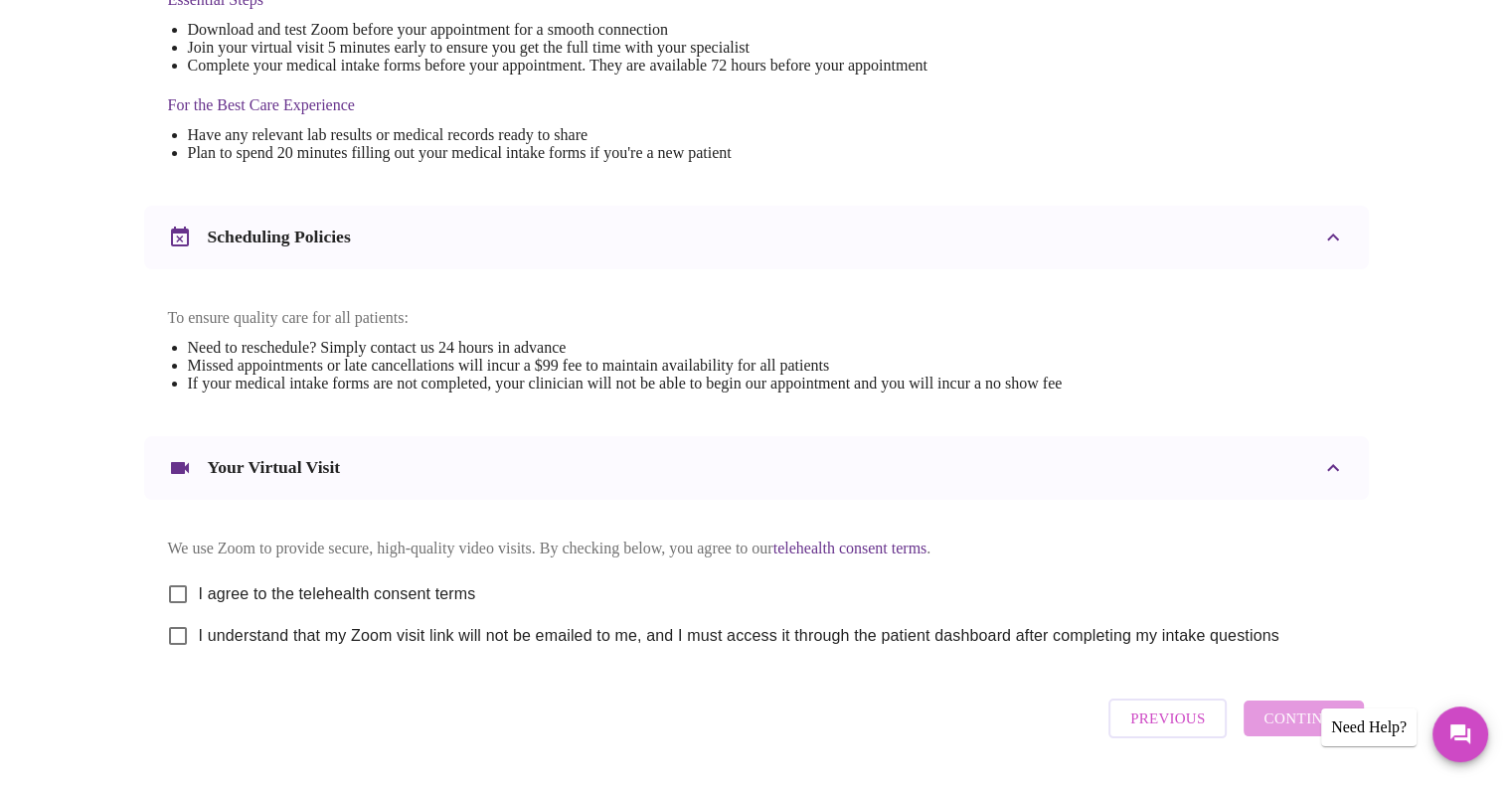 scroll, scrollTop: 629, scrollLeft: 0, axis: vertical 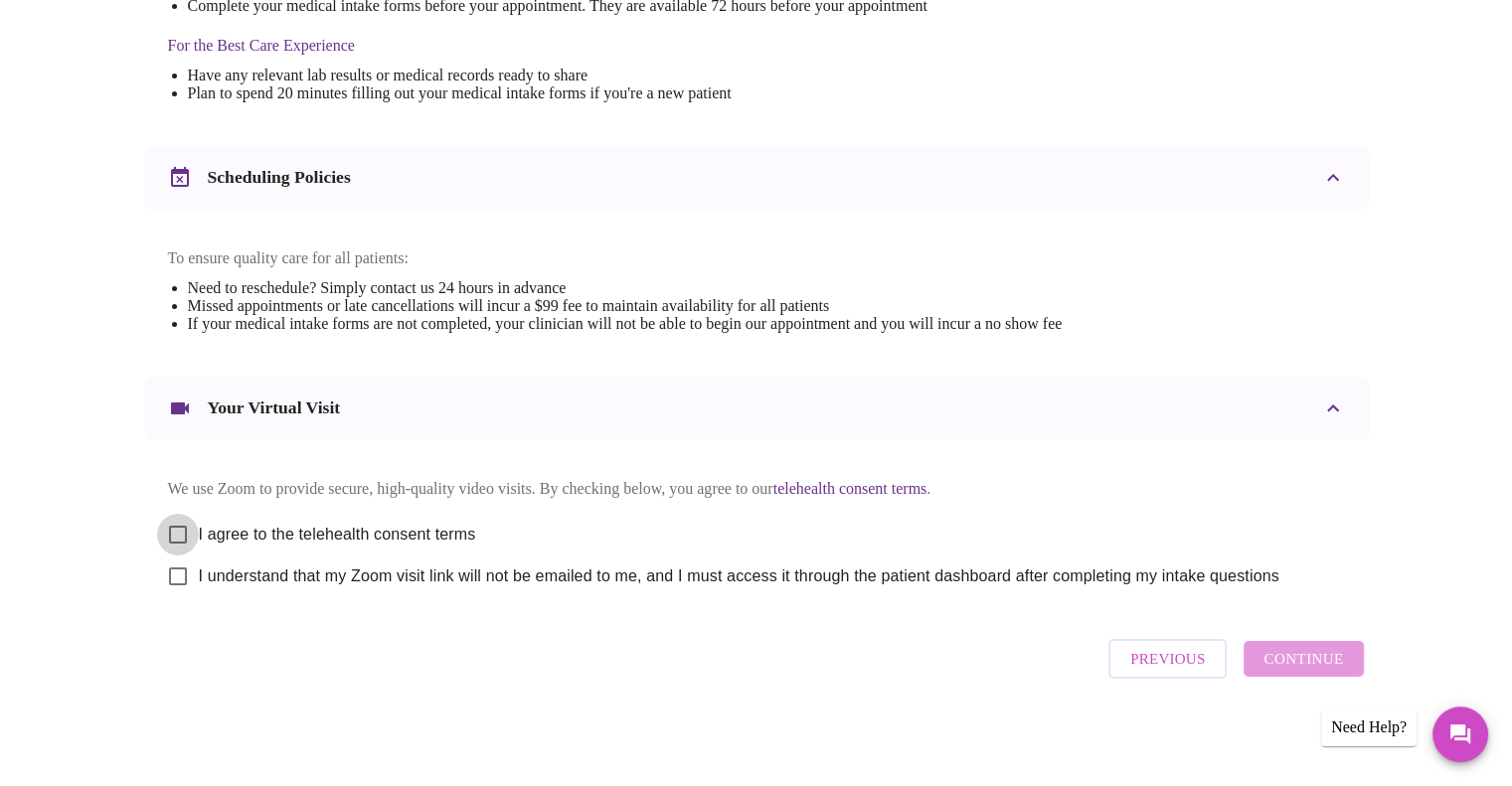 click on "I agree to the telehealth consent terms" at bounding box center (178, 535) 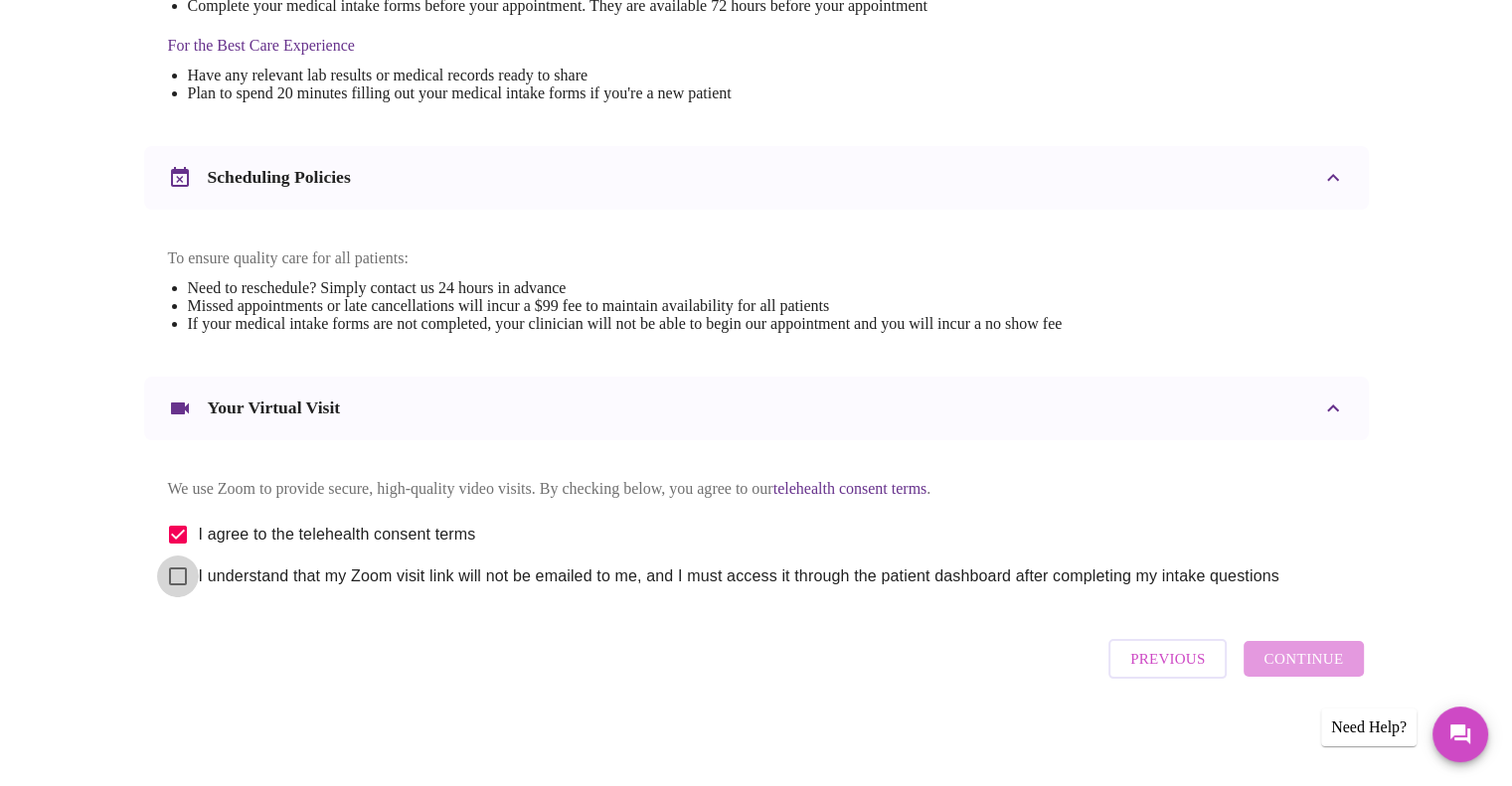 click on "I understand that my Zoom visit link will not be emailed to me, and I must access it through the patient dashboard after completing my intake questions" at bounding box center (178, 576) 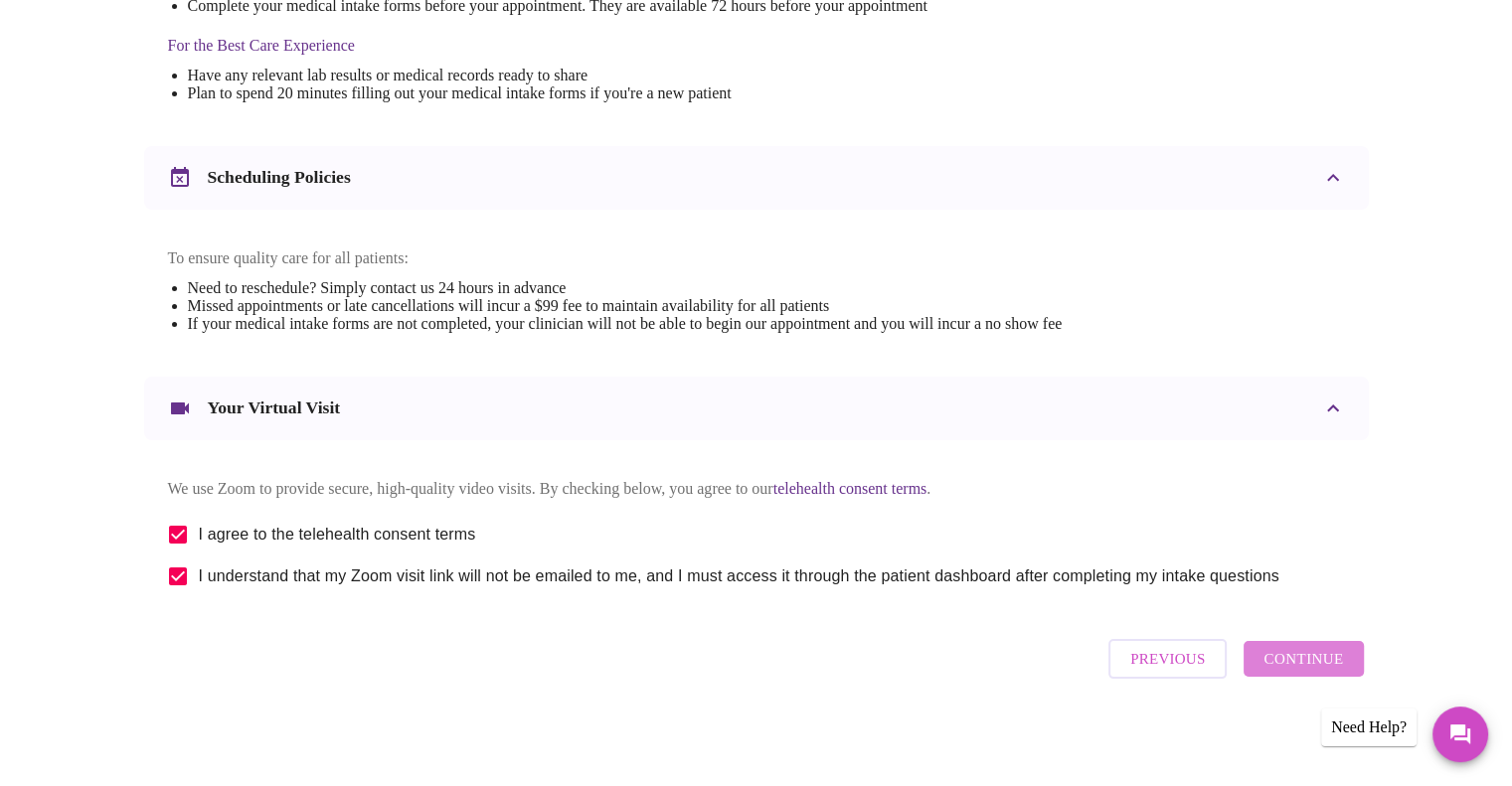 click on "Continue" at bounding box center [1303, 659] 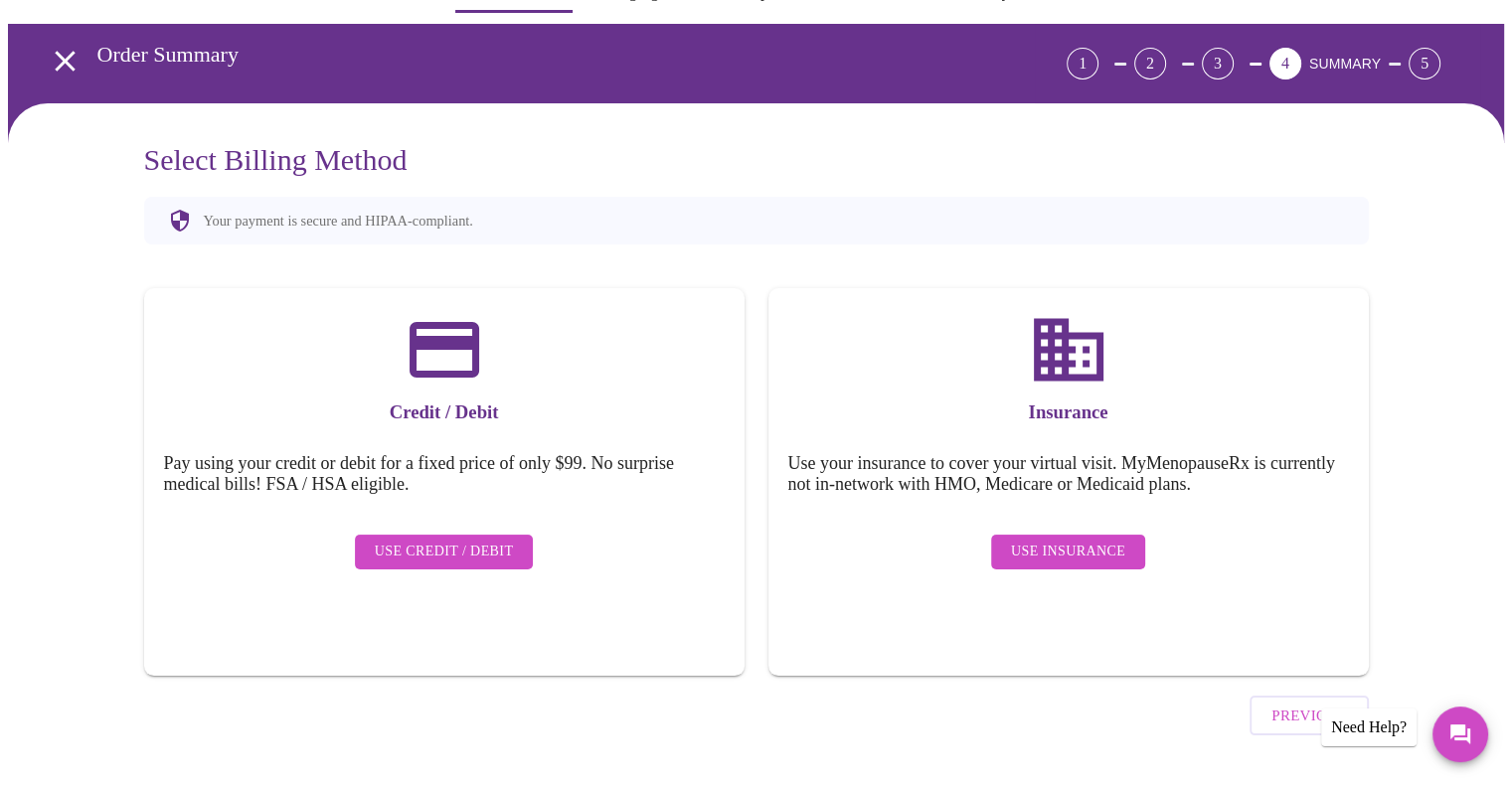 click on "Use Insurance" at bounding box center [1068, 551] 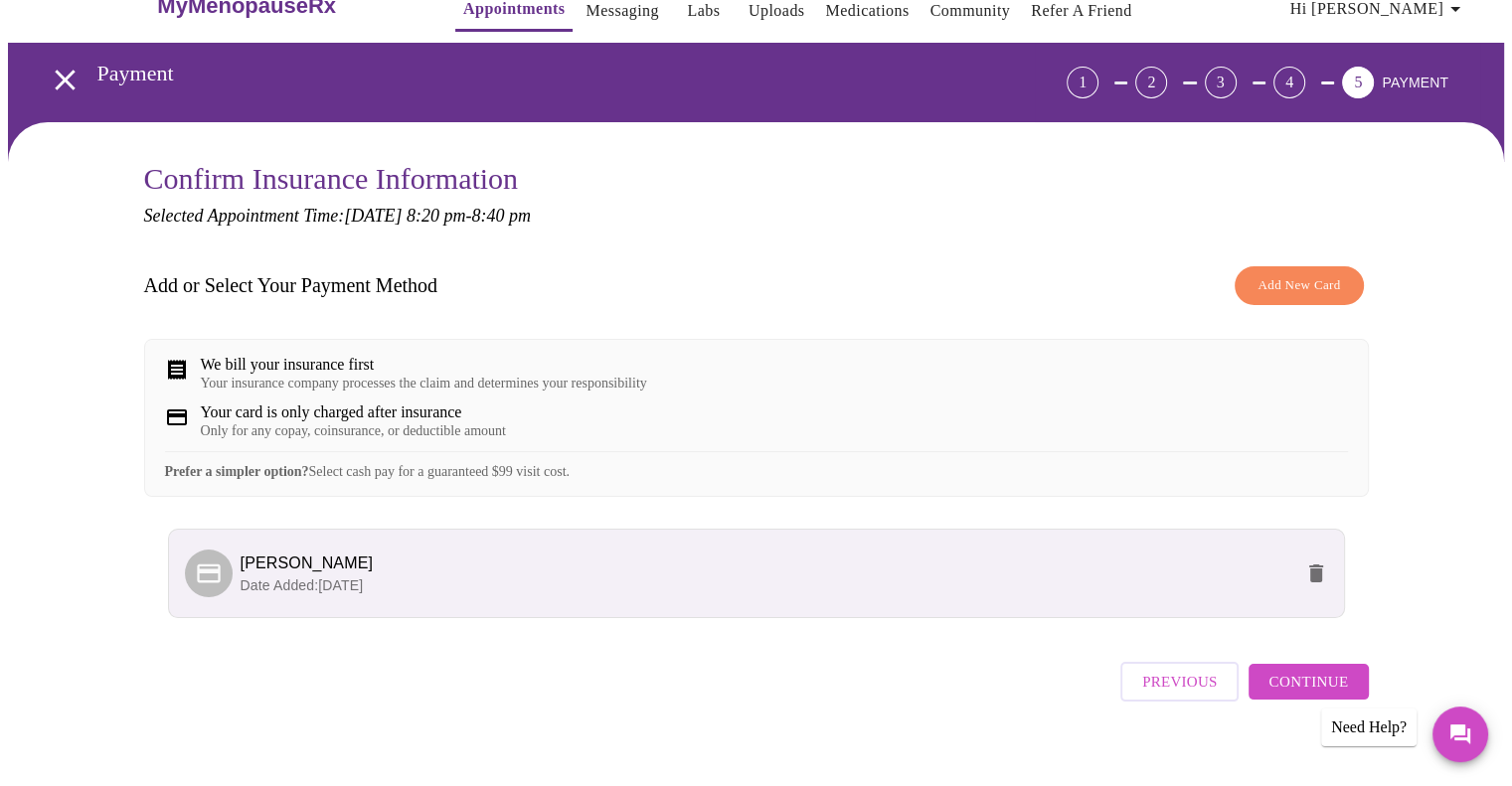 scroll, scrollTop: 76, scrollLeft: 0, axis: vertical 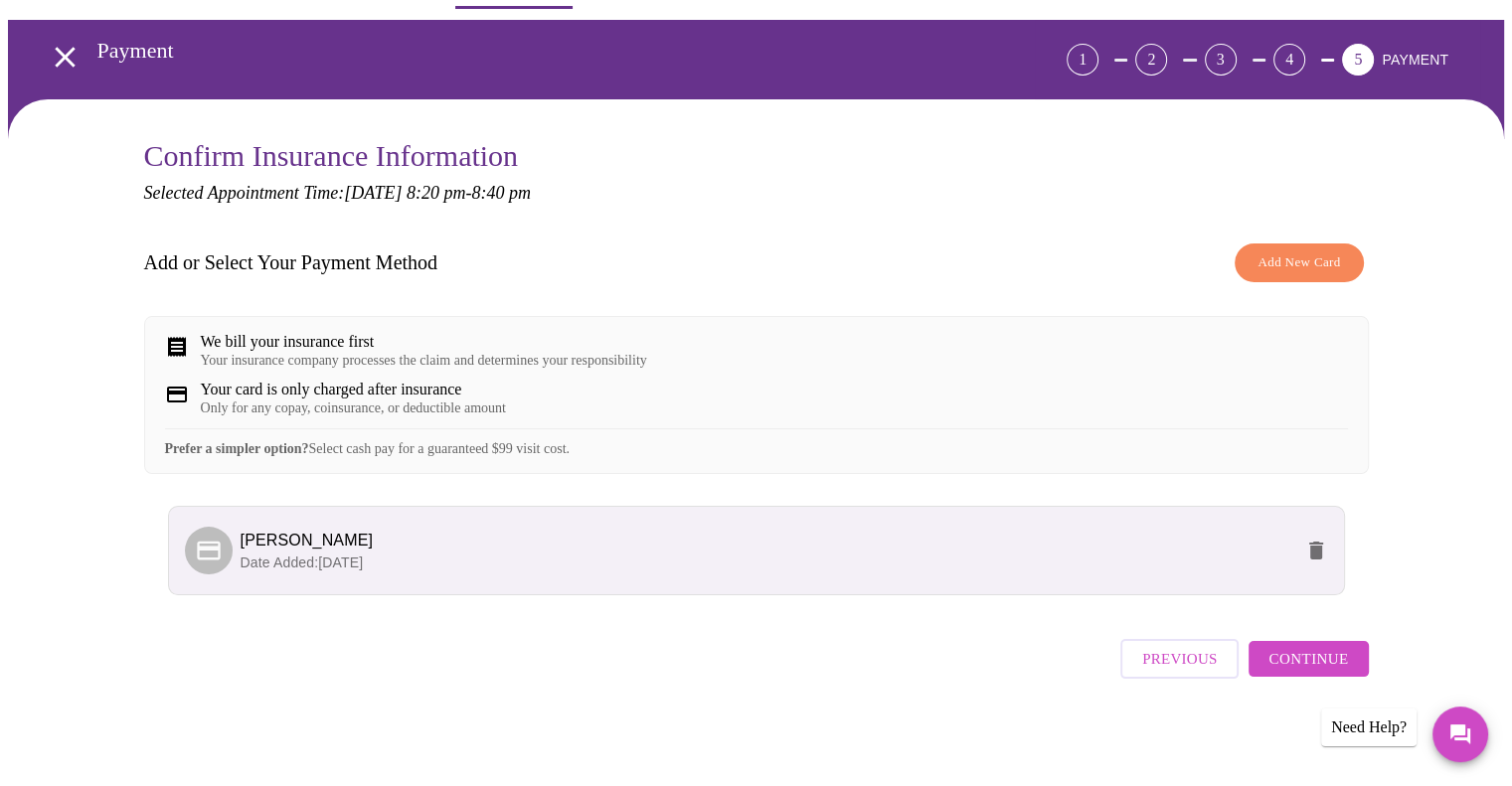 click on "Continue" at bounding box center (1308, 659) 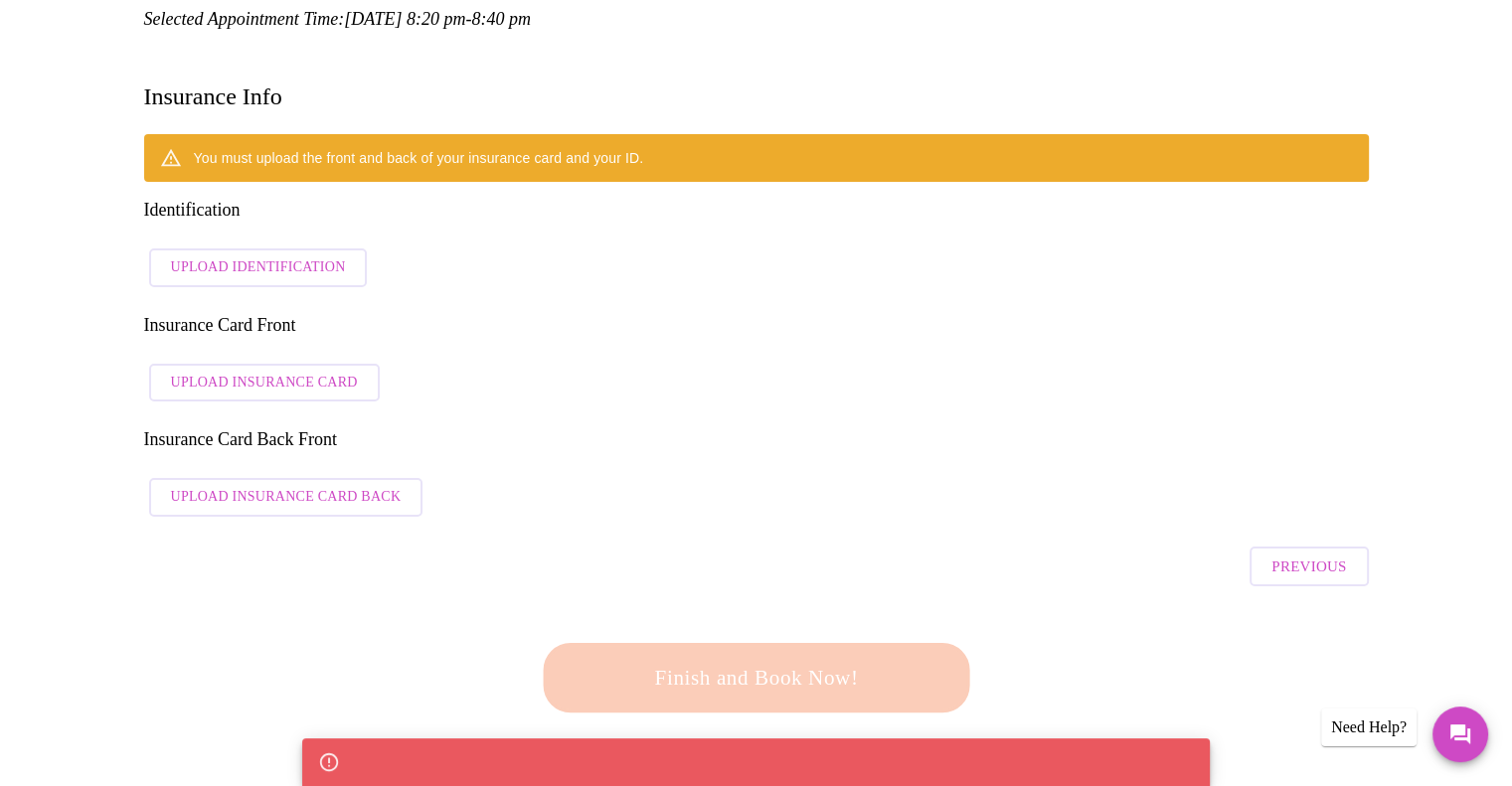 scroll, scrollTop: 0, scrollLeft: 0, axis: both 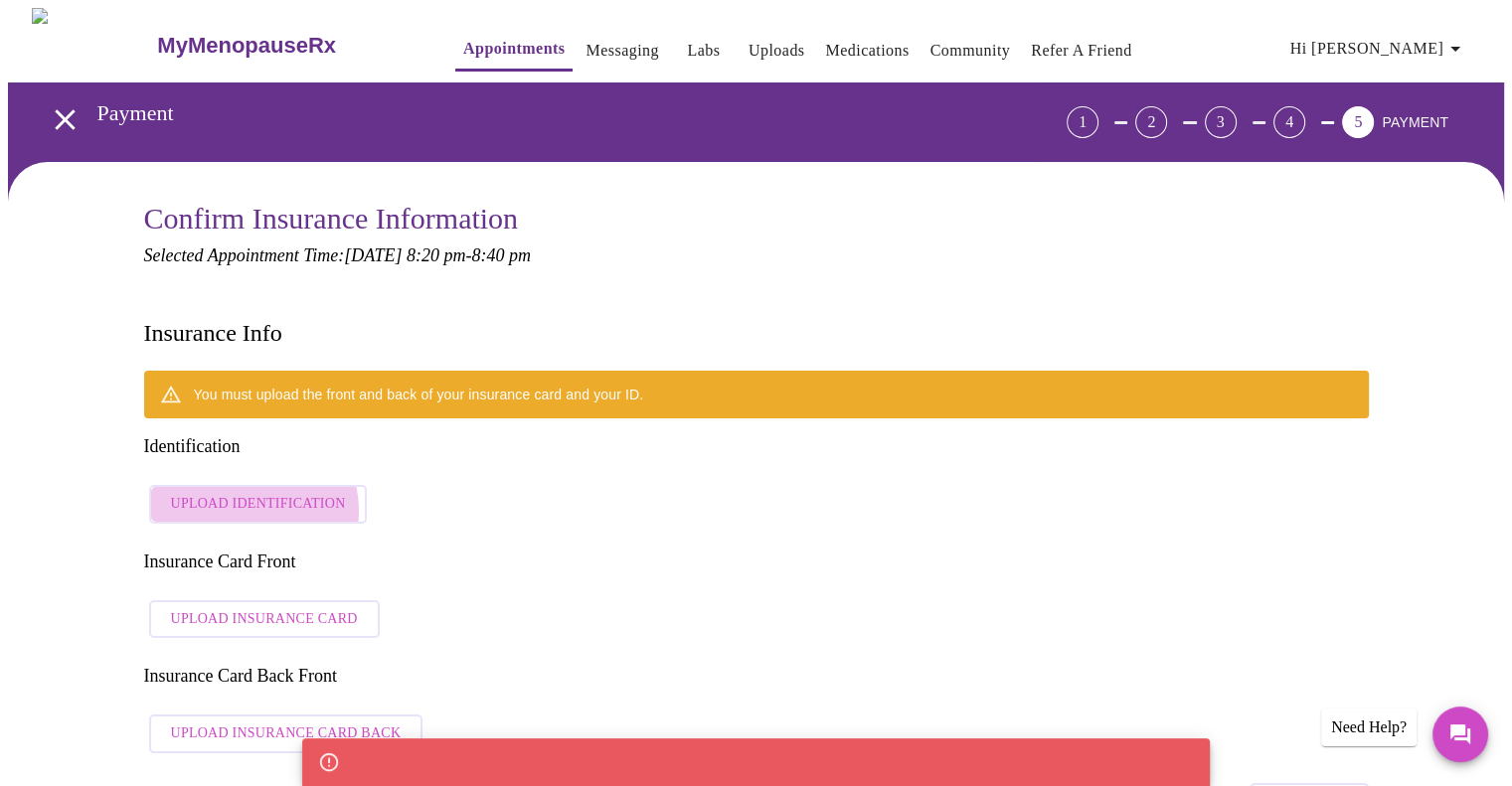 click on "Upload Identification" at bounding box center [258, 504] 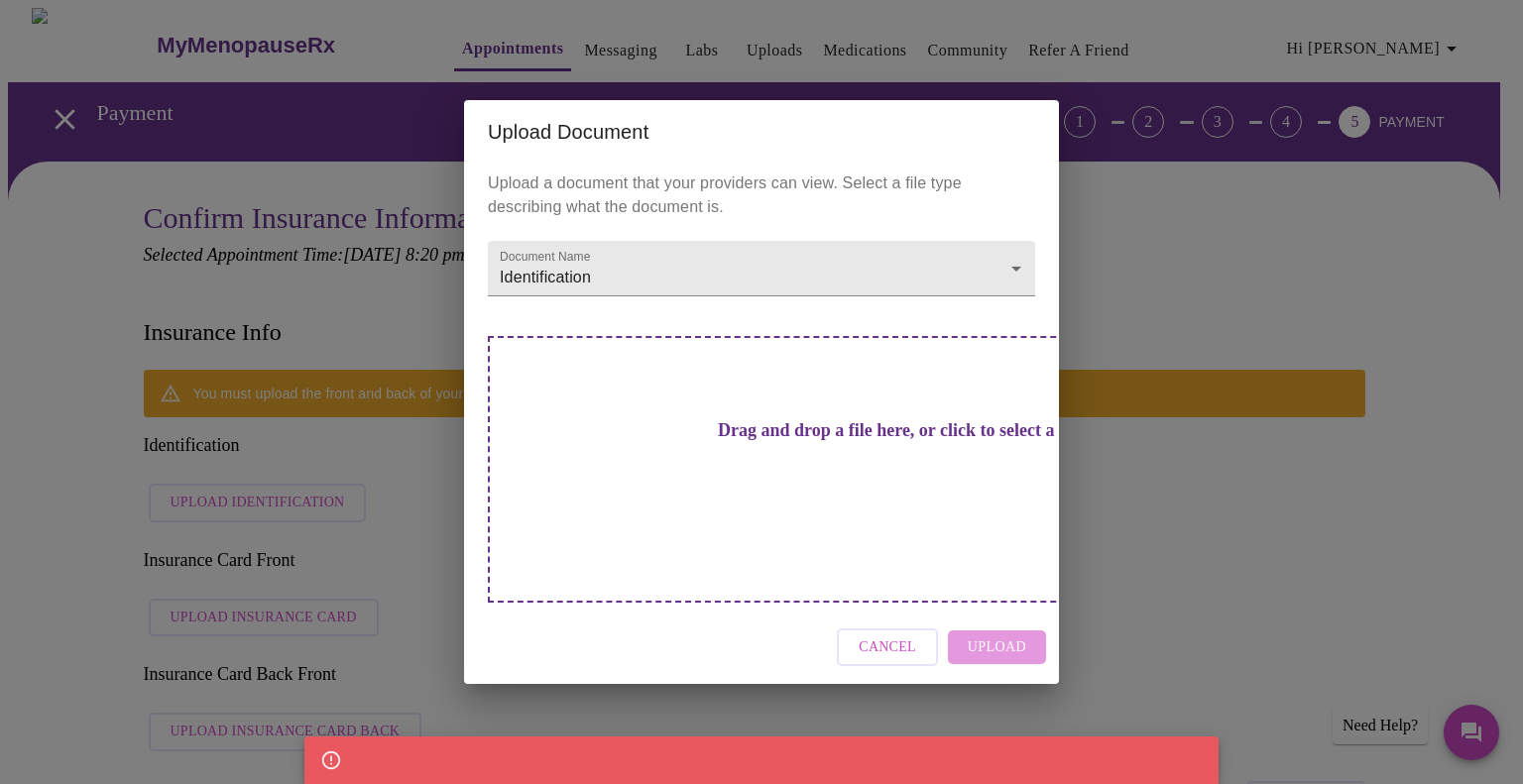 click on "Drag and drop a file here, or click to select a file" at bounding box center (900, 430) 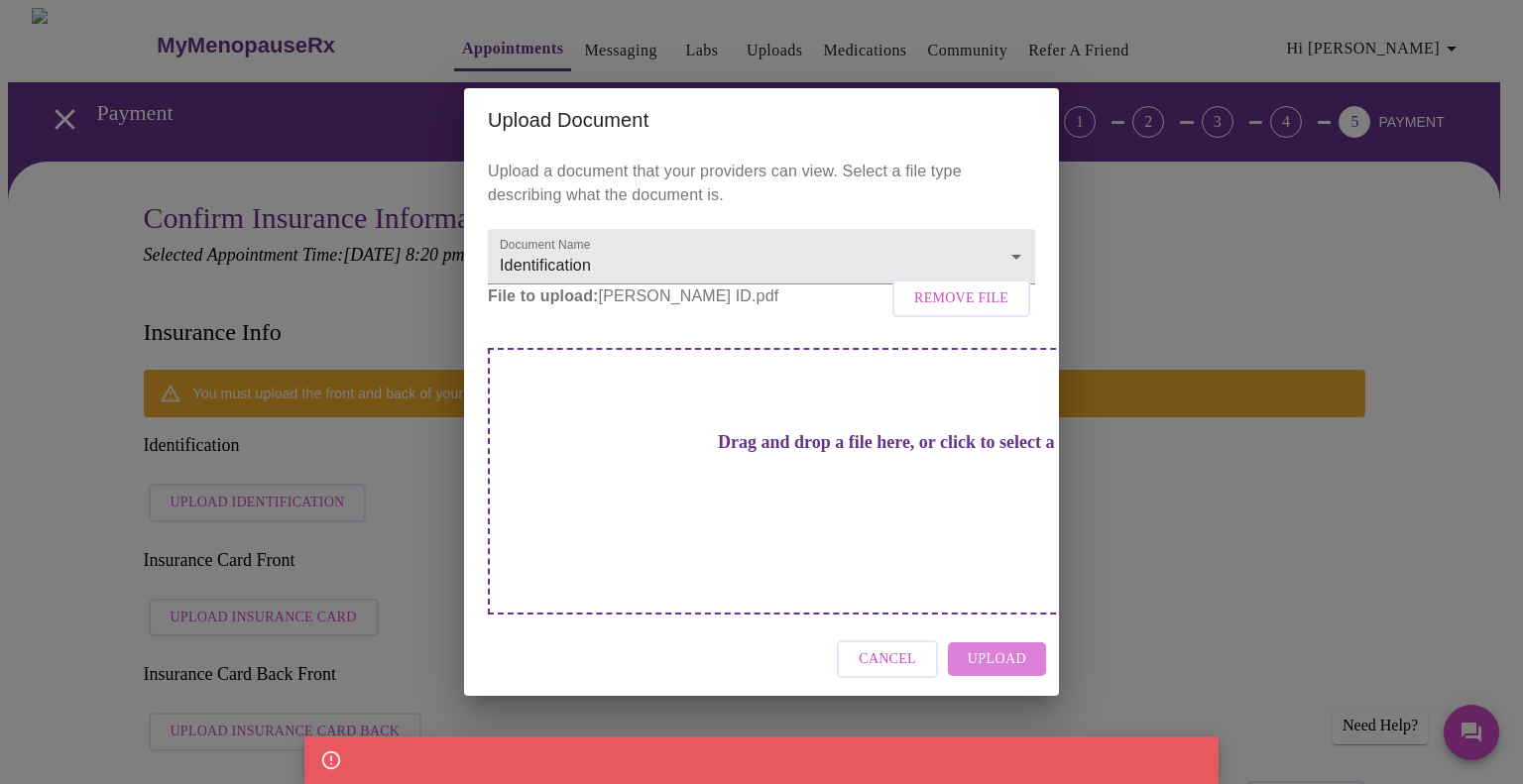 click on "Upload" at bounding box center (996, 659) 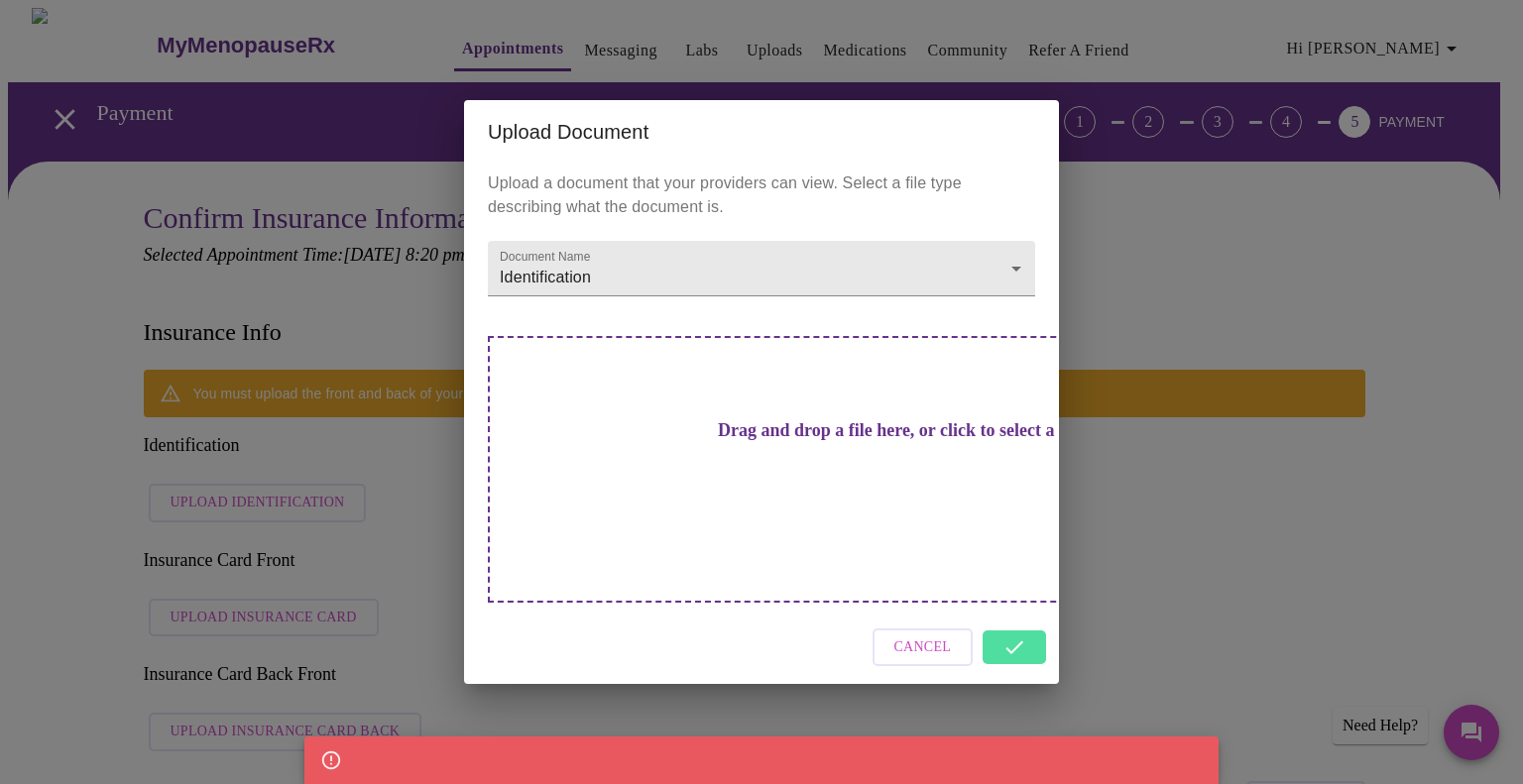 click on "Upload Document Upload a document that your providers can view. Select a file type describing what the document is. Document Name Identification Identification Drag and drop a file here, or click to select a file Cancel" at bounding box center (762, 392) 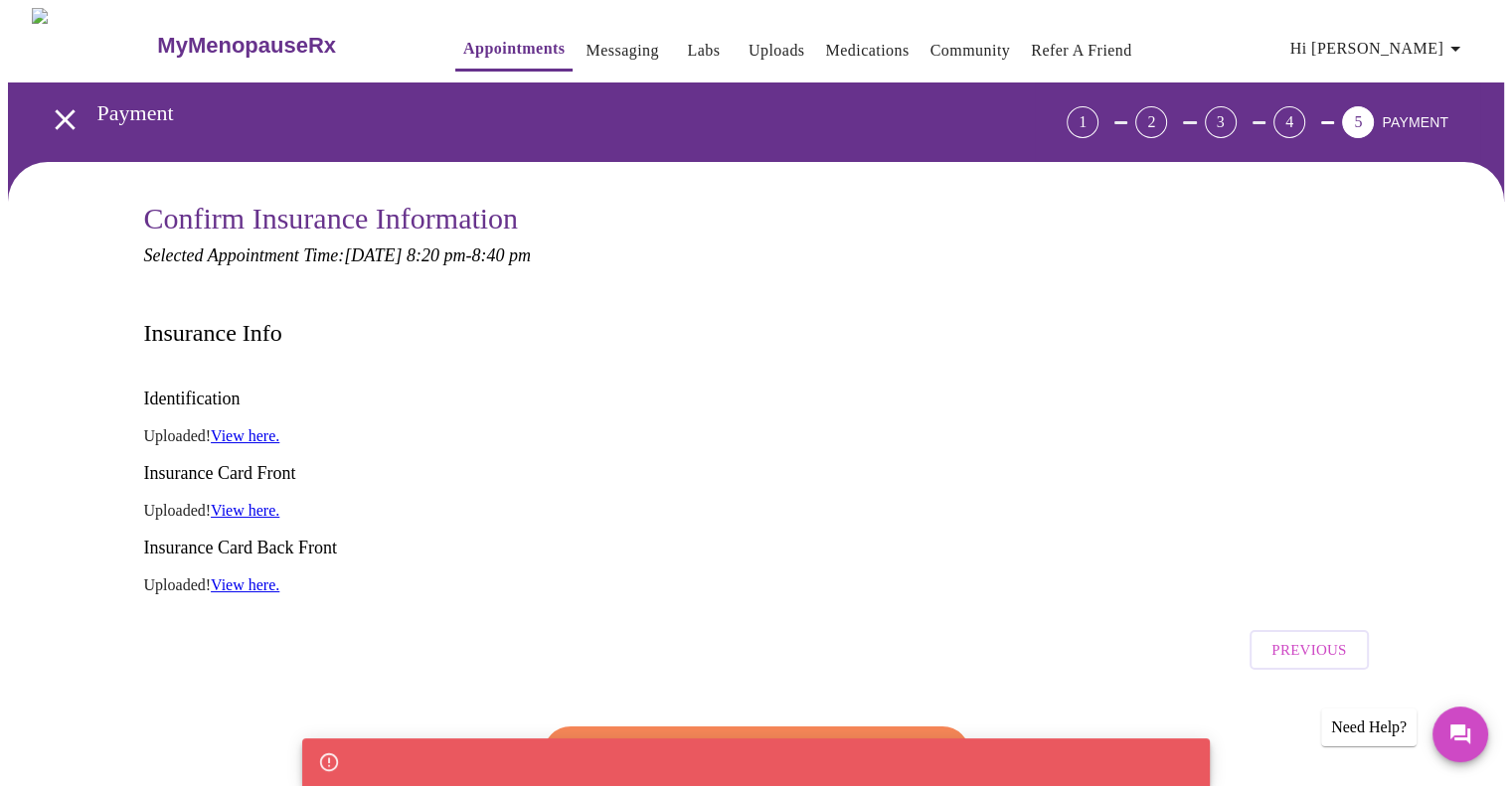 click on "View here." at bounding box center [245, 510] 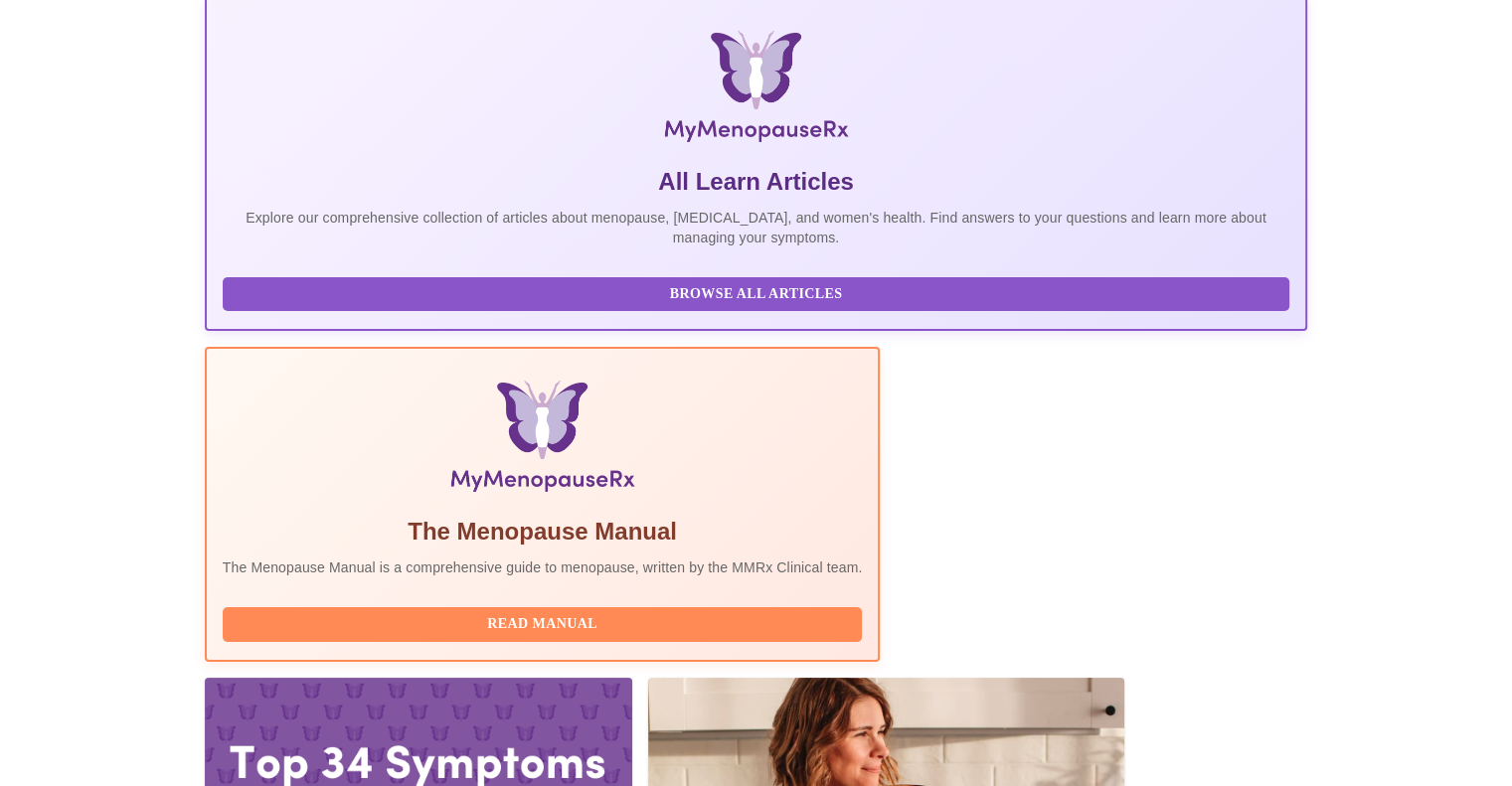 scroll, scrollTop: 298, scrollLeft: 0, axis: vertical 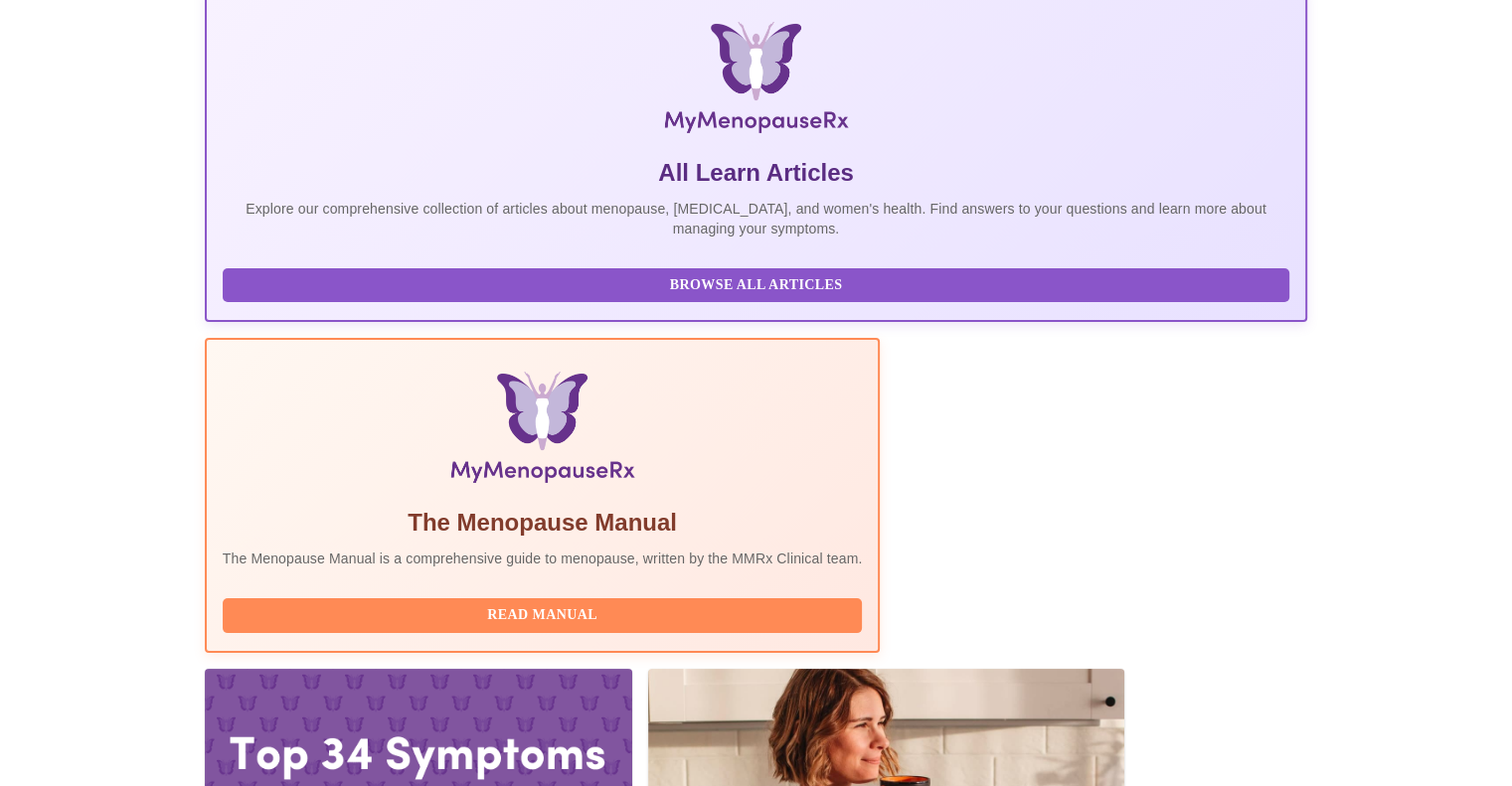 click on "Reschedule" at bounding box center (1228, 2238) 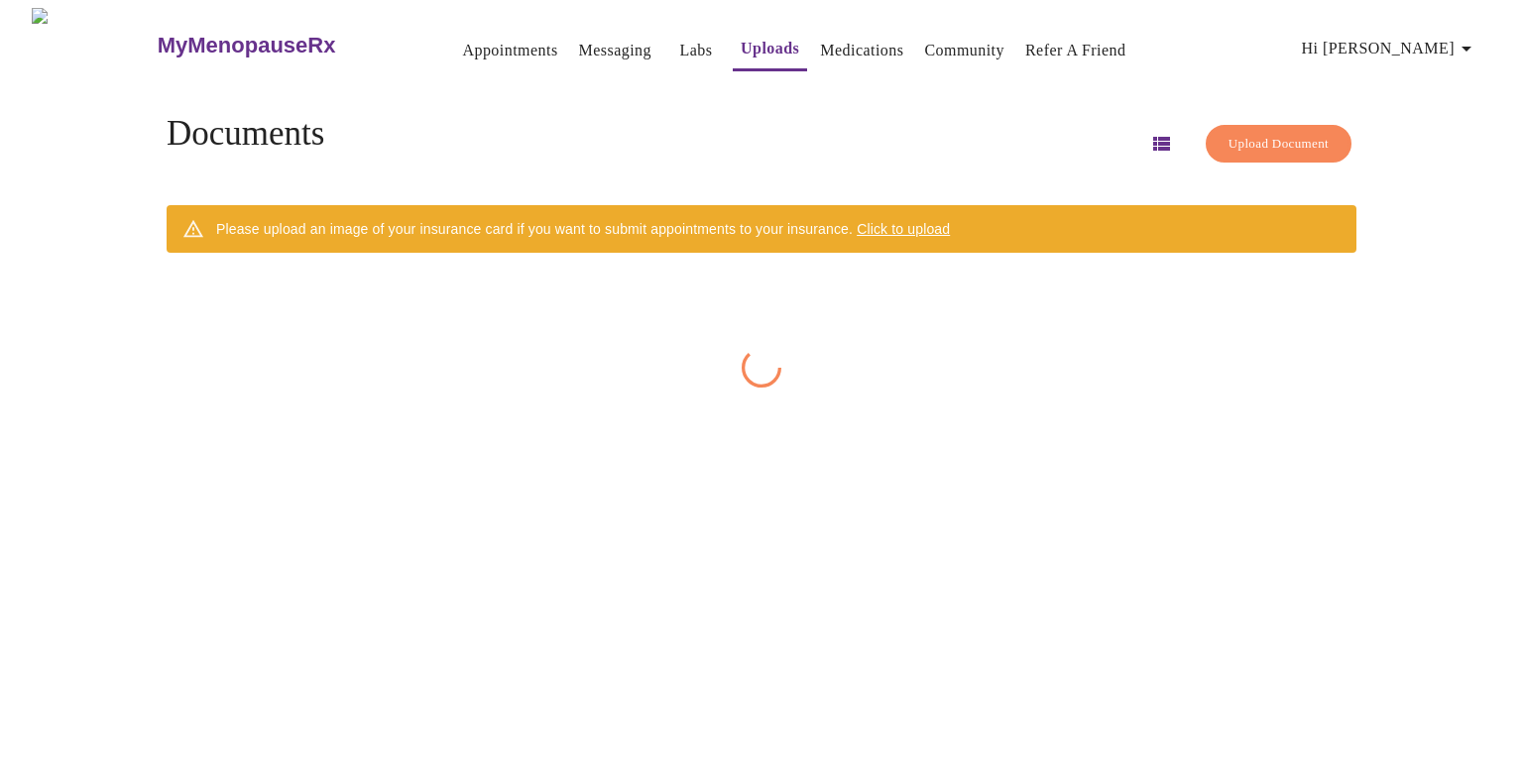 scroll, scrollTop: 0, scrollLeft: 0, axis: both 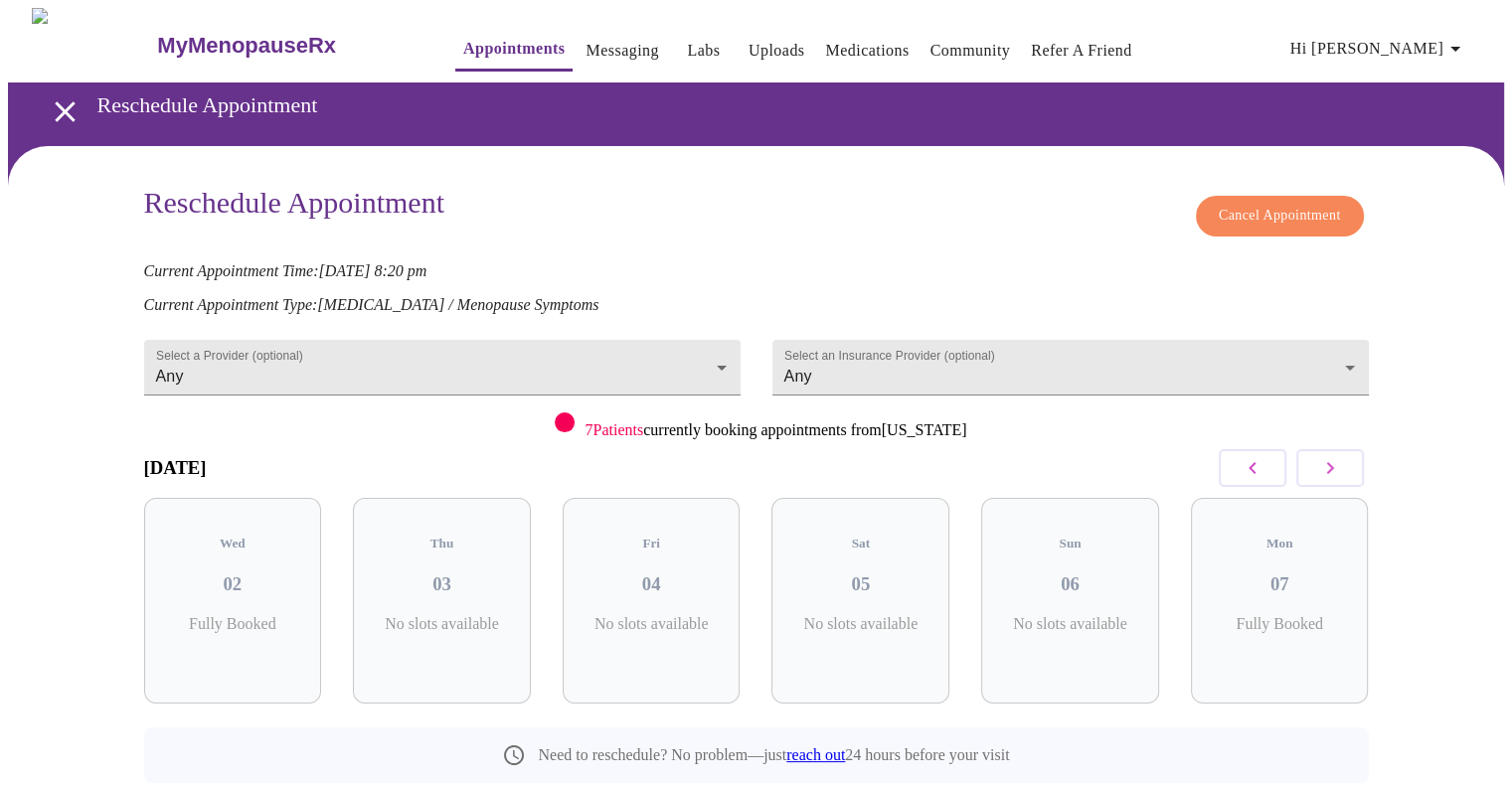 click 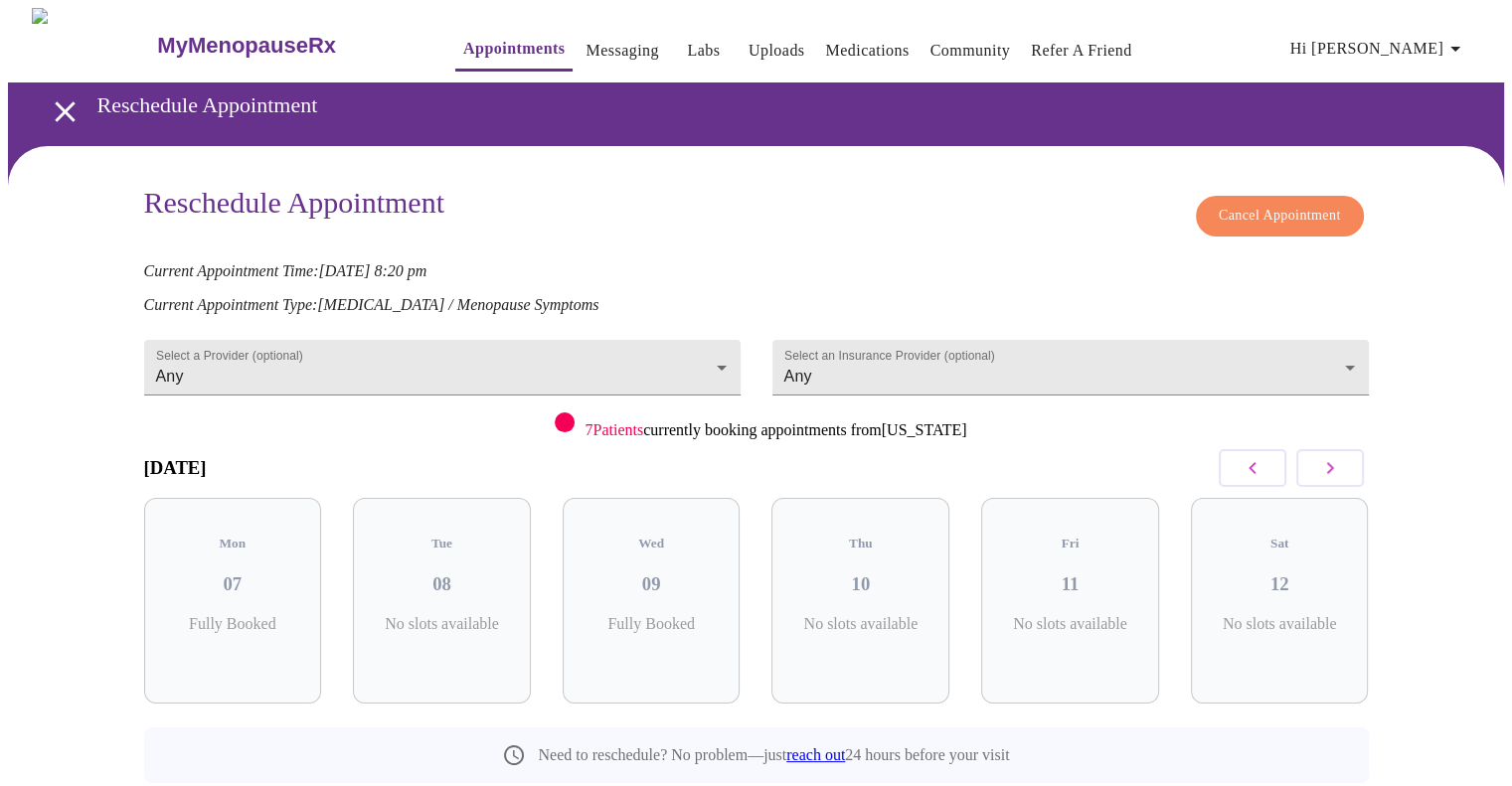 click 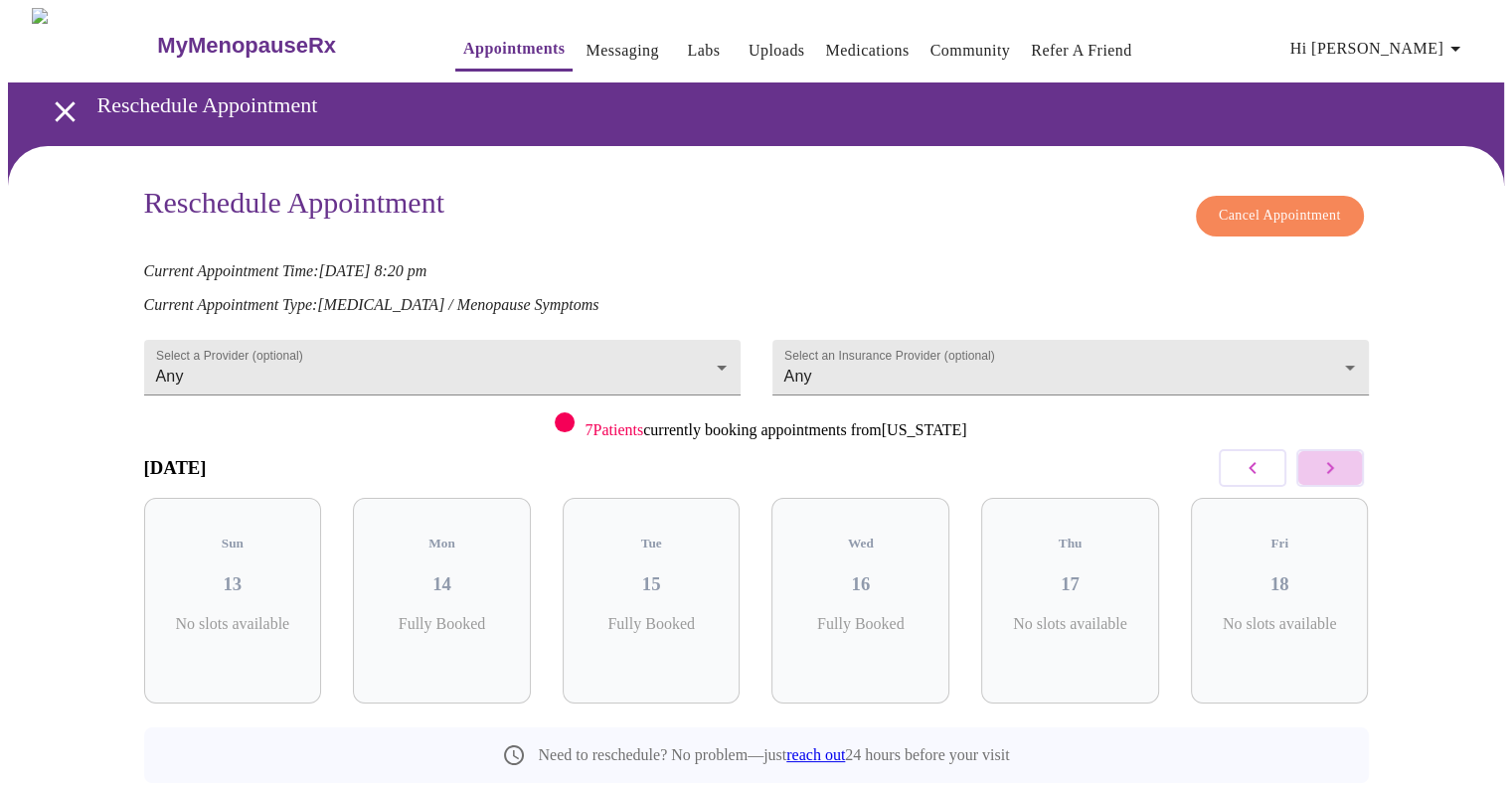 click 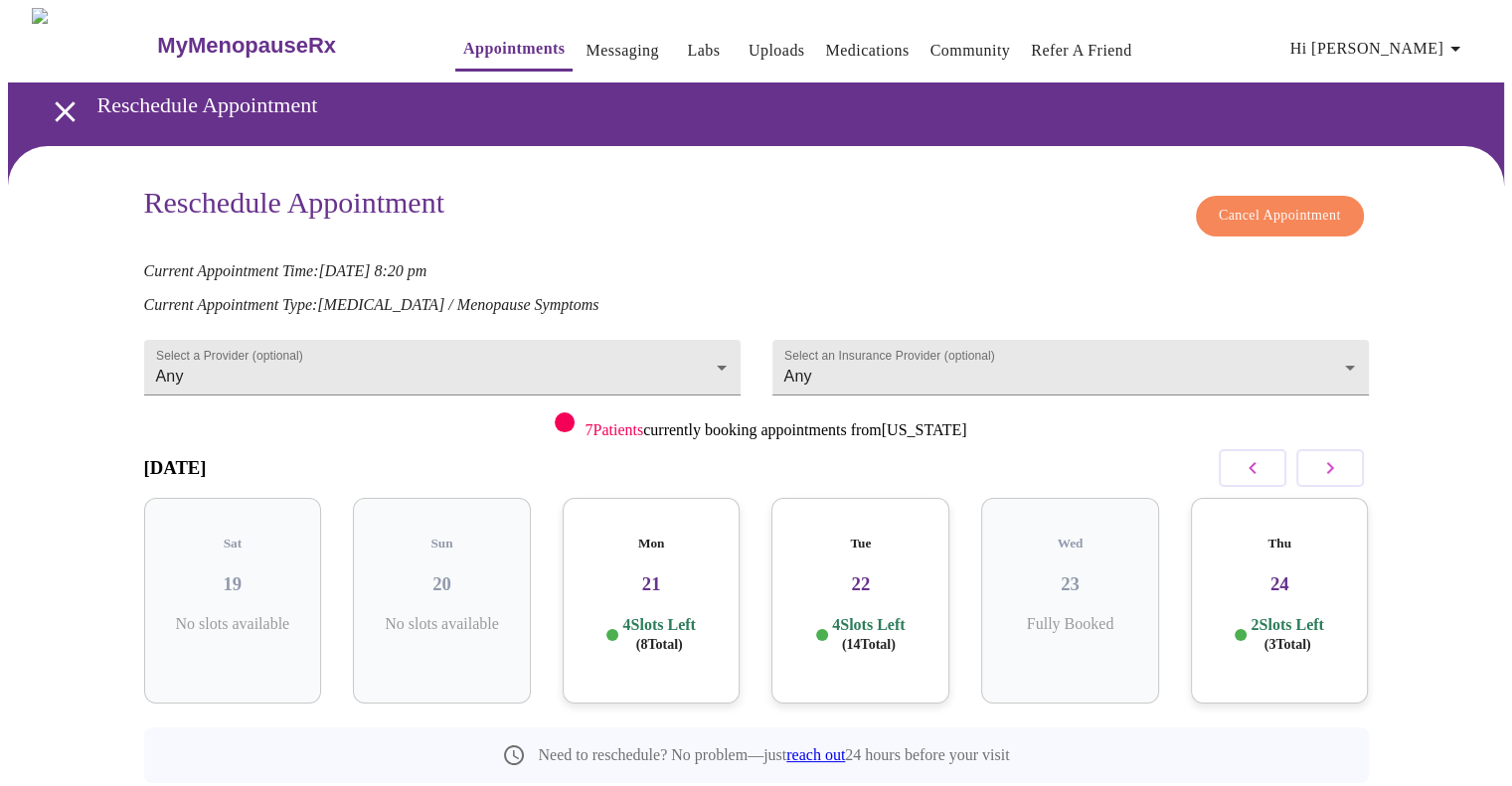 click on "Mon 21 4  Slots Left ( 8  Total)" at bounding box center [651, 600] 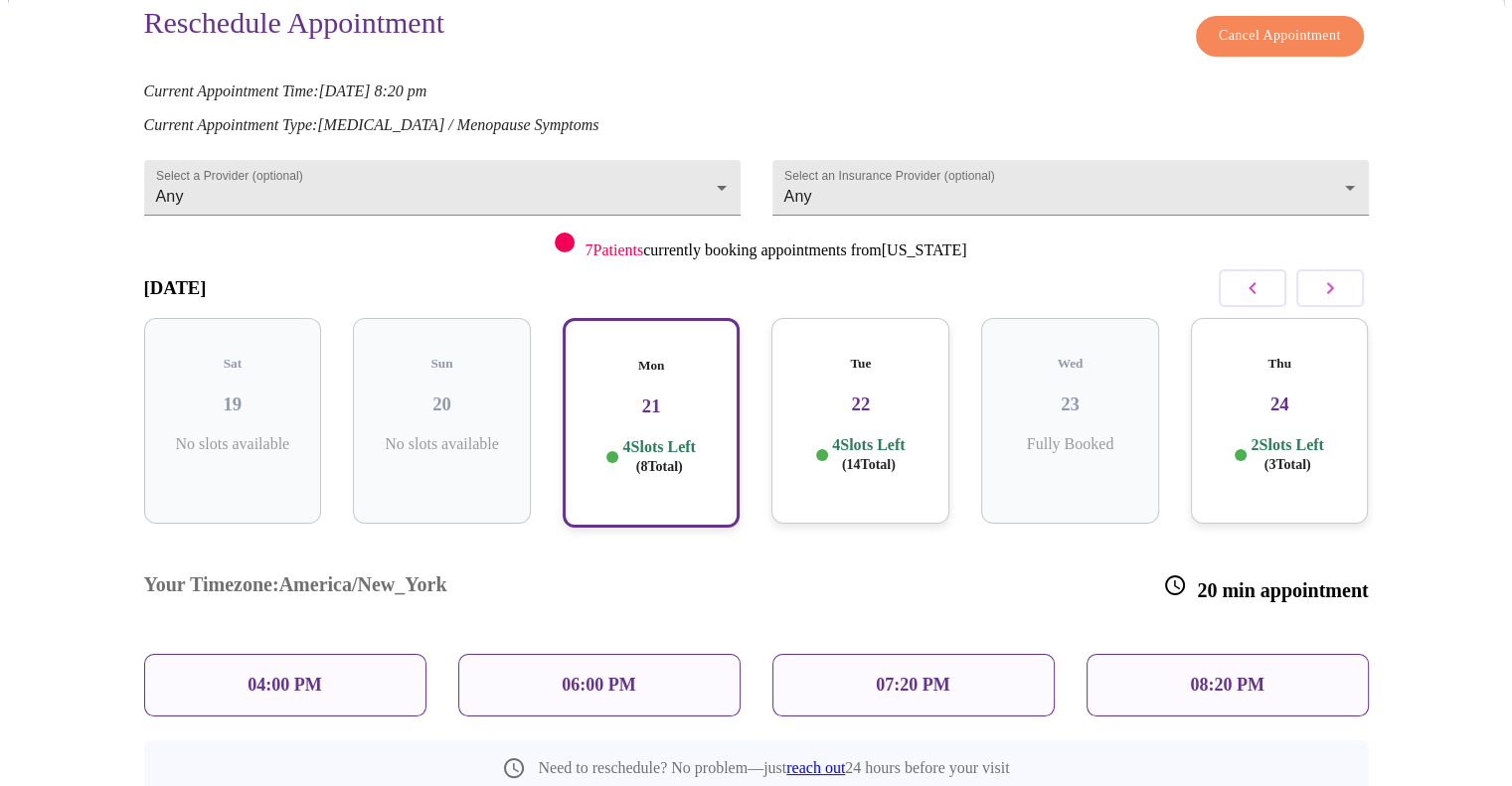 scroll, scrollTop: 210, scrollLeft: 0, axis: vertical 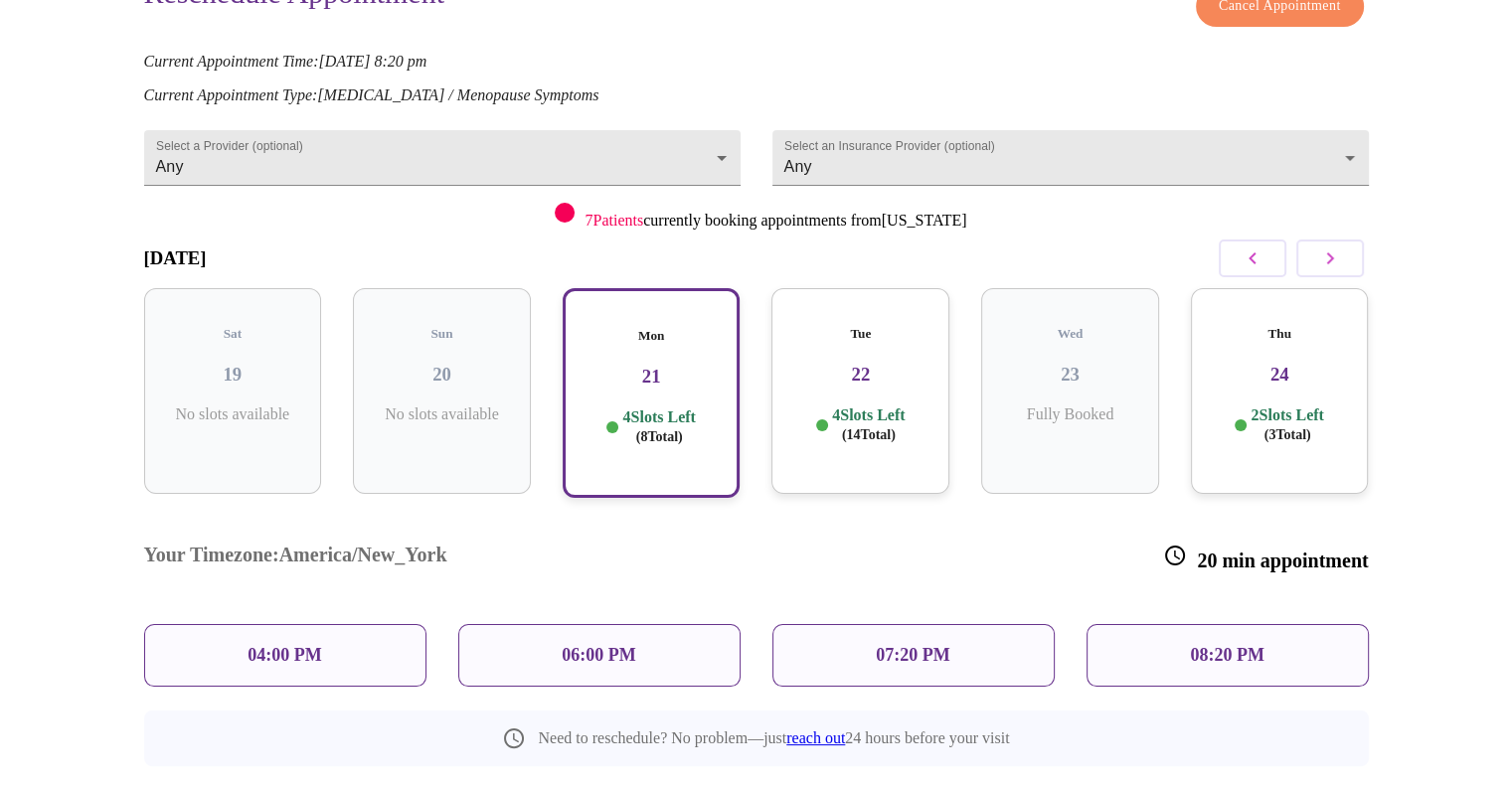 click on "Tue 22 4  Slots Left ( 14  Total)" at bounding box center [860, 391] 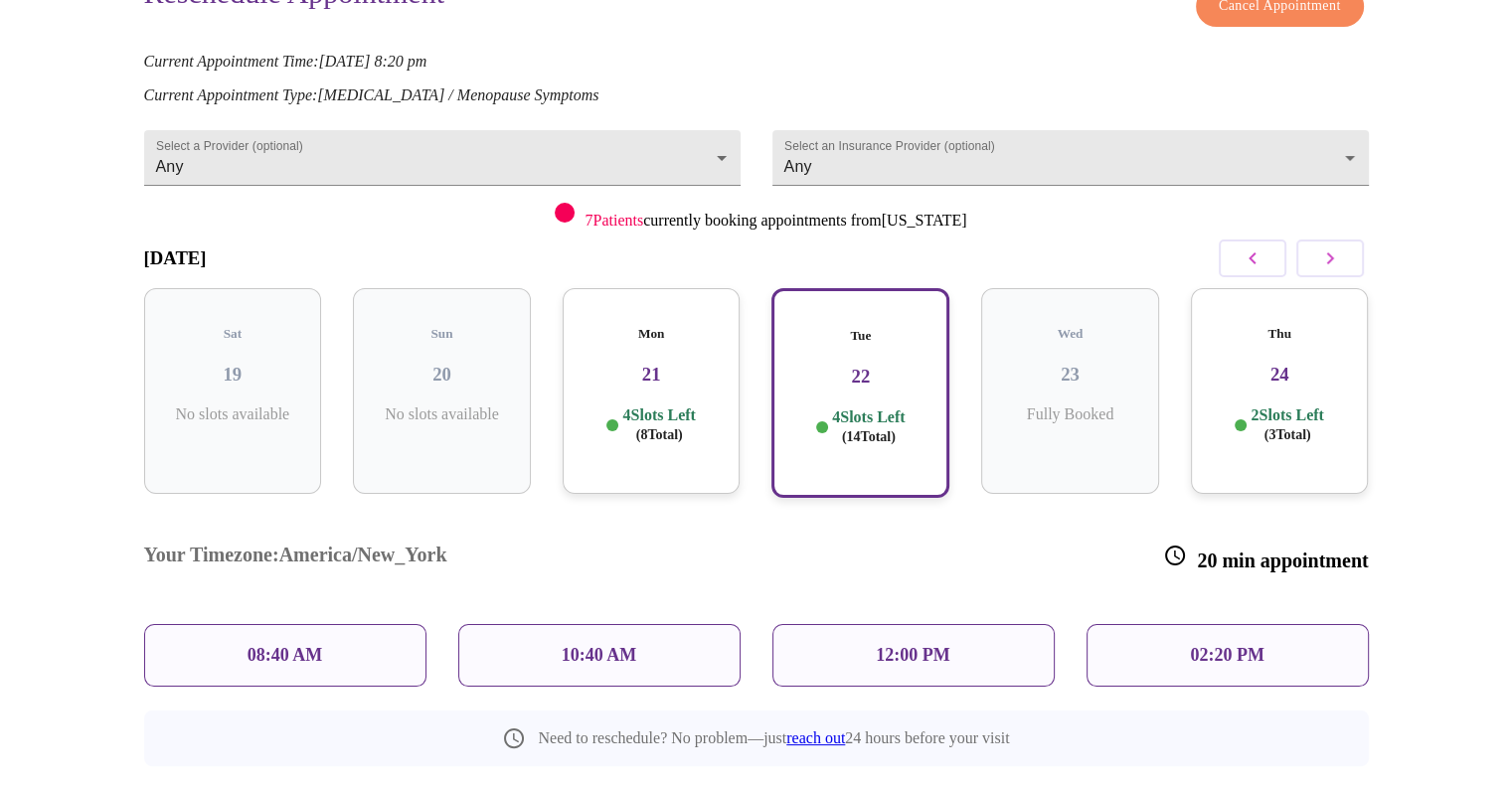 click on "24" at bounding box center [1279, 375] 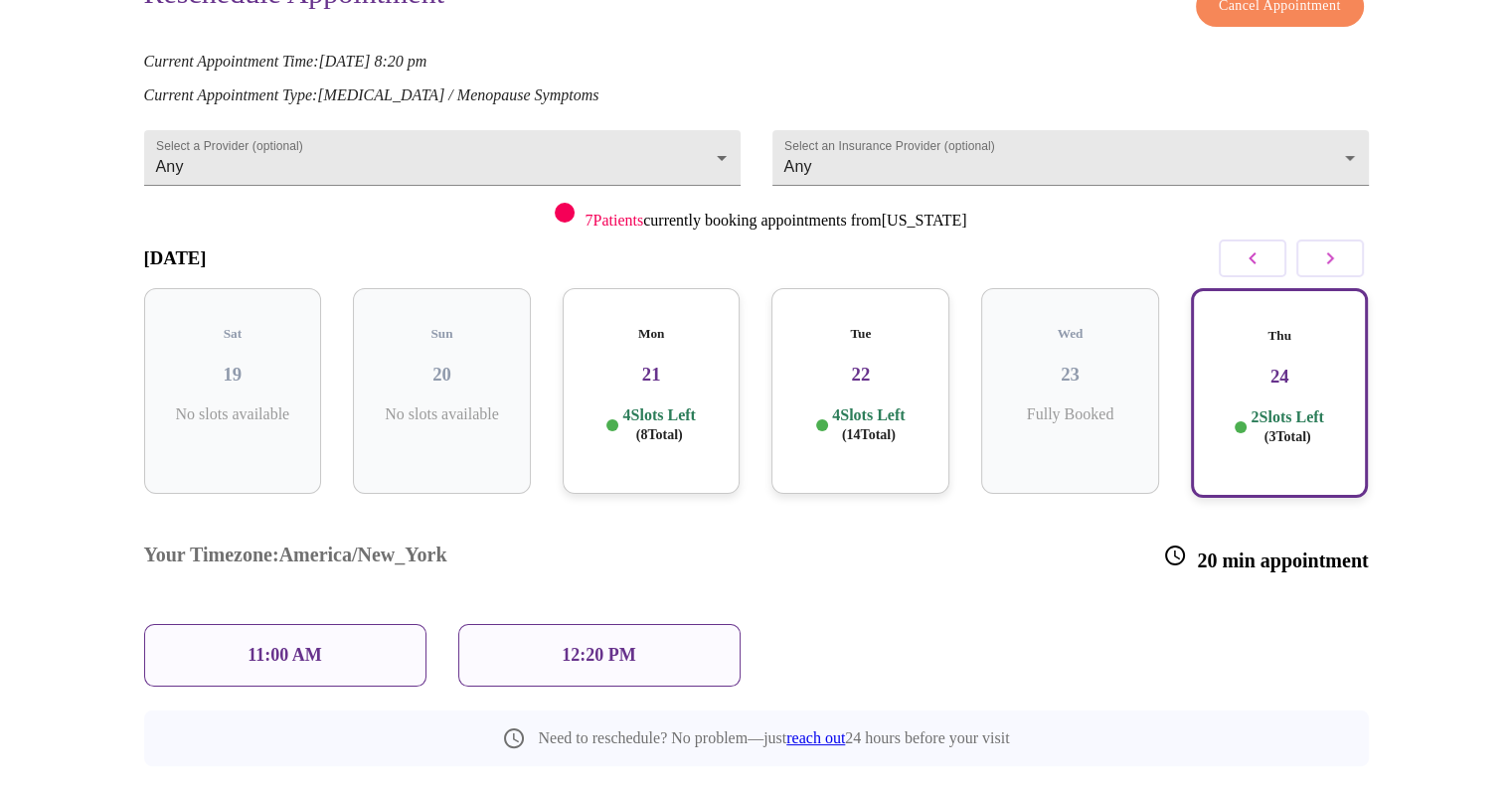 click on "Tue 22 4  Slots Left ( 14  Total)" at bounding box center (860, 391) 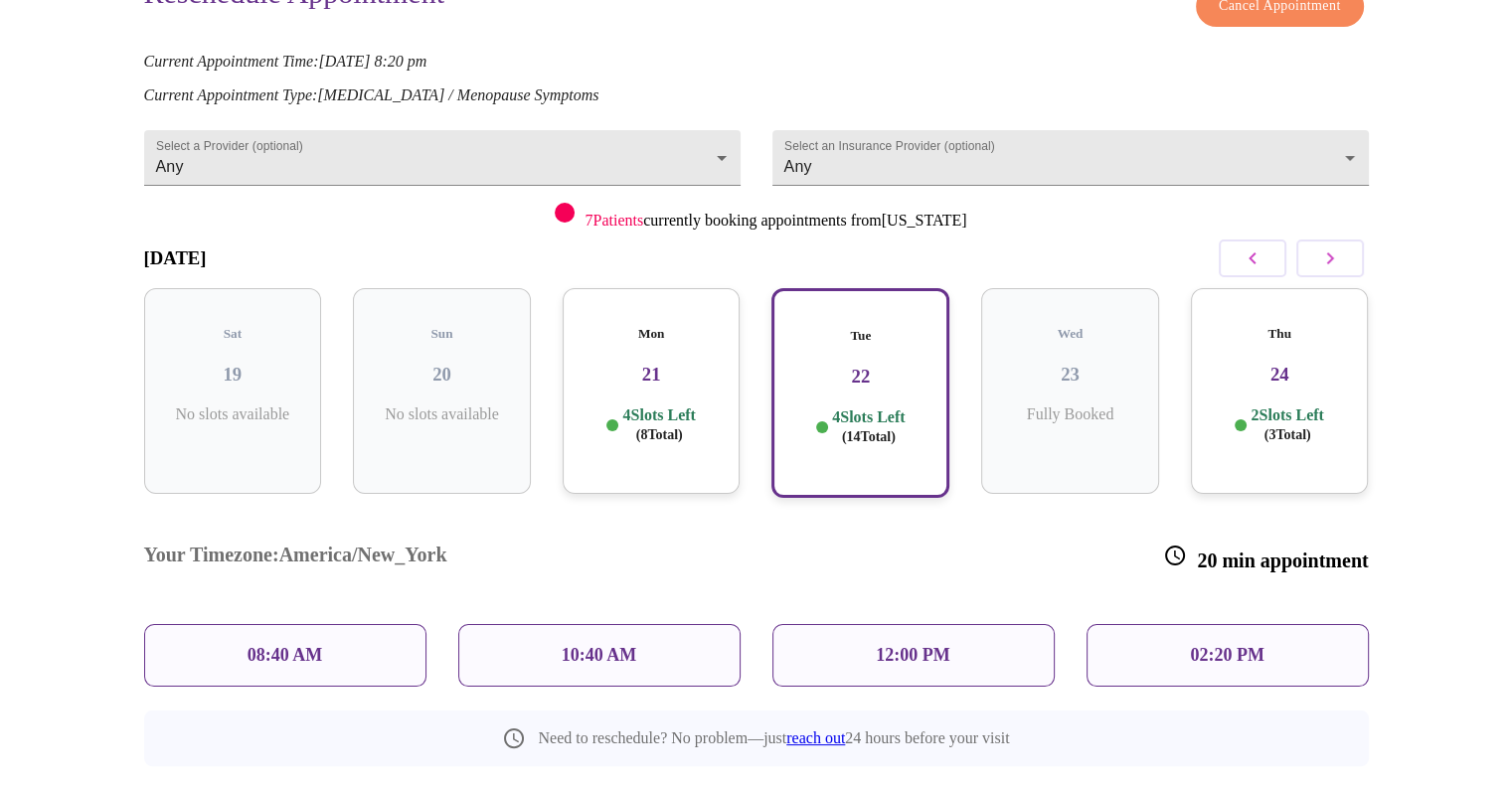 click at bounding box center (1330, 258) 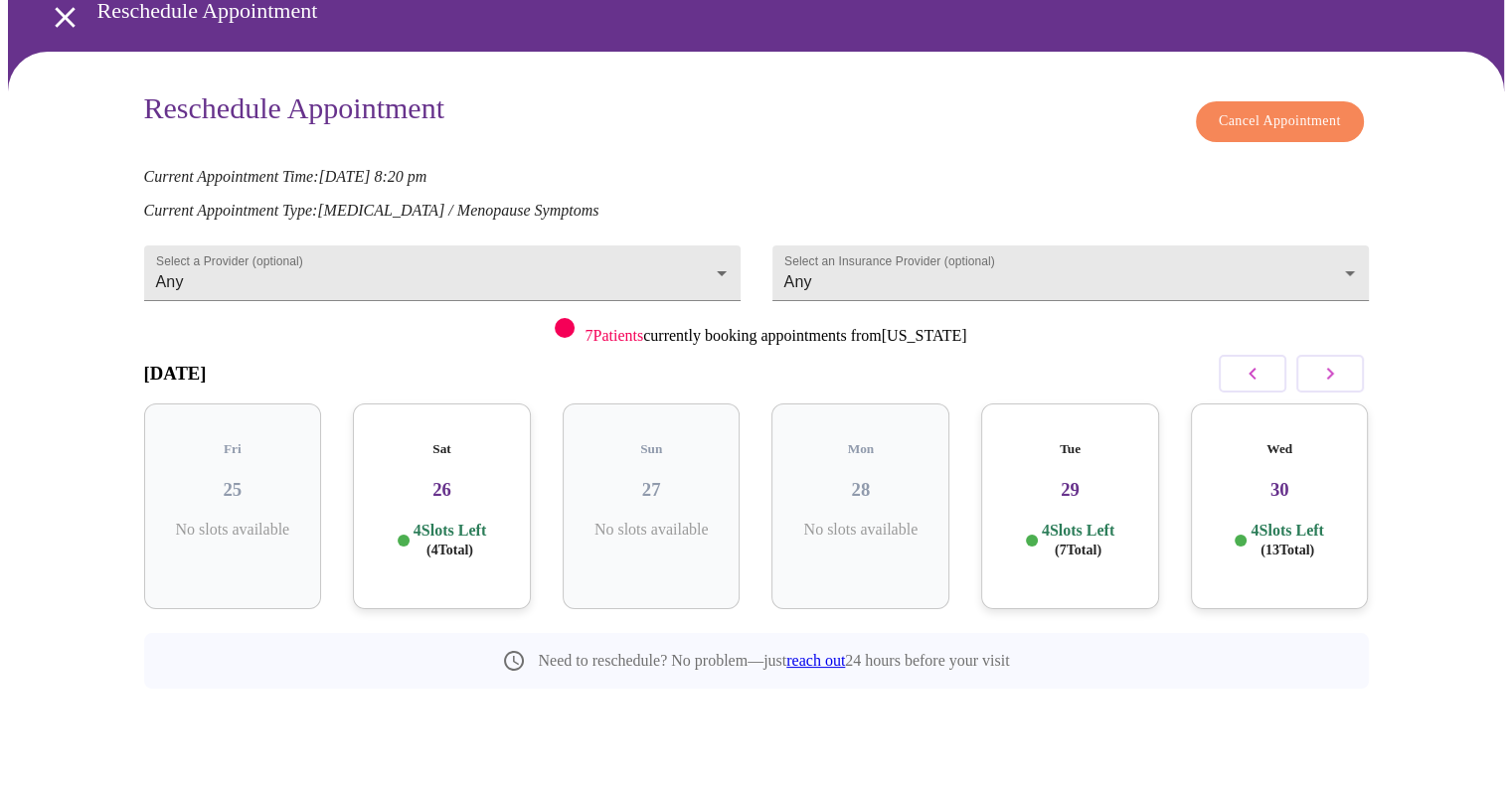 scroll, scrollTop: 49, scrollLeft: 0, axis: vertical 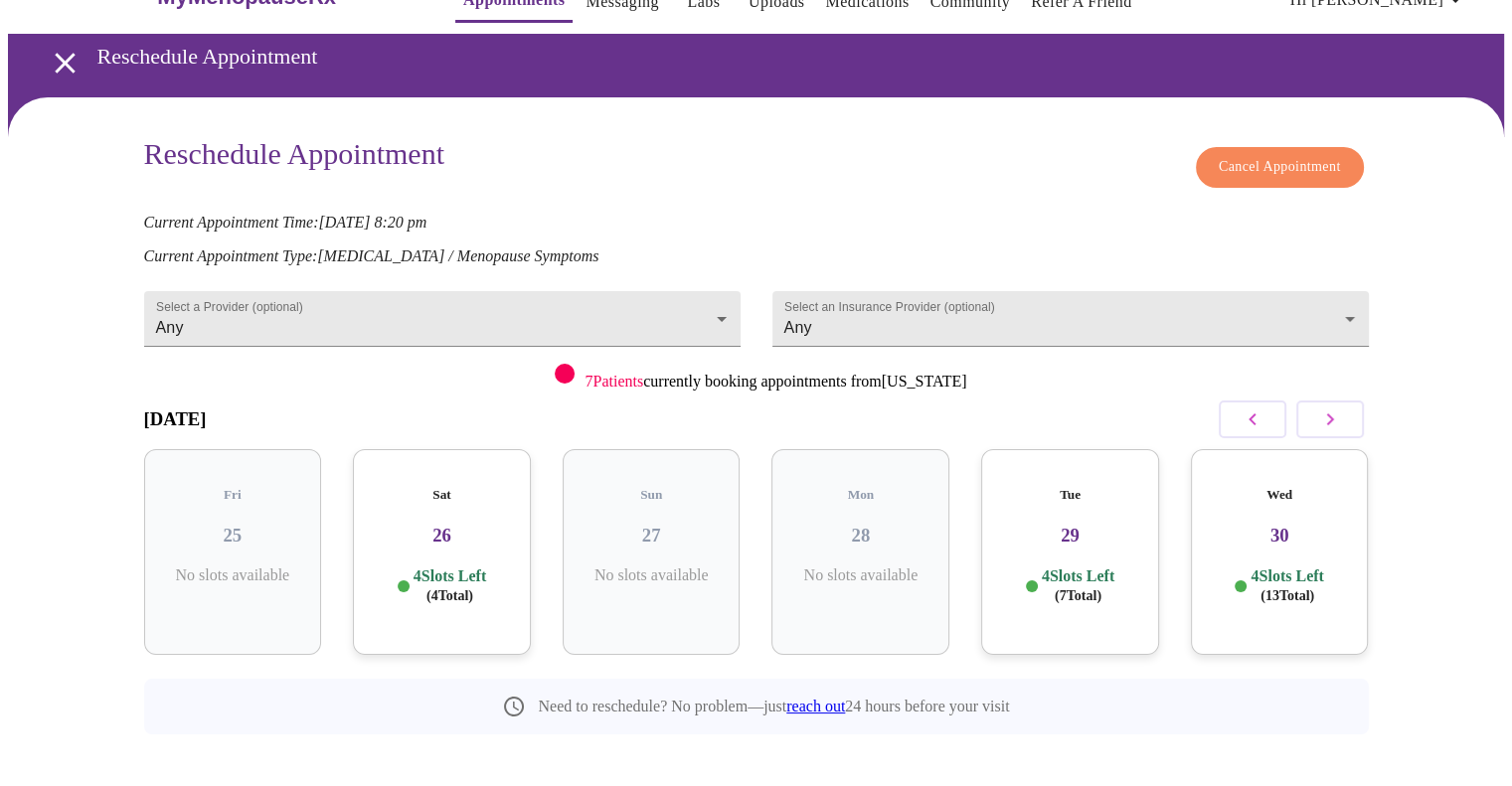 click on "29" at bounding box center [1070, 536] 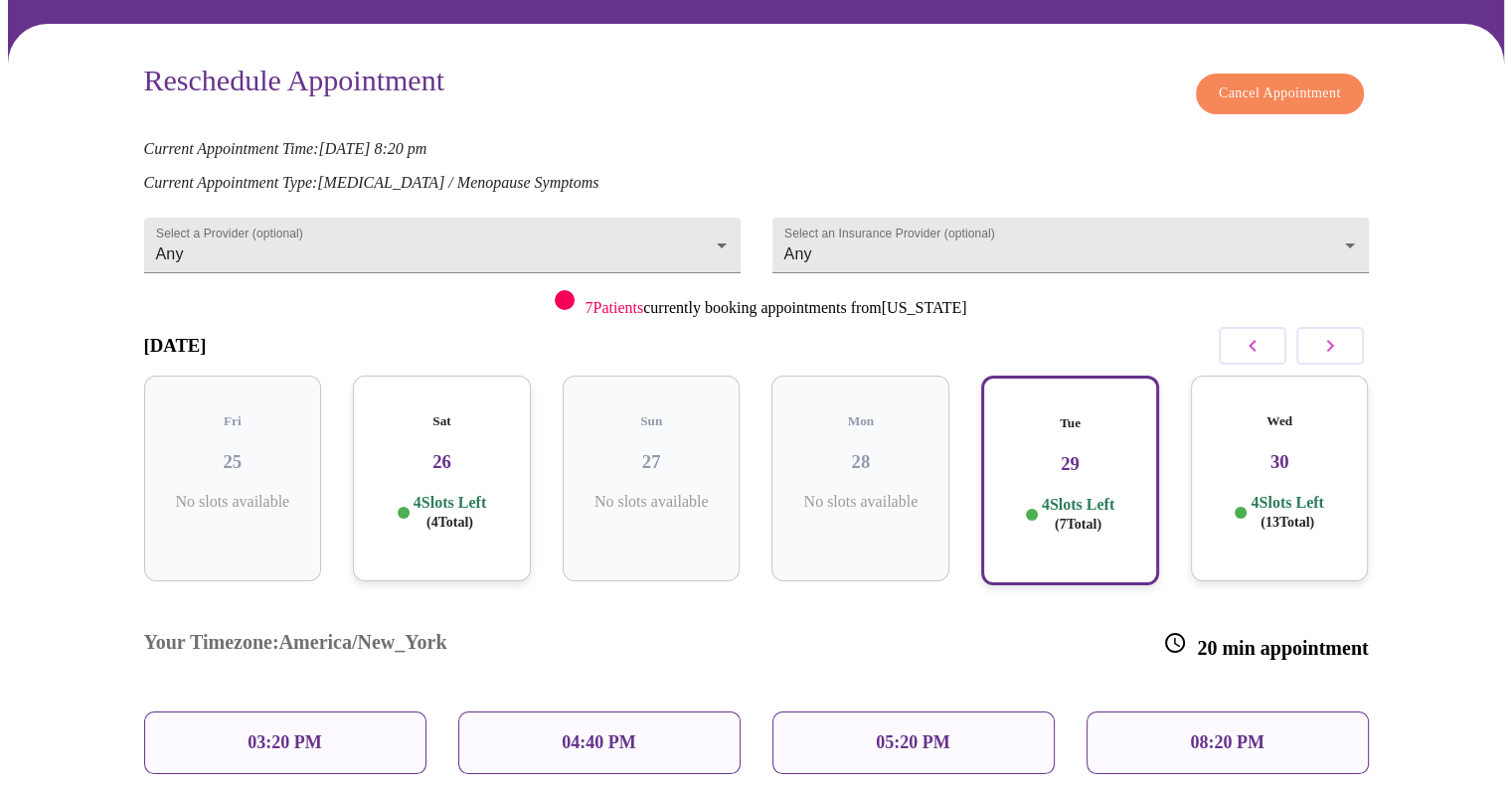 scroll, scrollTop: 210, scrollLeft: 0, axis: vertical 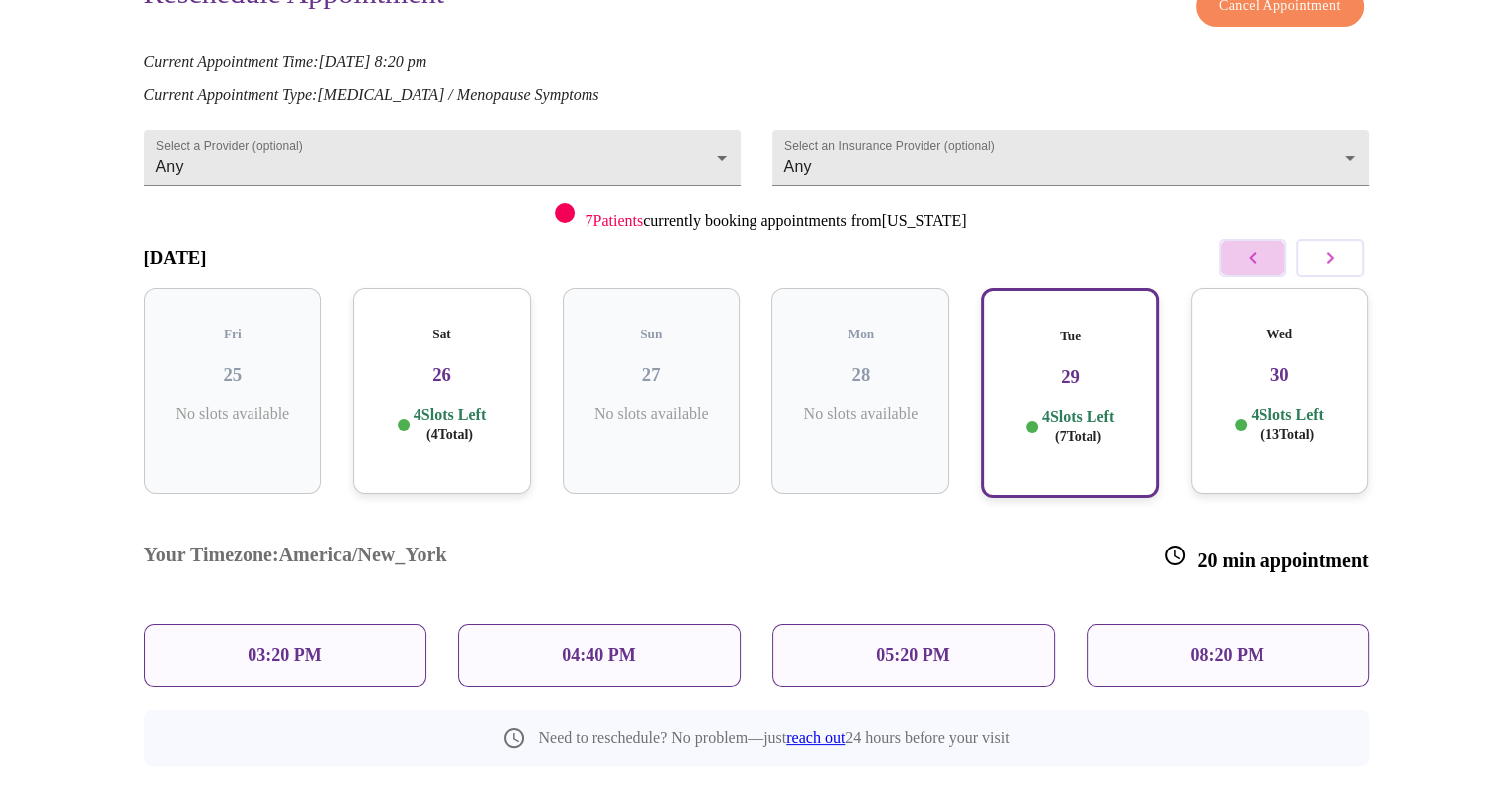 click 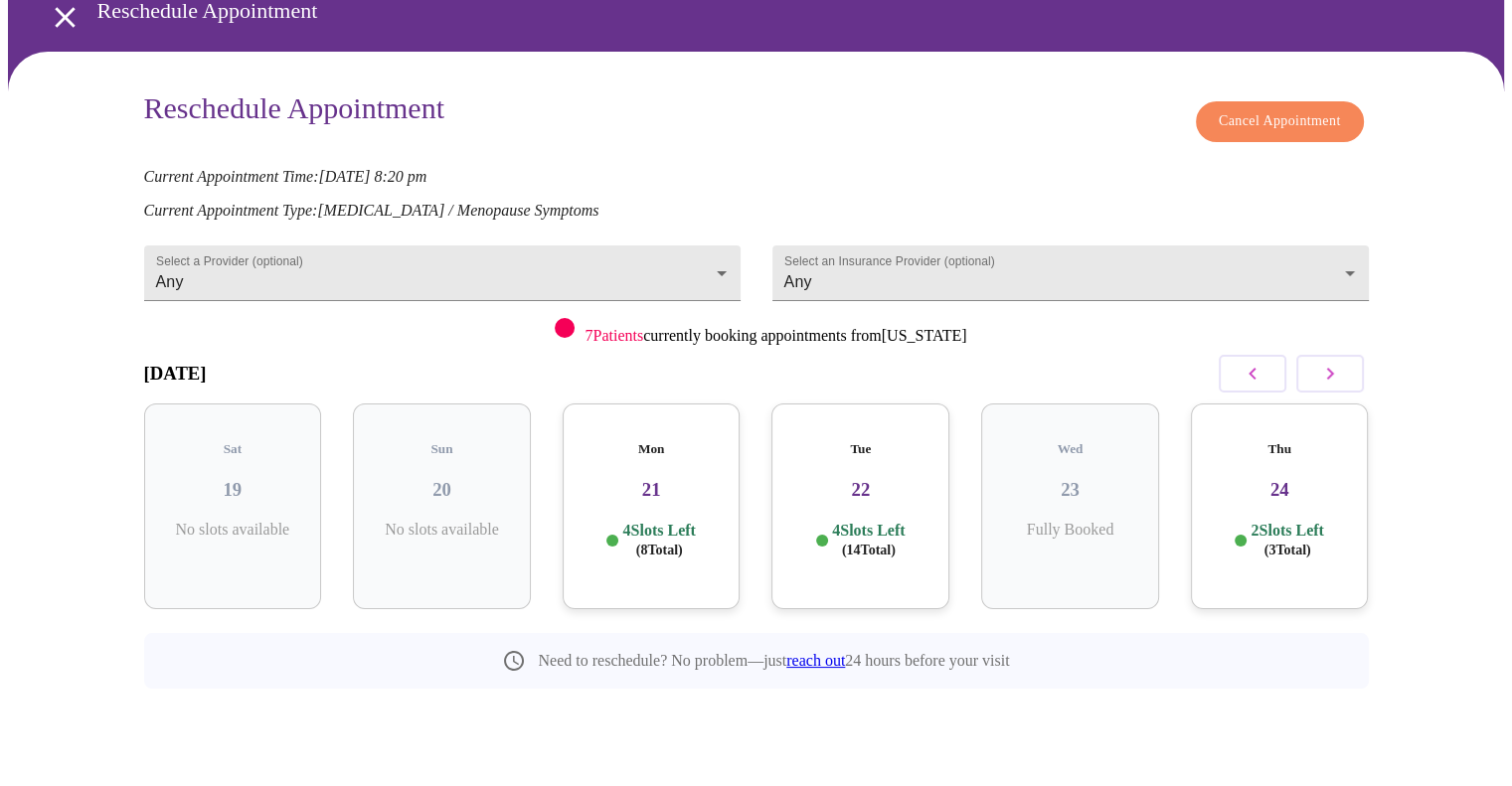 scroll, scrollTop: 49, scrollLeft: 0, axis: vertical 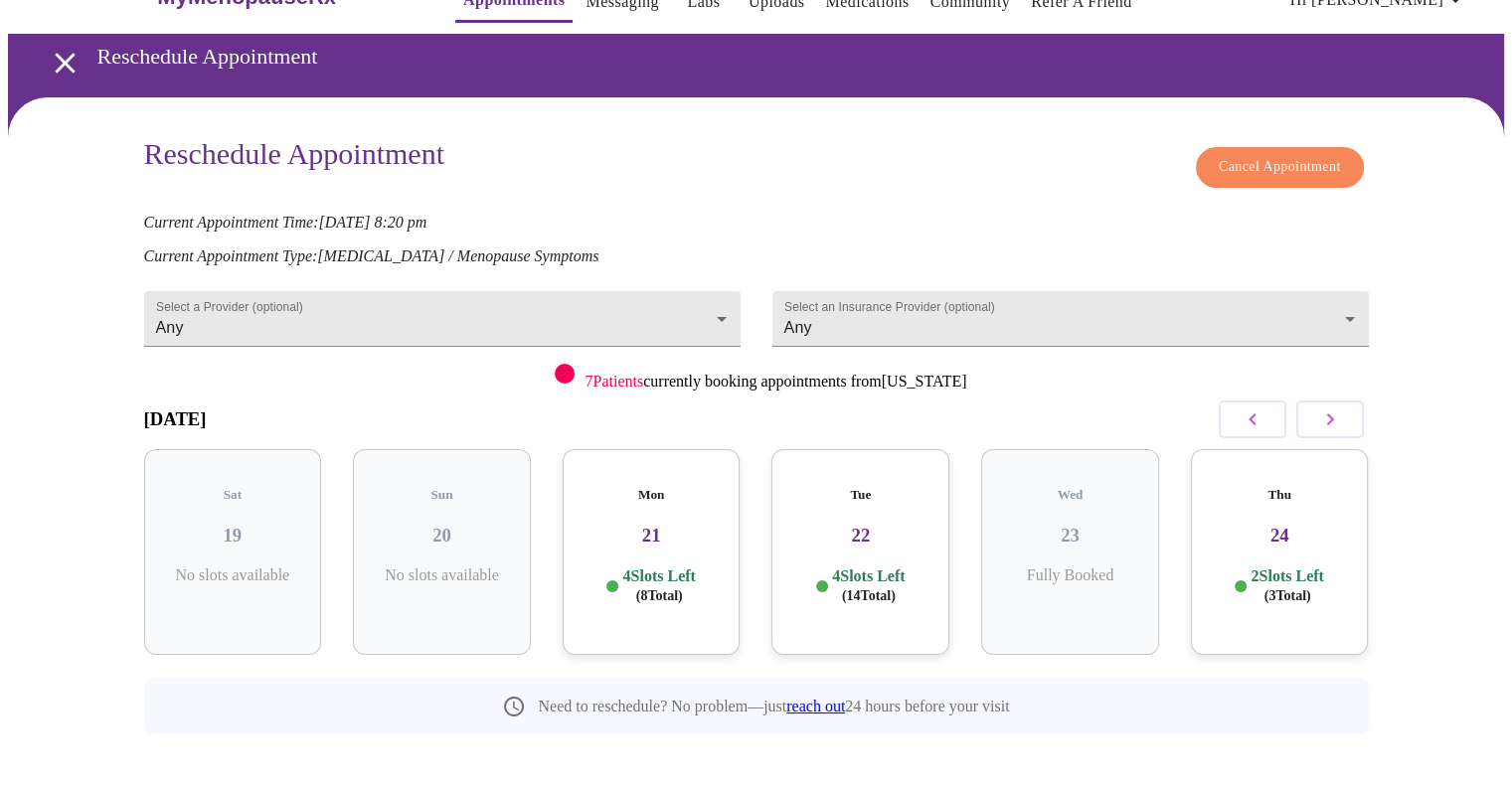 click on "Tue 22 4  Slots Left ( 14  Total)" at bounding box center (860, 551) 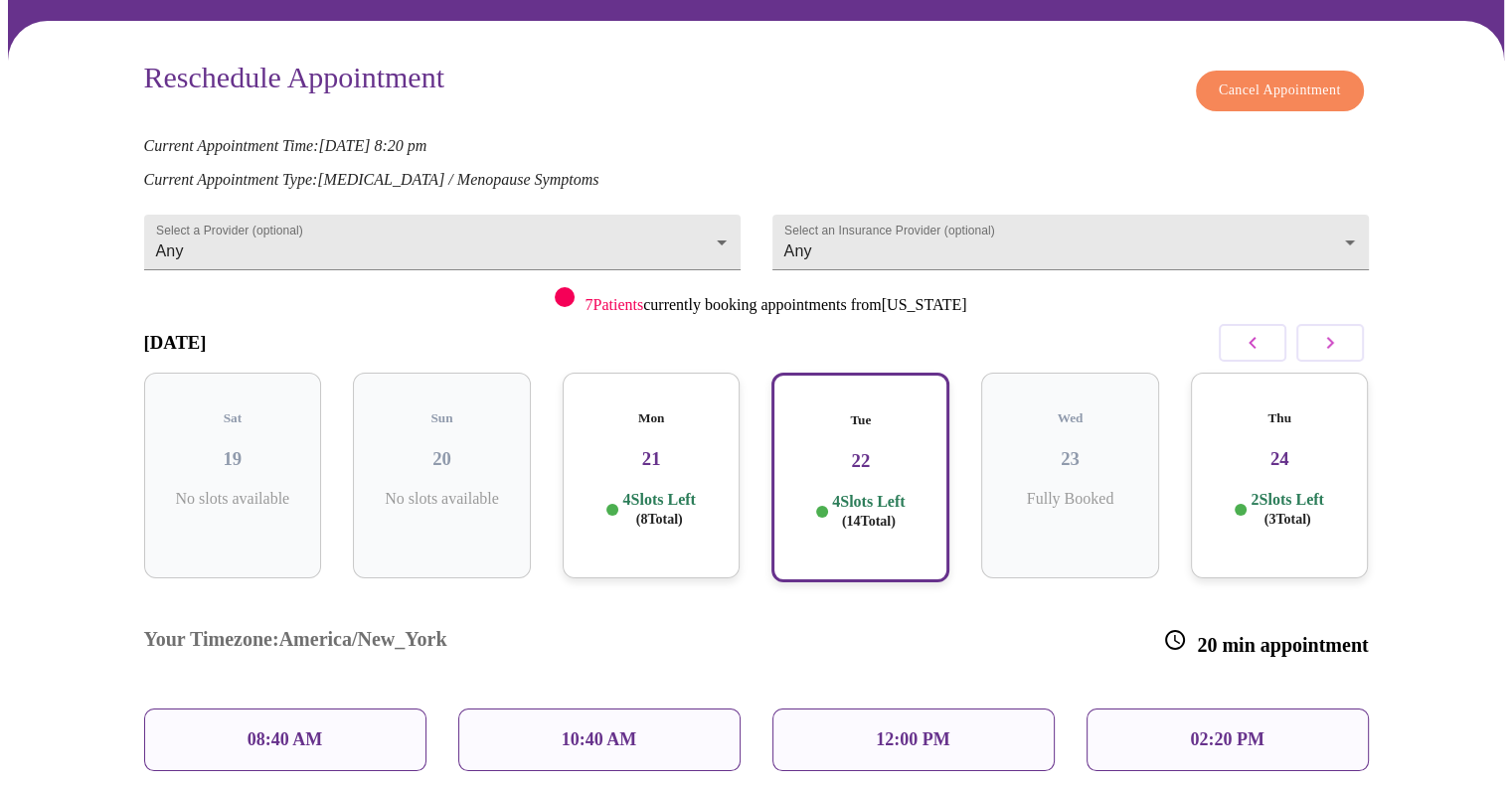 scroll, scrollTop: 210, scrollLeft: 0, axis: vertical 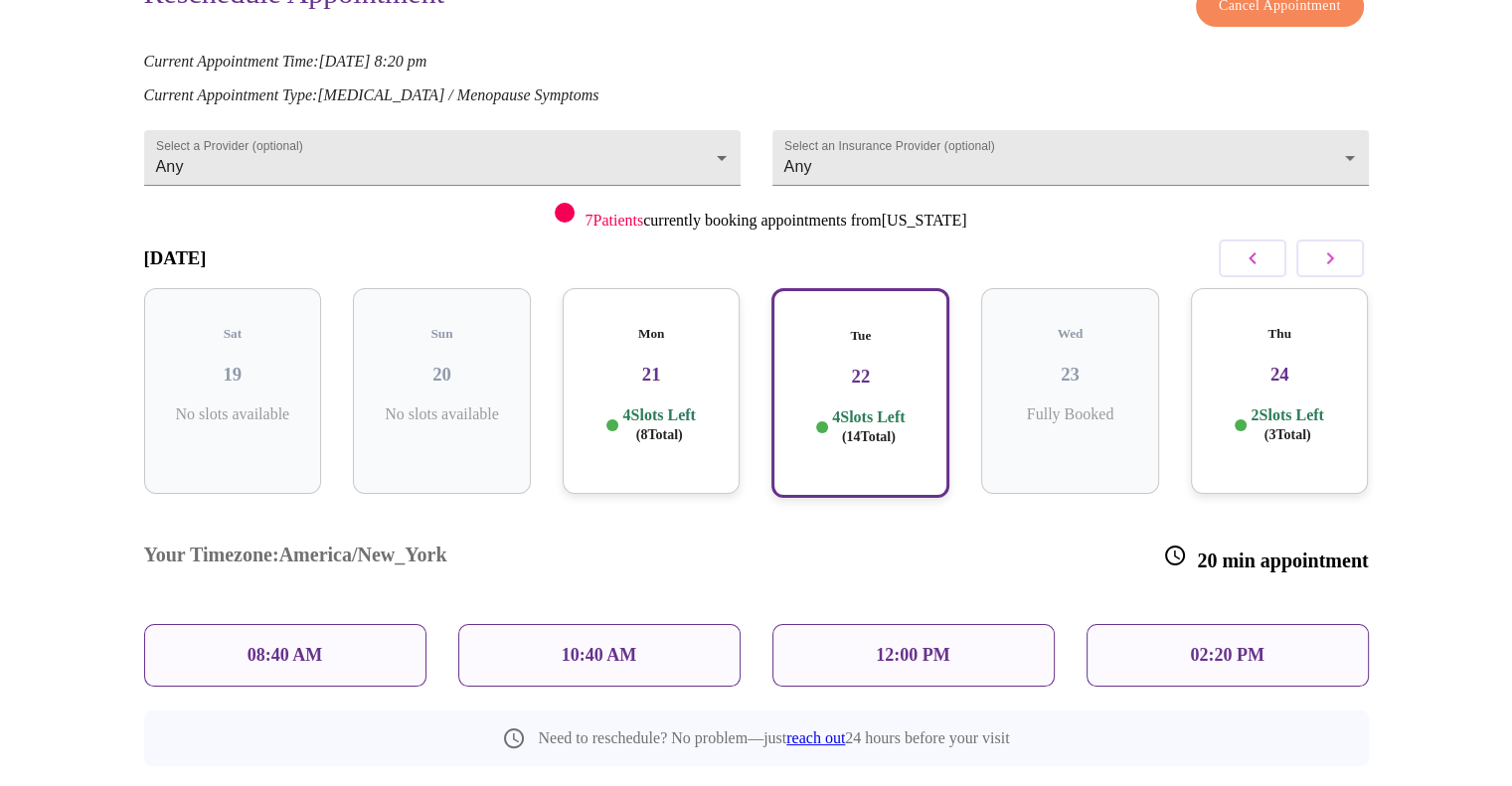 click on "08:40 AM" at bounding box center [285, 655] 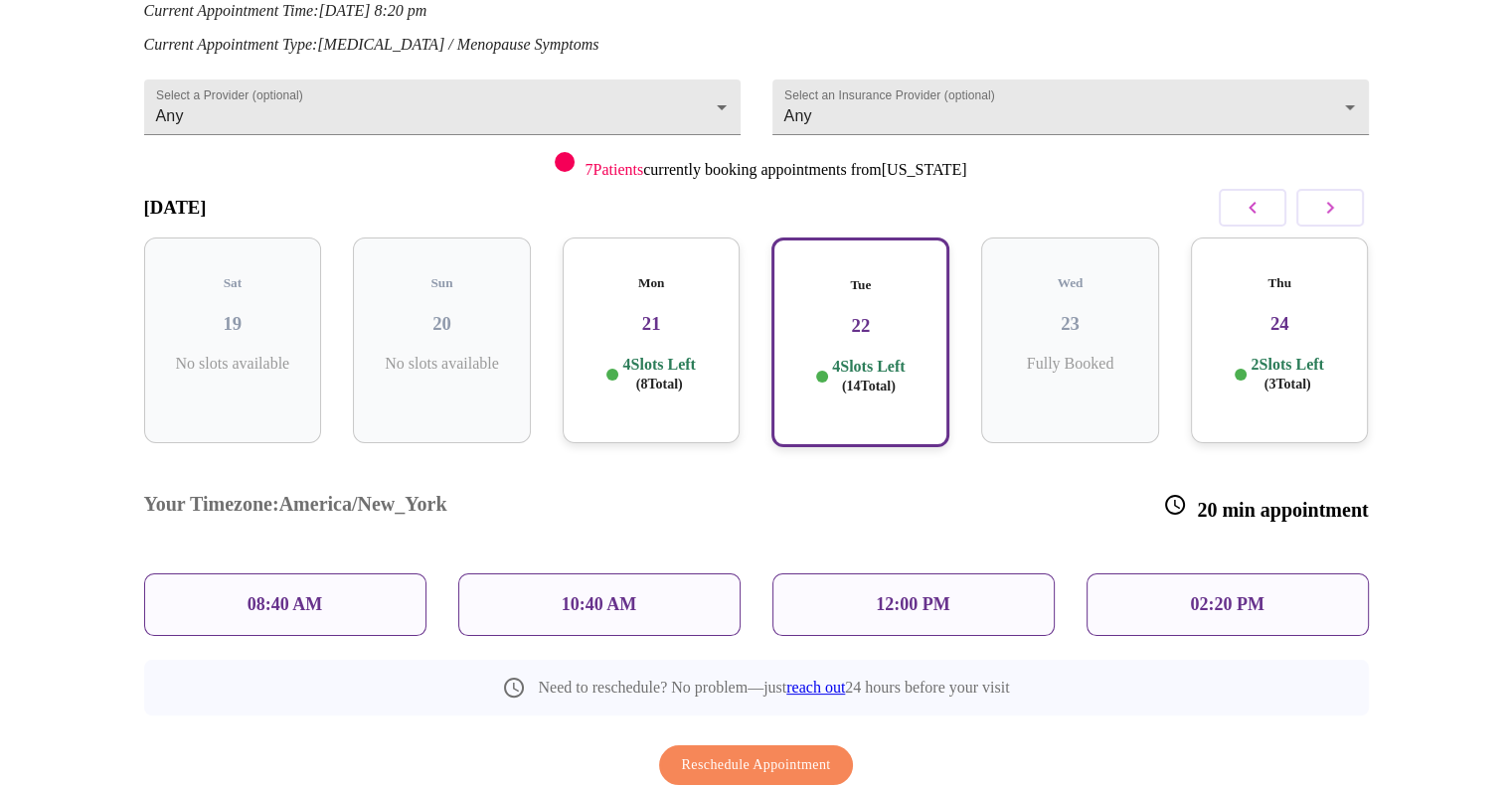 scroll, scrollTop: 288, scrollLeft: 0, axis: vertical 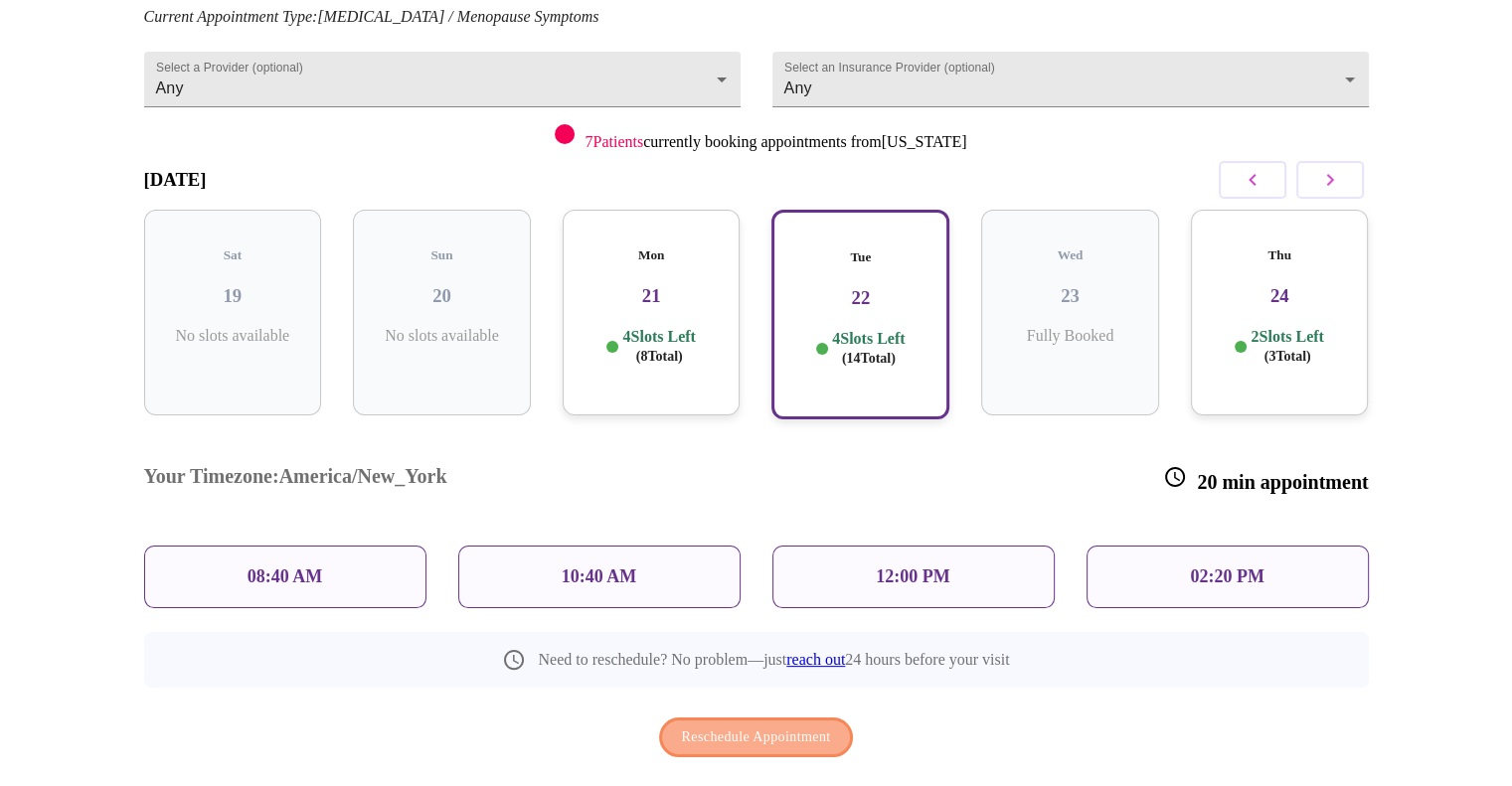 click on "Reschedule Appointment" at bounding box center (756, 737) 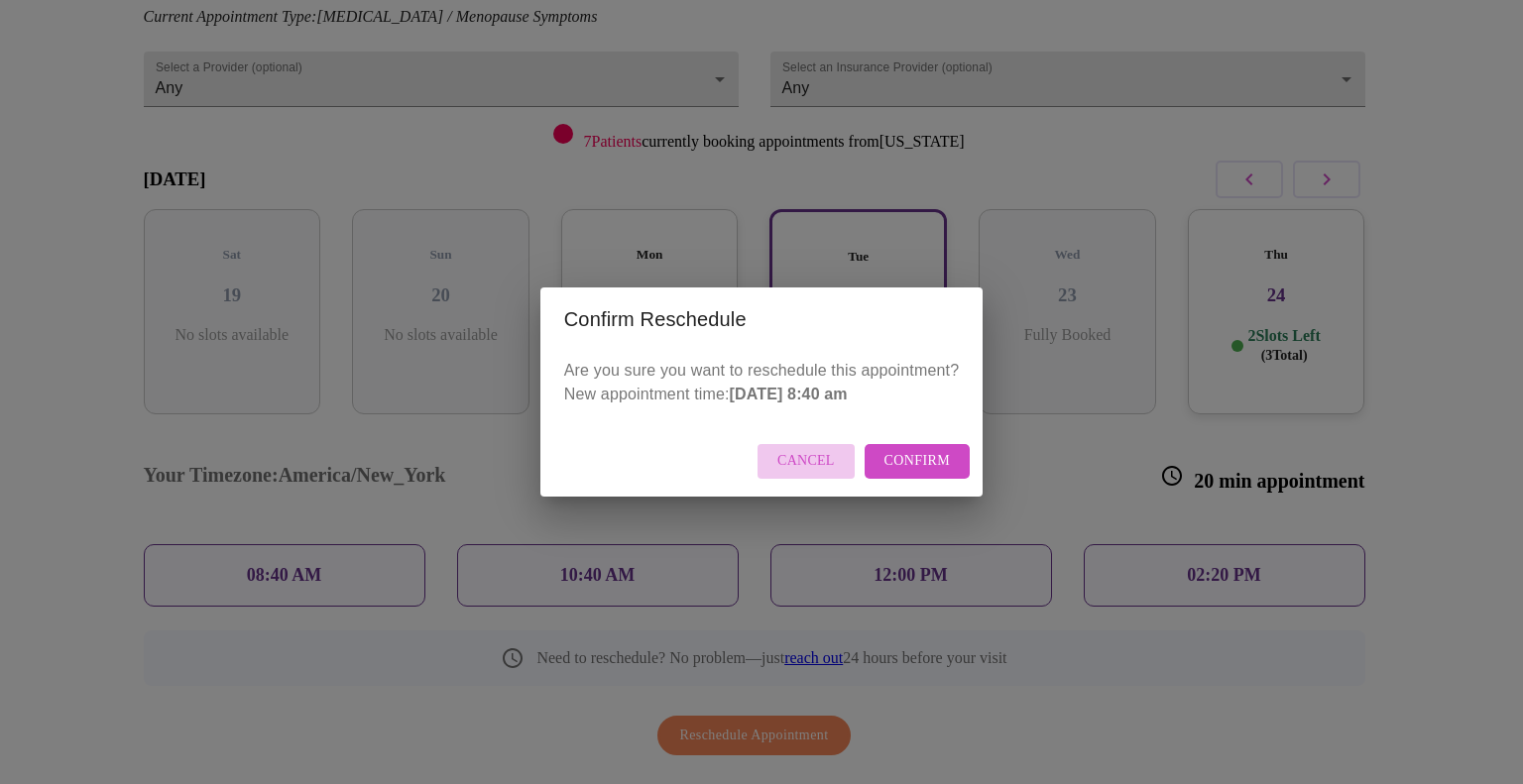 click on "Cancel" at bounding box center [806, 461] 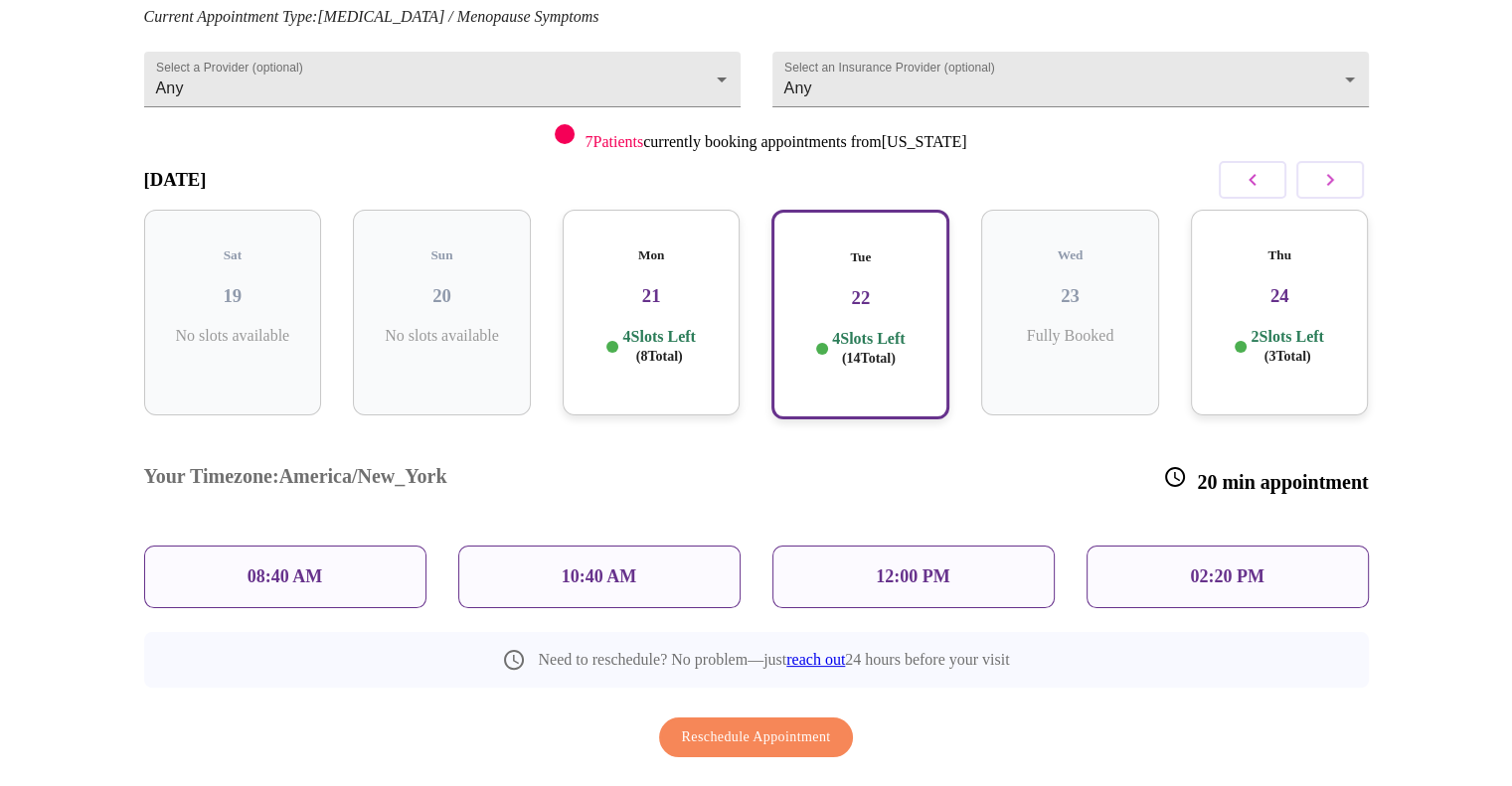 click on "08:40 AM" at bounding box center [285, 576] 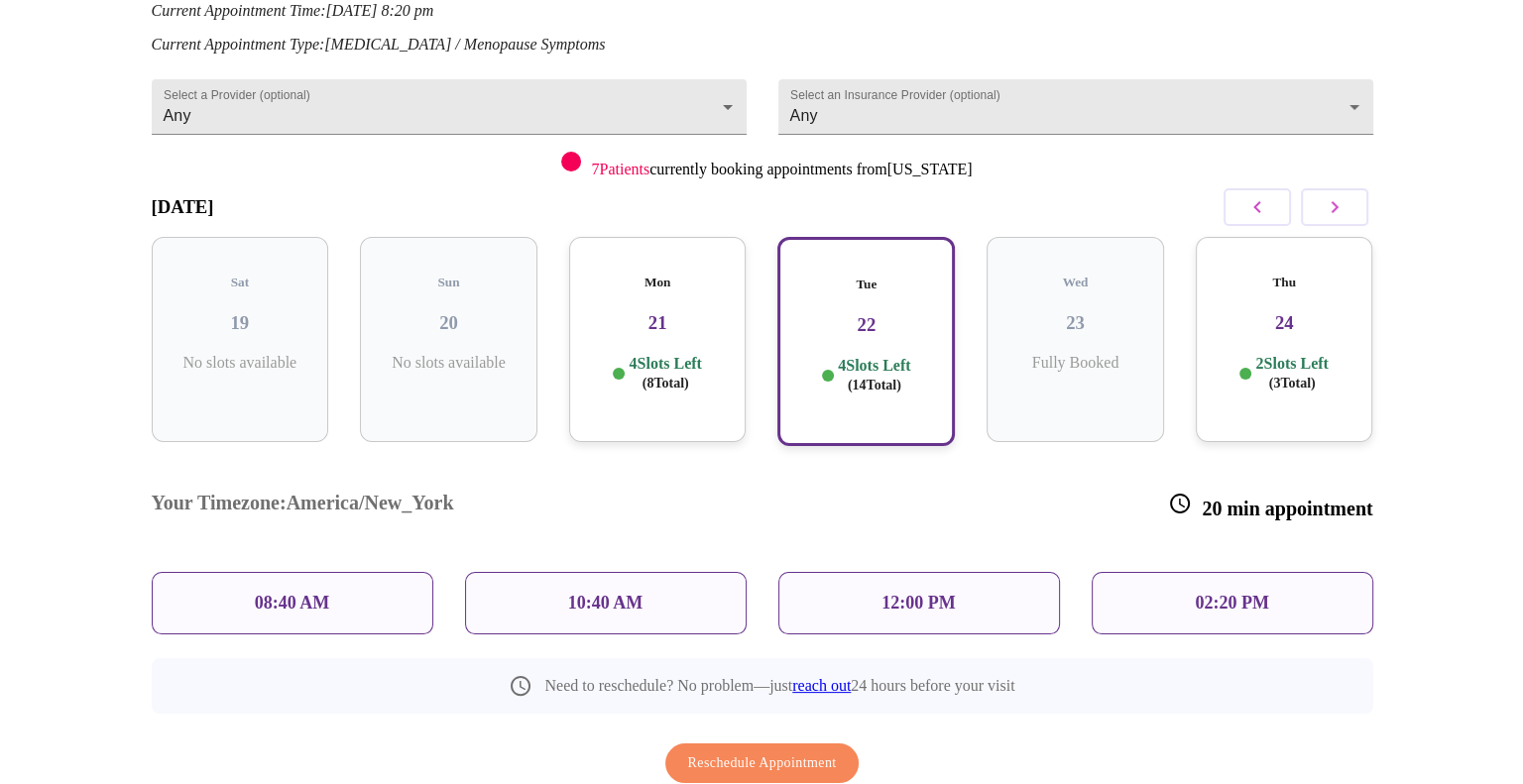 scroll, scrollTop: 287, scrollLeft: 0, axis: vertical 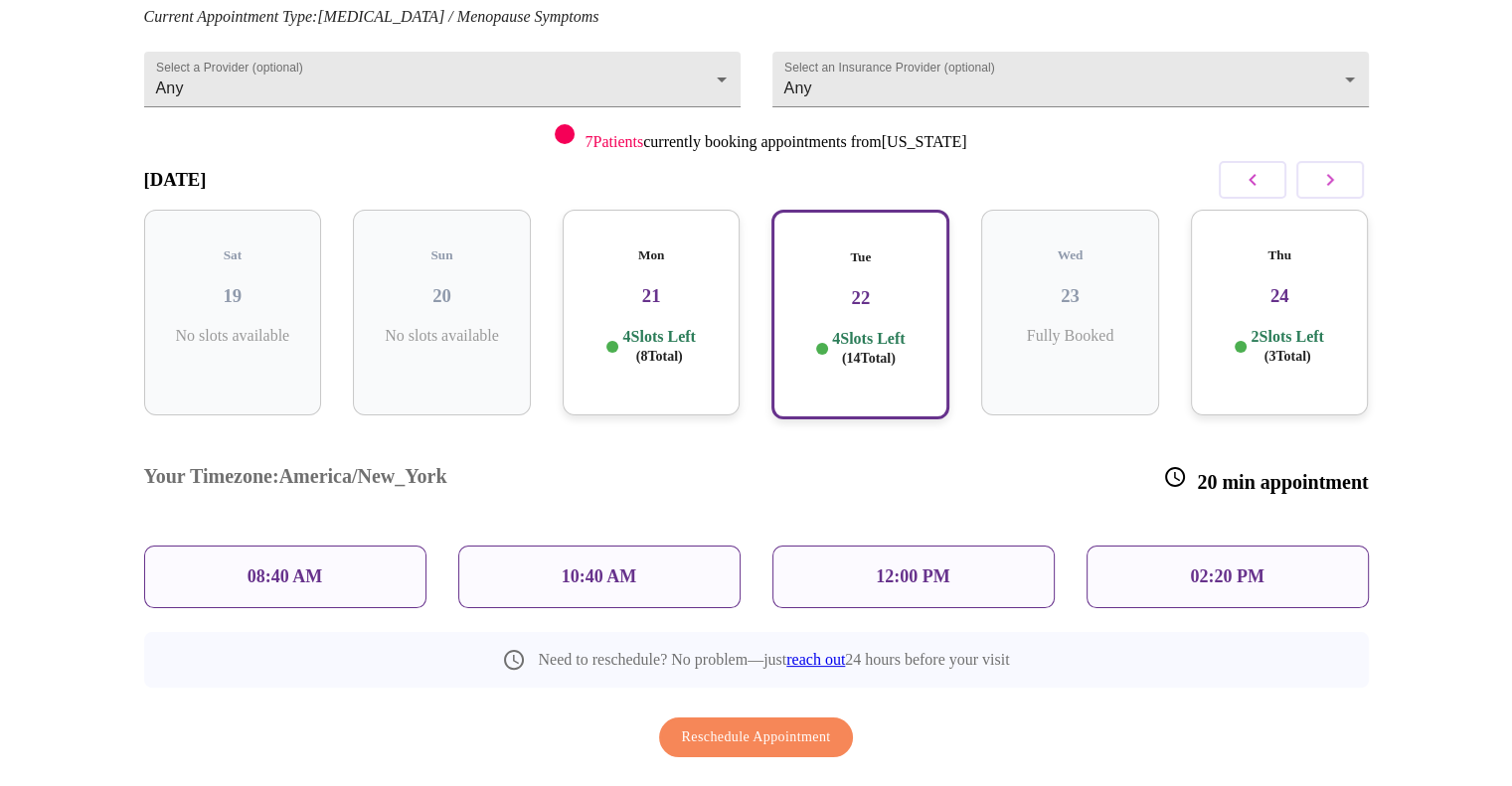 click on "08:40 AM" at bounding box center [285, 576] 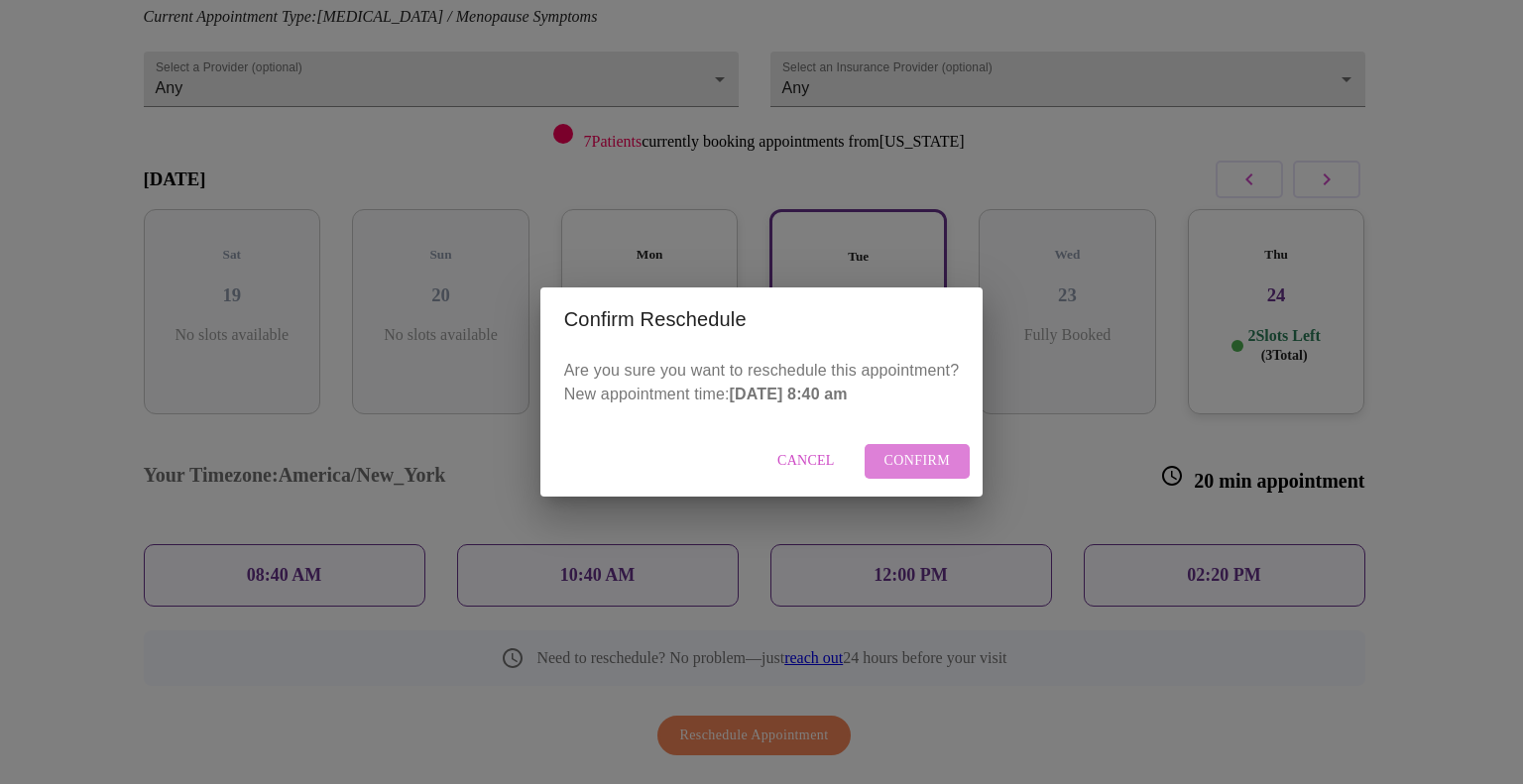 click on "Confirm" at bounding box center (917, 461) 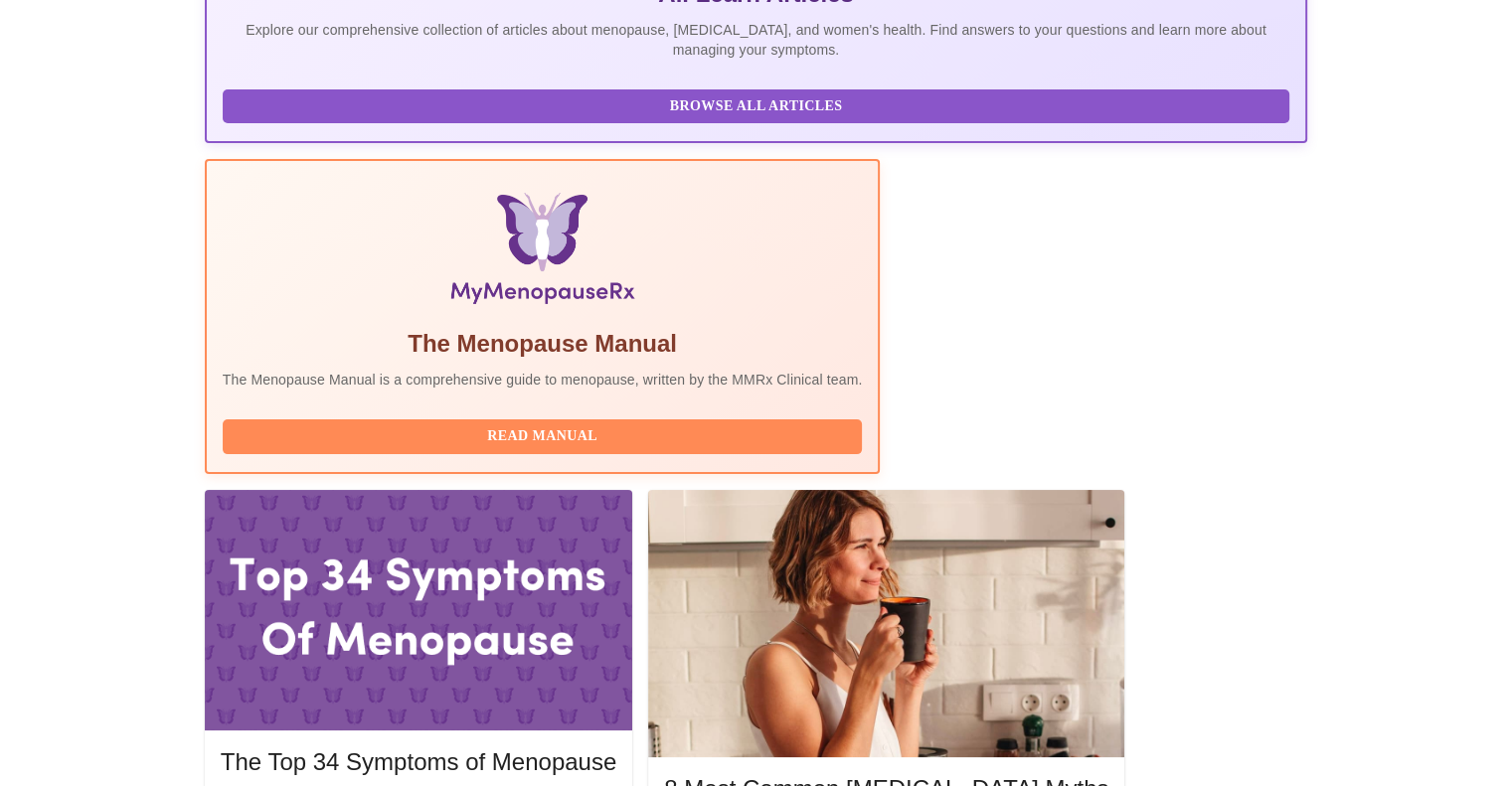 scroll, scrollTop: 497, scrollLeft: 0, axis: vertical 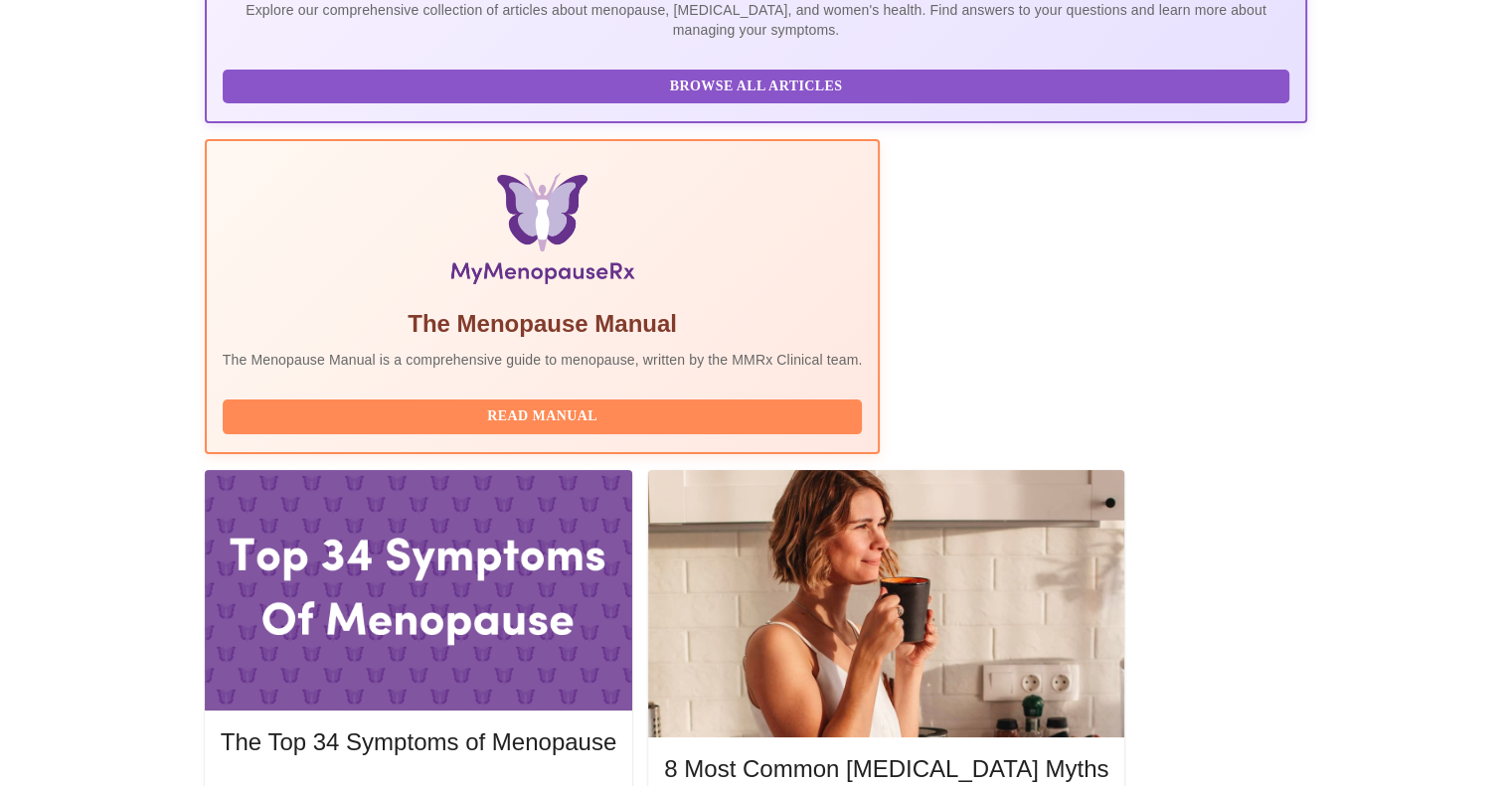 click on "Reschedule" at bounding box center [1228, 2039] 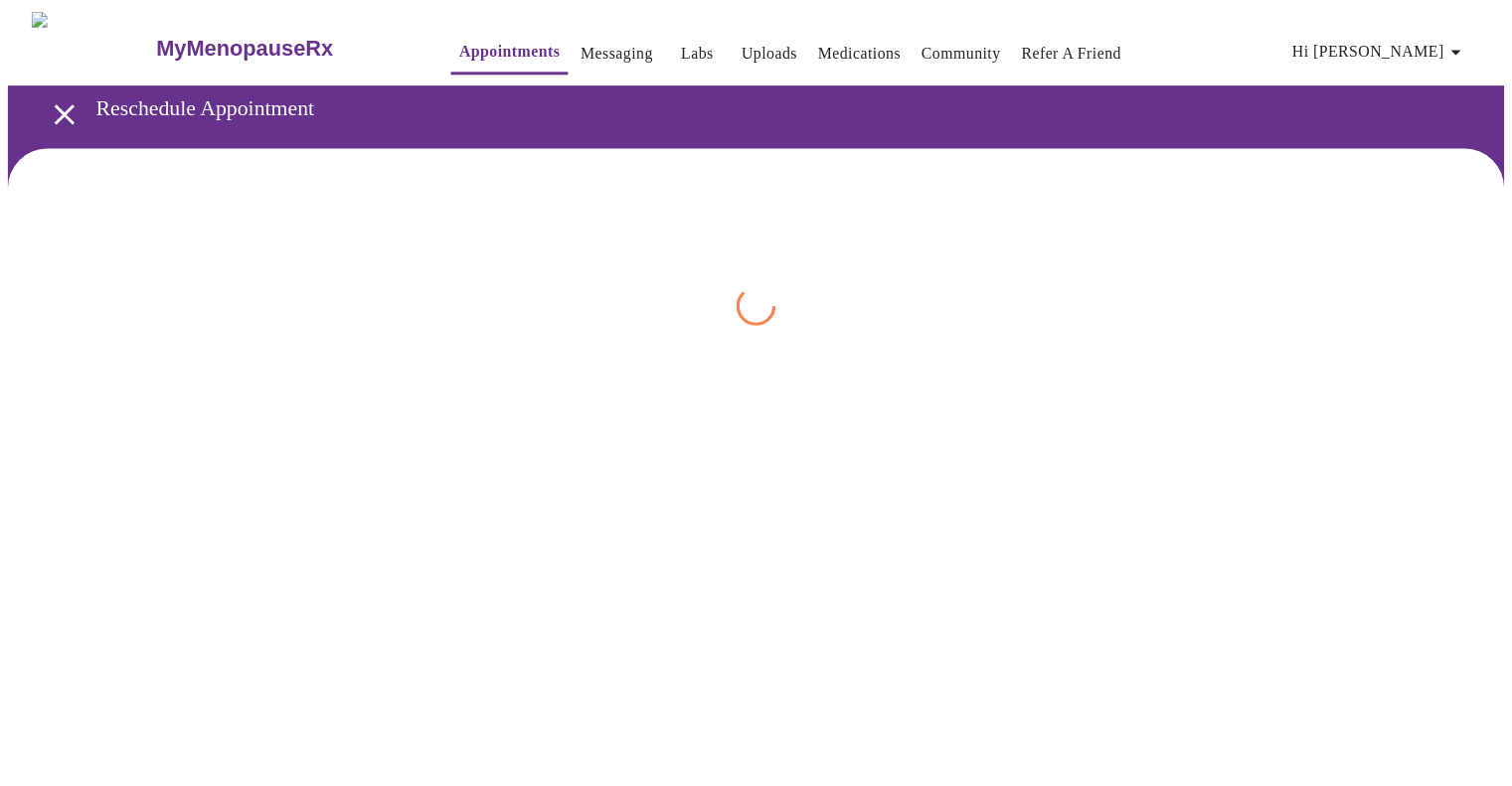 scroll, scrollTop: 0, scrollLeft: 0, axis: both 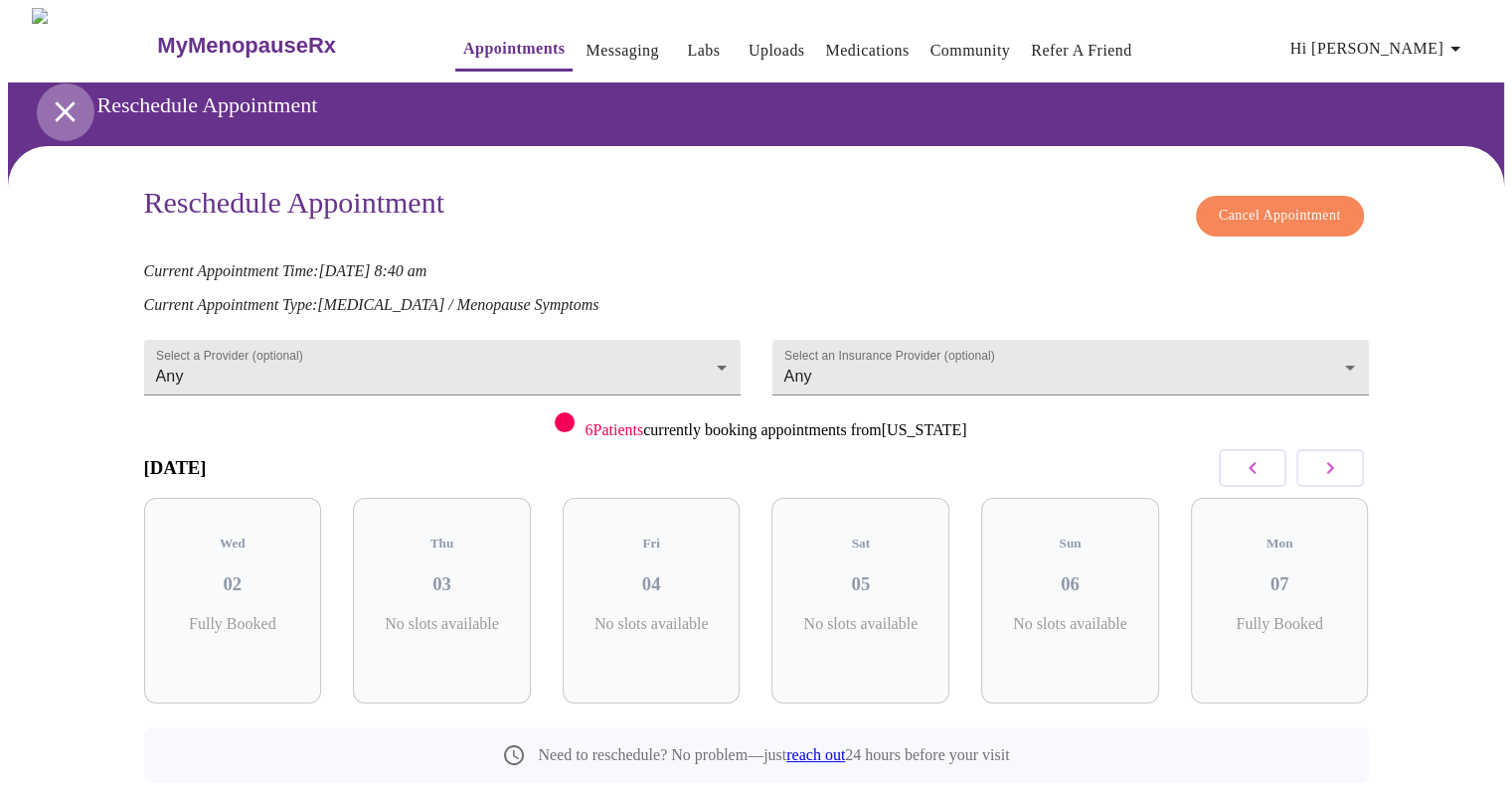 click 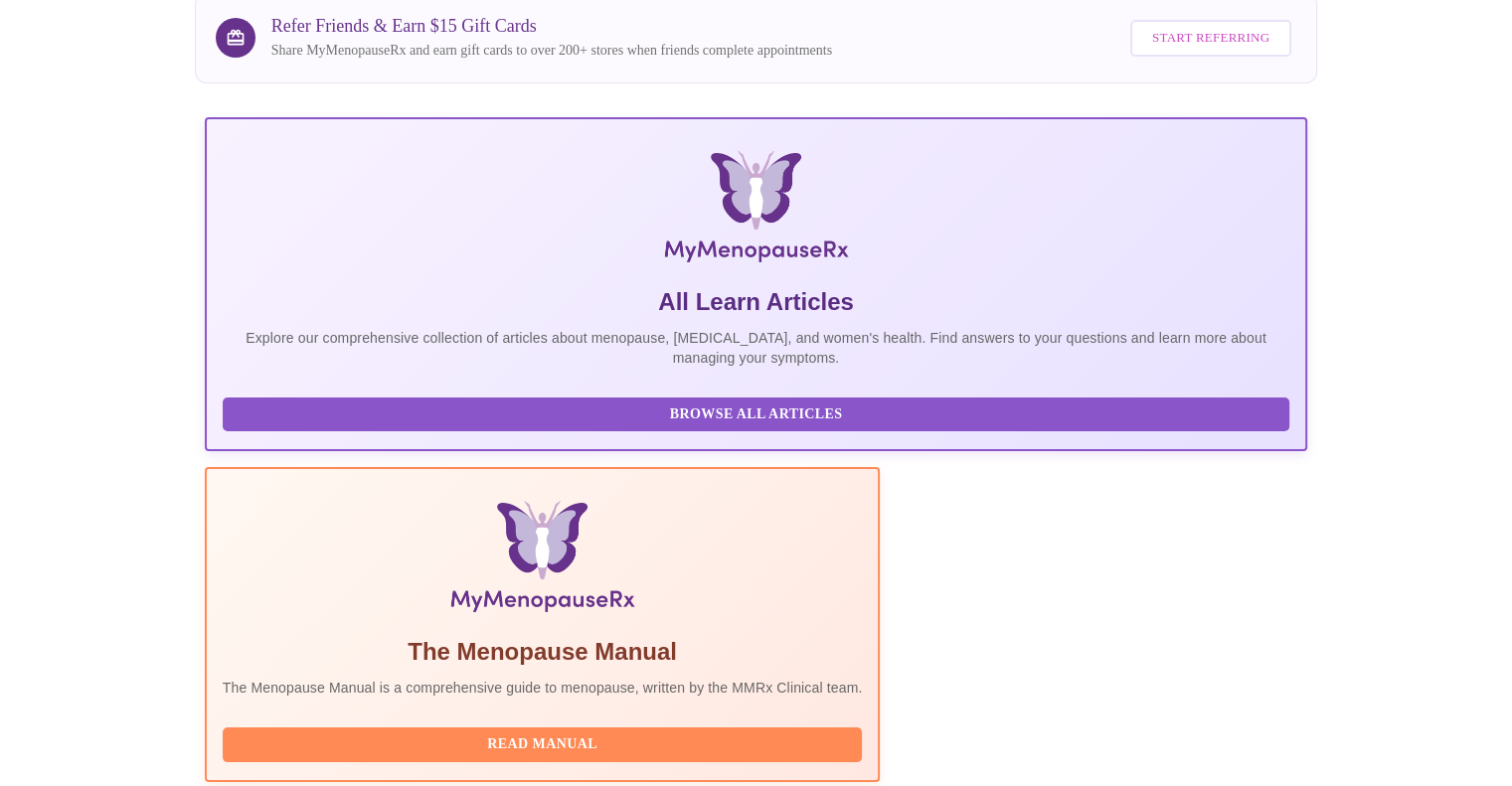 scroll, scrollTop: 497, scrollLeft: 0, axis: vertical 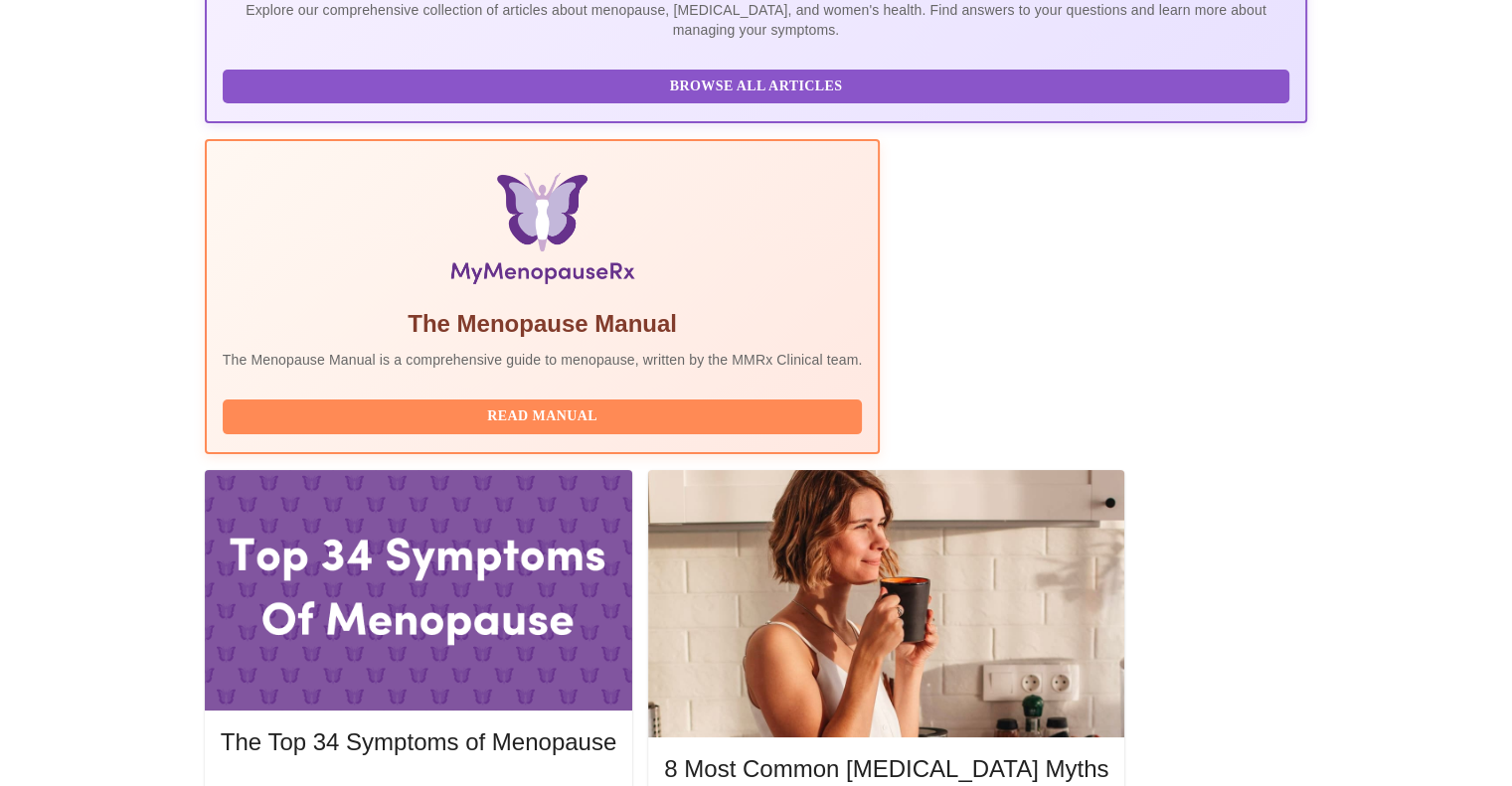 click on "Pre-Assessment" at bounding box center (756, 1976) 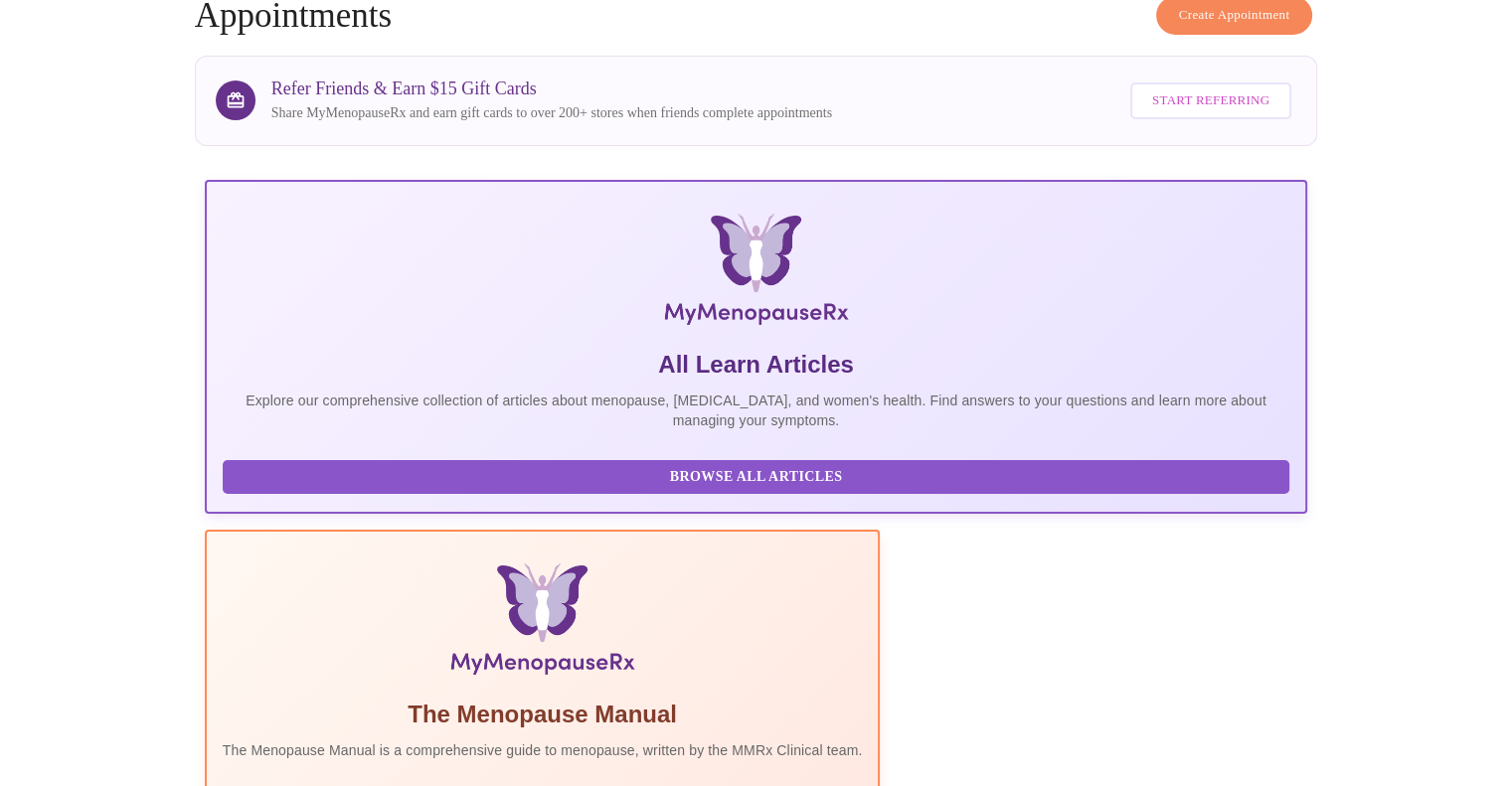 scroll, scrollTop: 0, scrollLeft: 0, axis: both 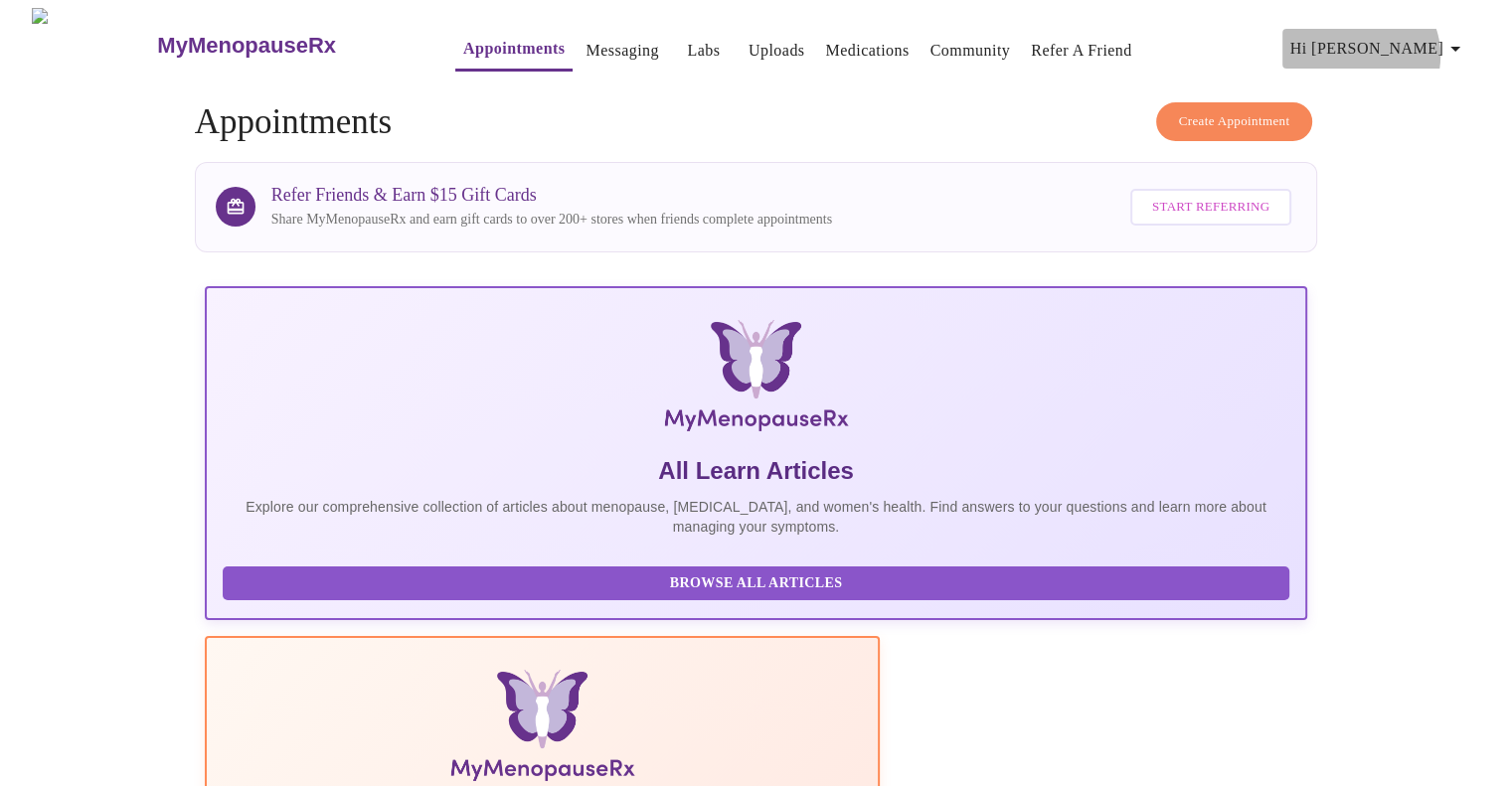 click 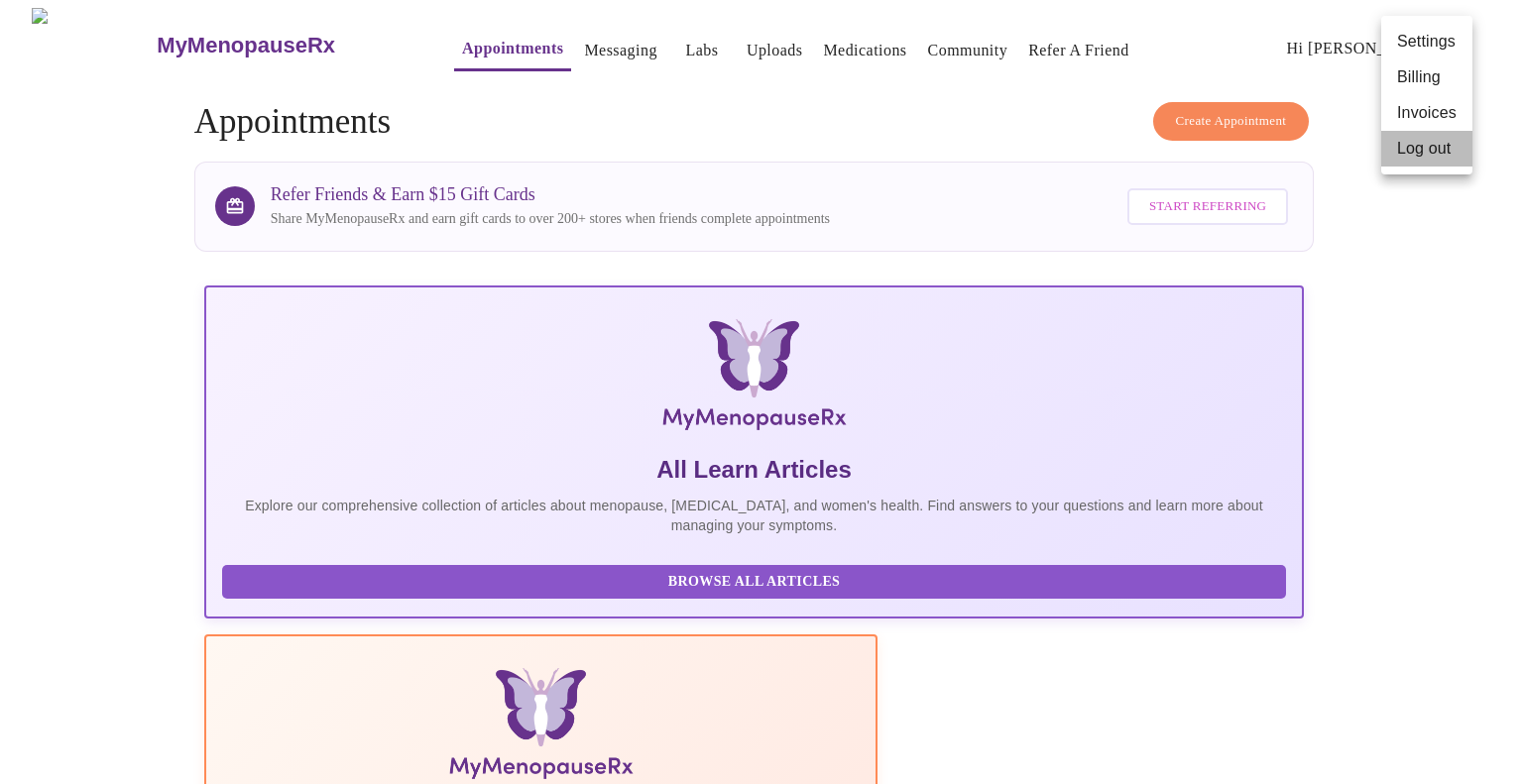click on "Log out" at bounding box center (1427, 149) 